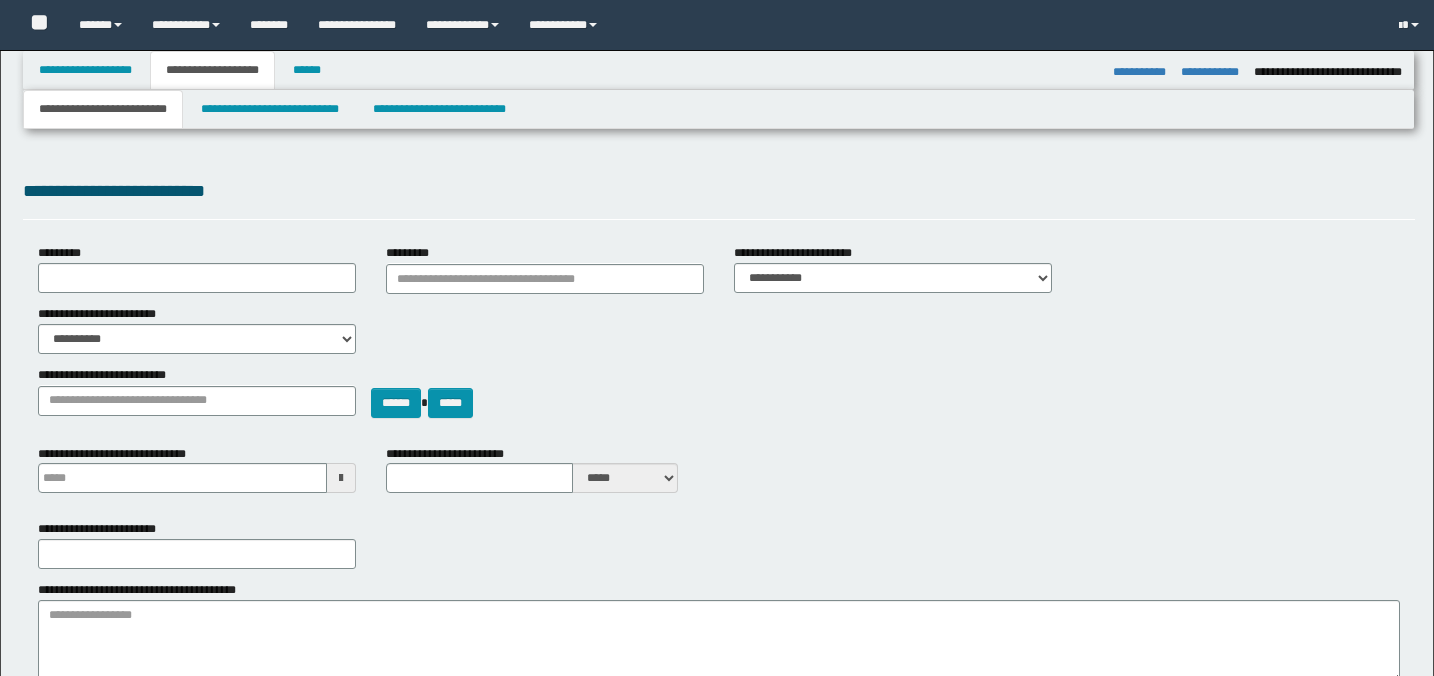 select on "*" 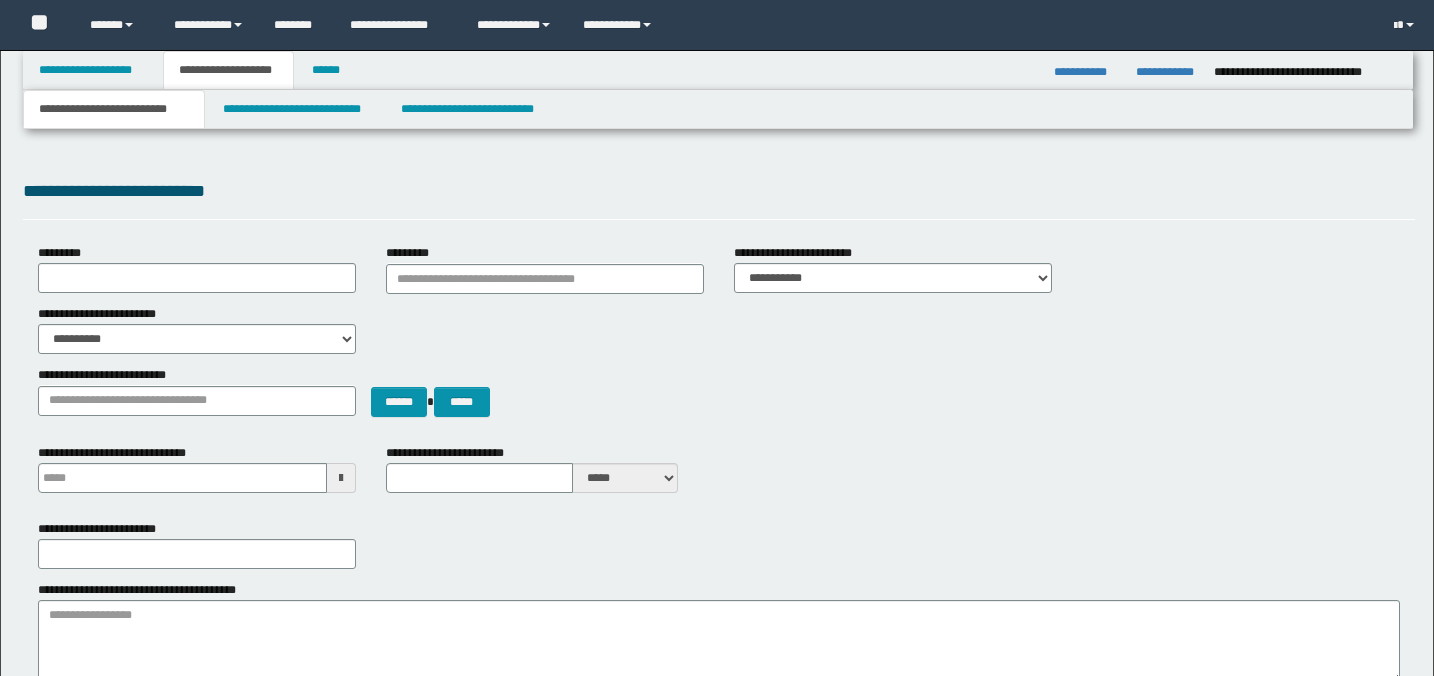 scroll, scrollTop: 848, scrollLeft: 0, axis: vertical 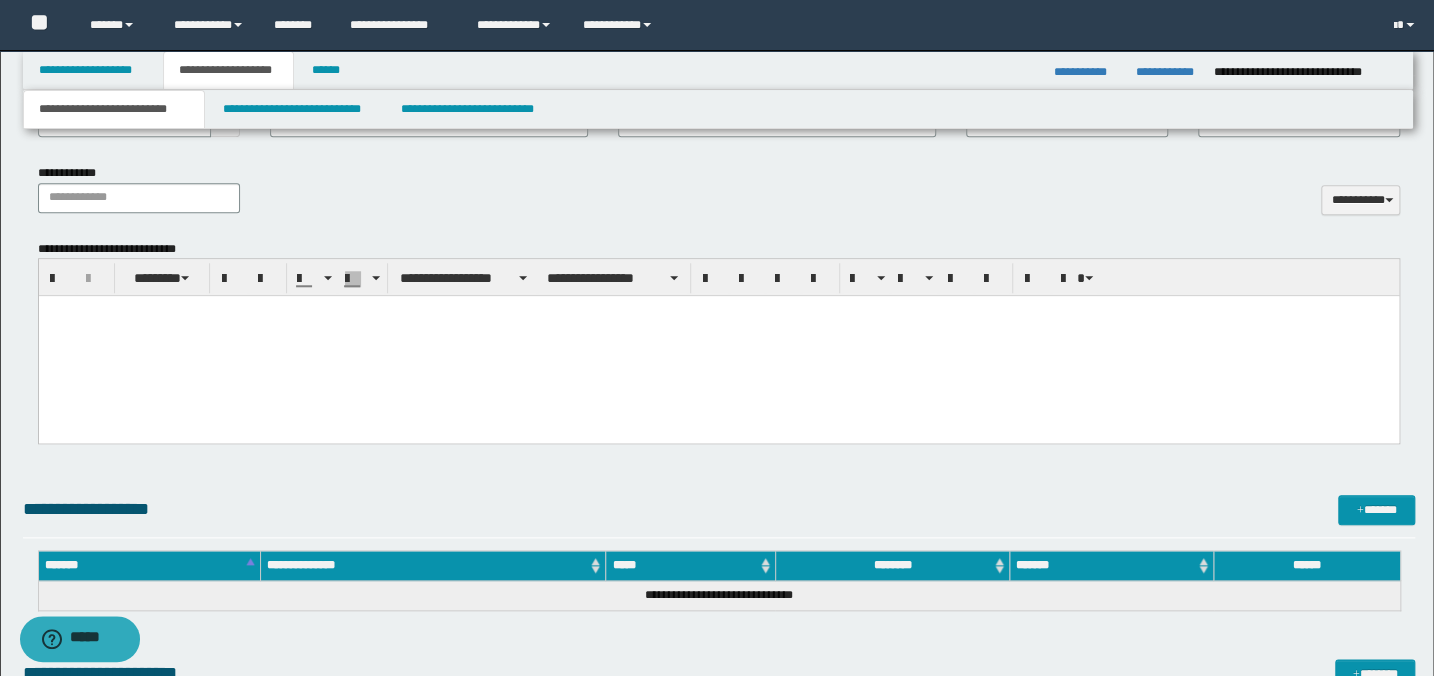 type 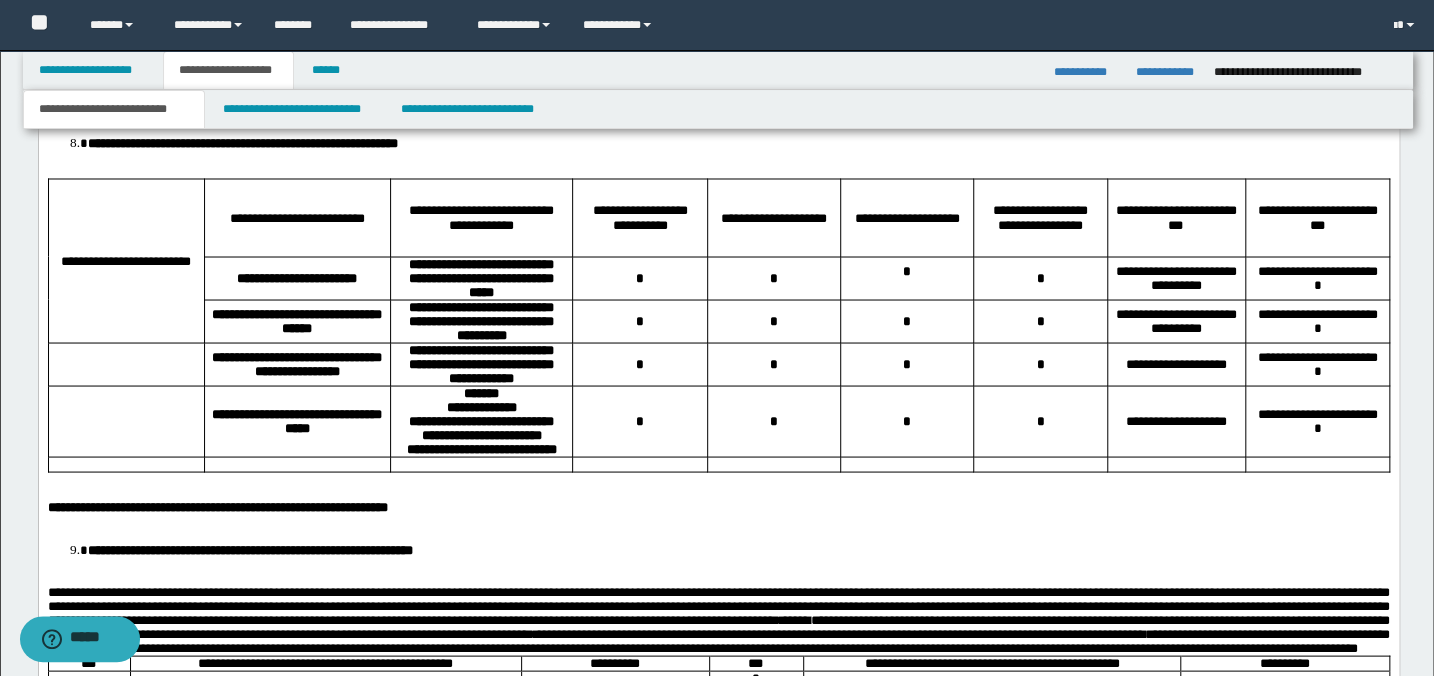 scroll, scrollTop: 2120, scrollLeft: 0, axis: vertical 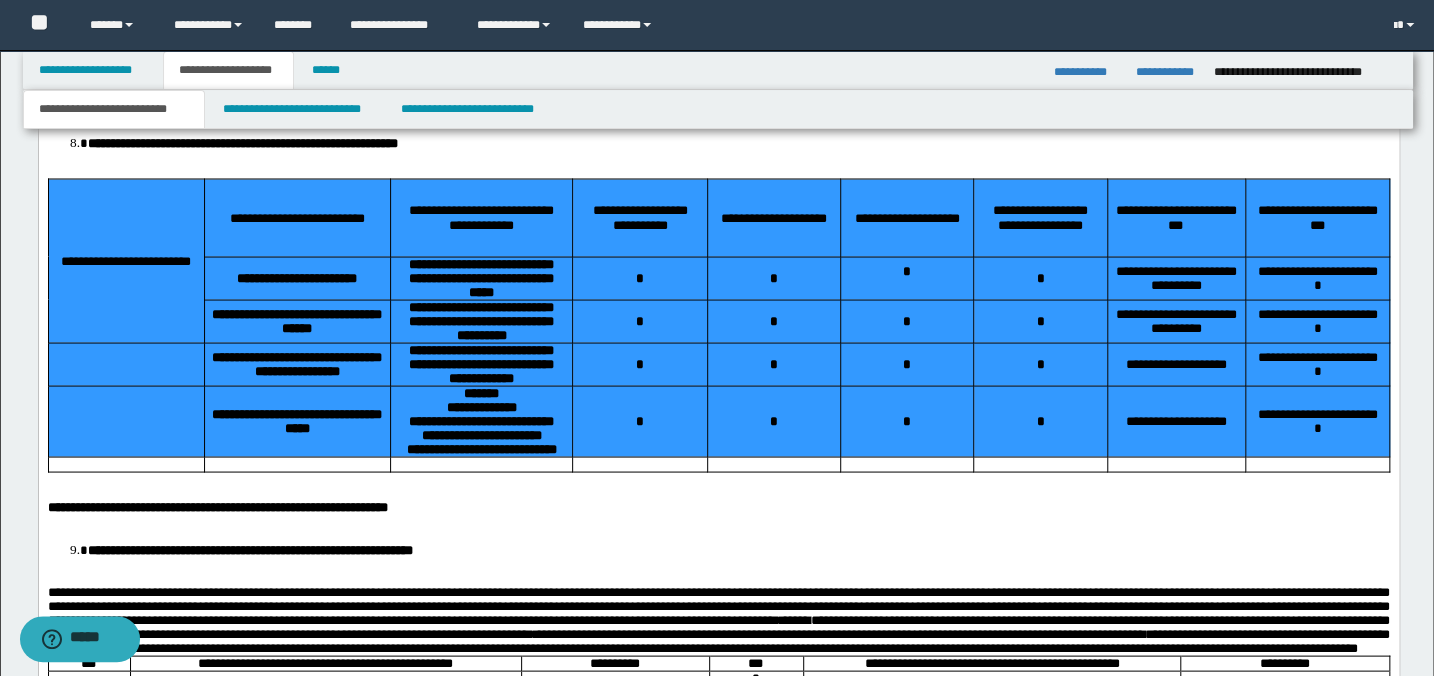 drag, startPoint x: 90, startPoint y: 315, endPoint x: 1010, endPoint y: 526, distance: 943.8861 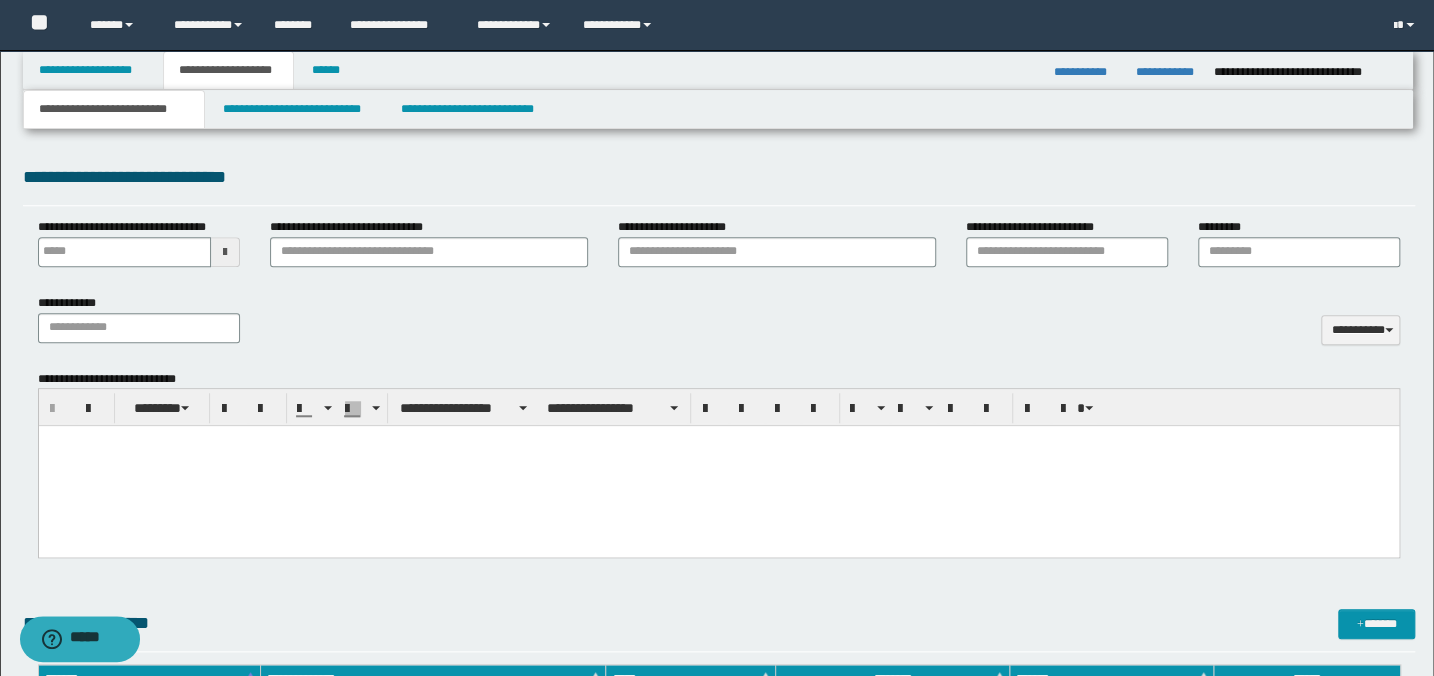 scroll, scrollTop: 567, scrollLeft: 0, axis: vertical 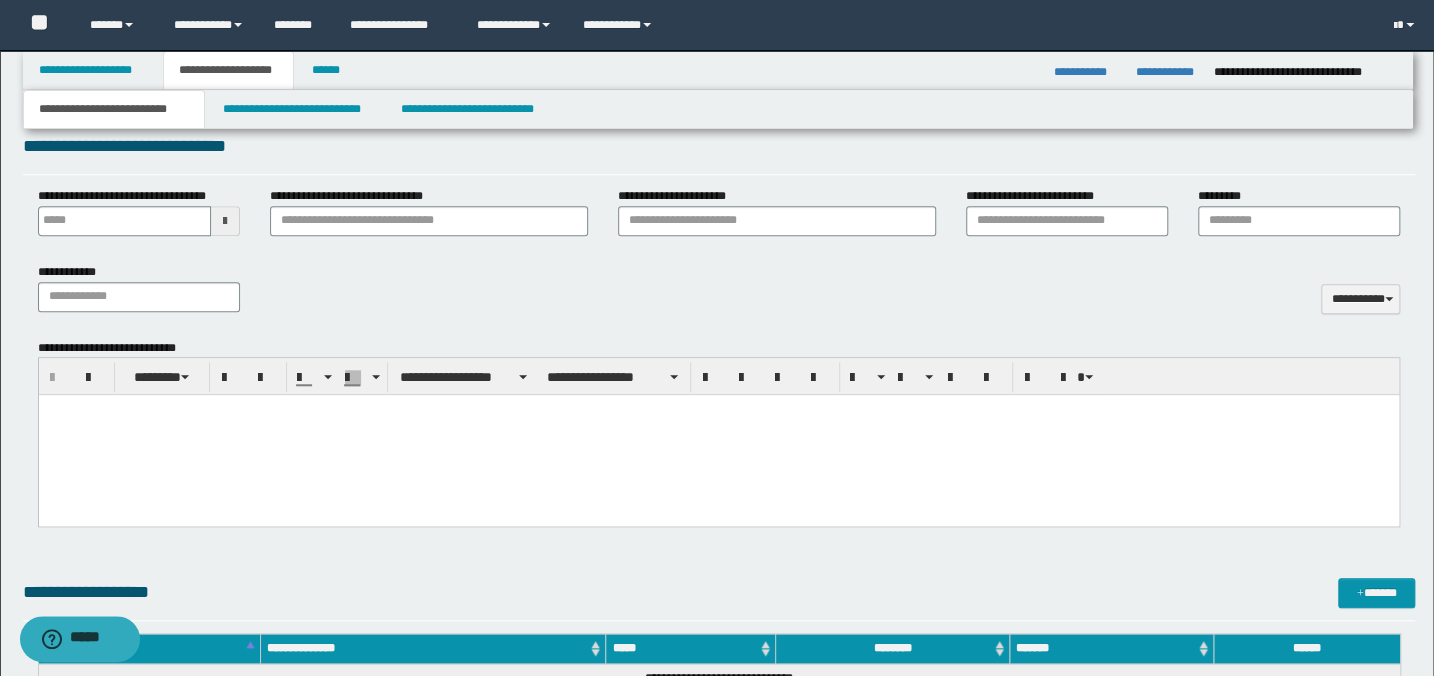 click at bounding box center [718, 435] 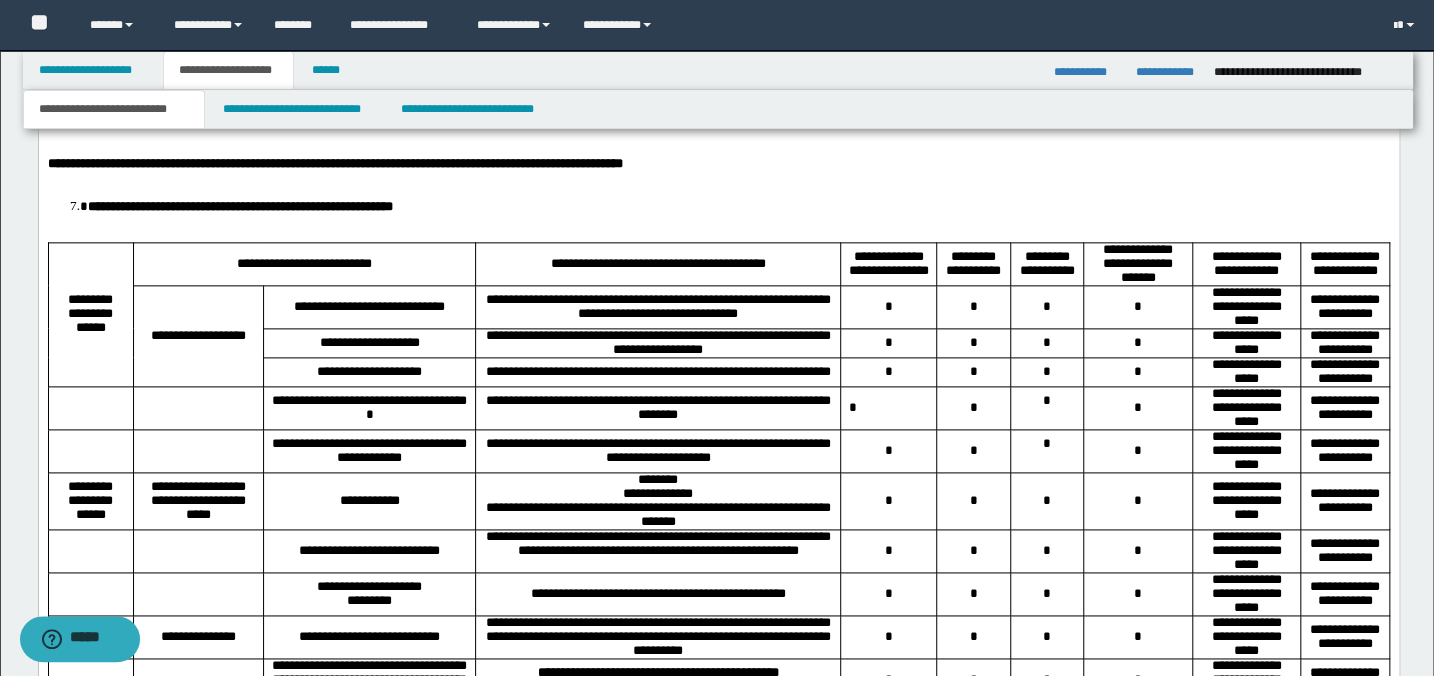 scroll, scrollTop: 1203, scrollLeft: 0, axis: vertical 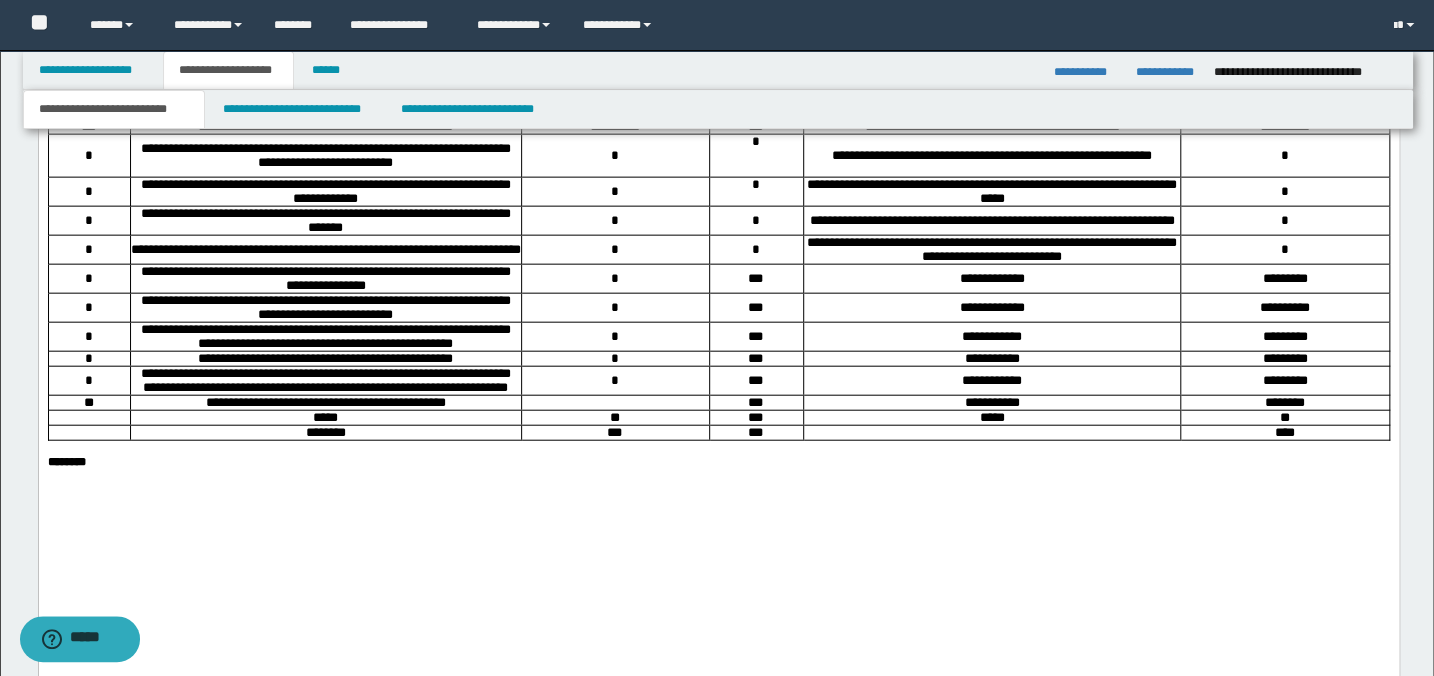 click on "**********" at bounding box center [718, 85] 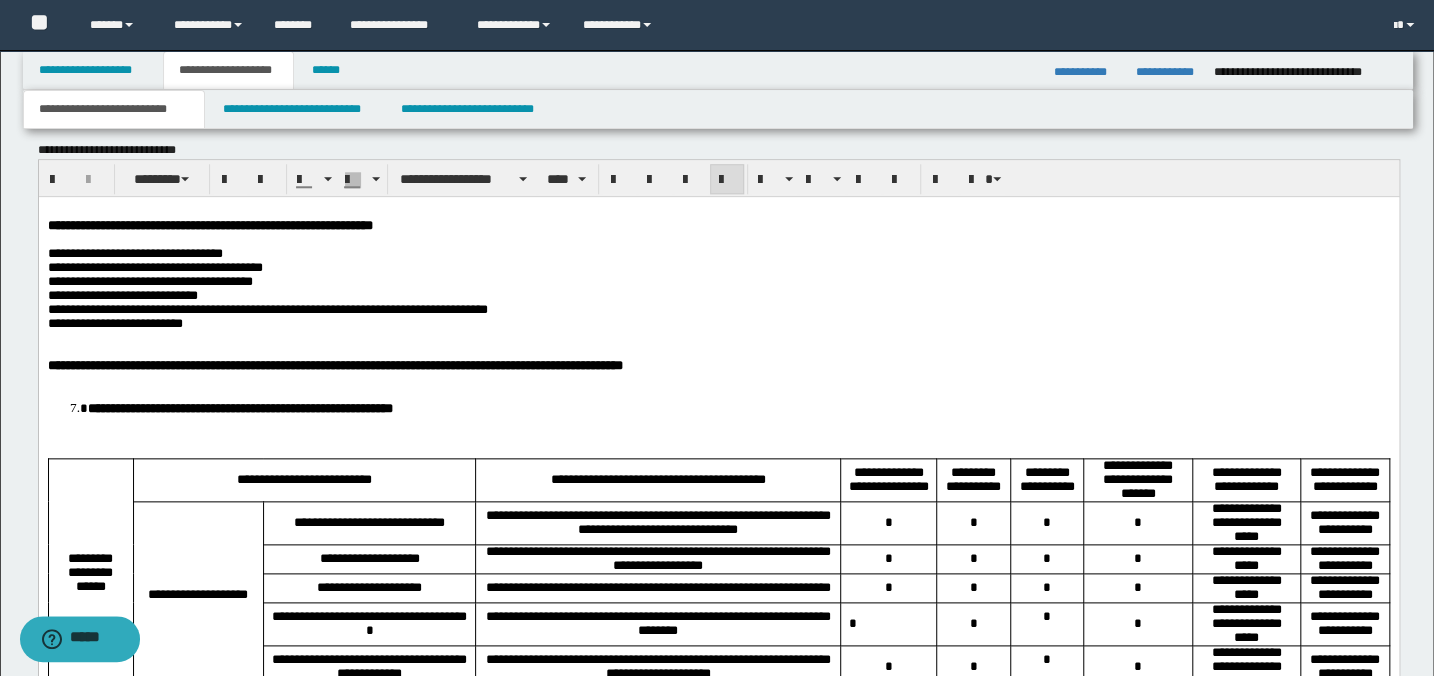 scroll, scrollTop: 946, scrollLeft: 0, axis: vertical 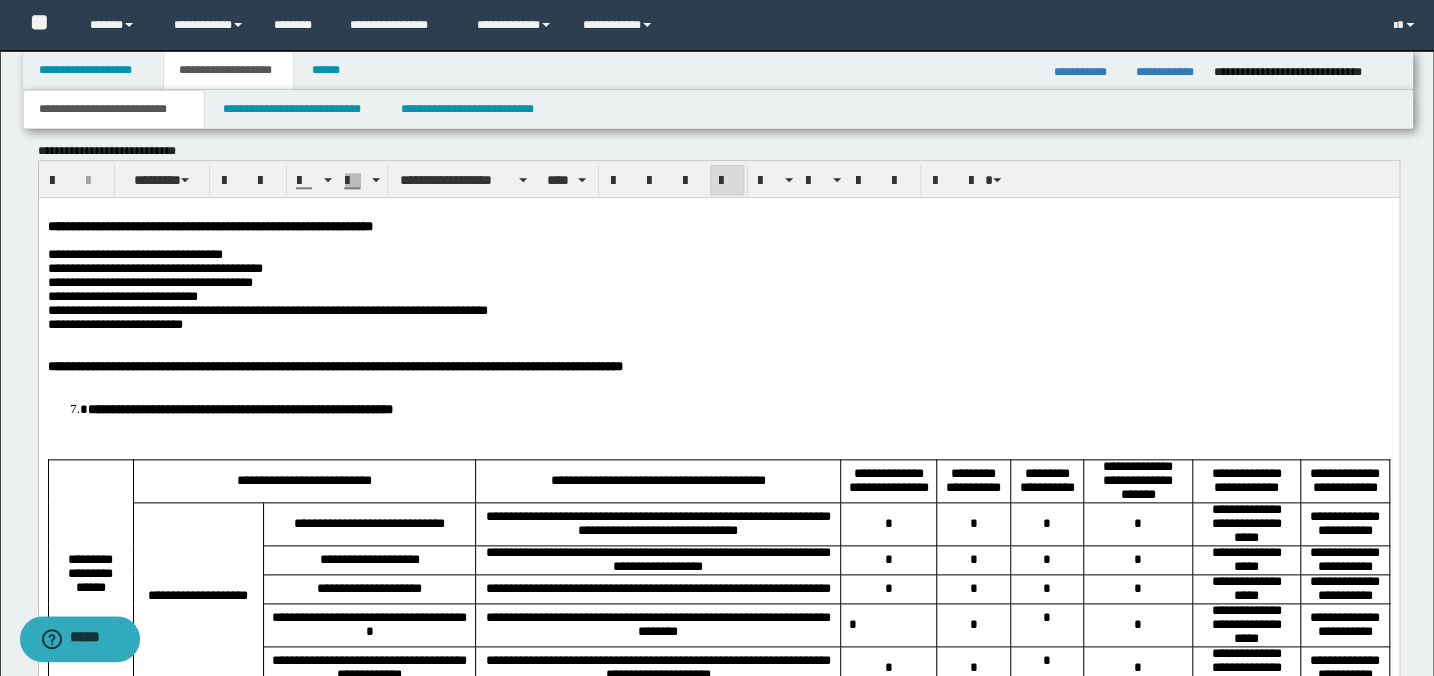 click on "**********" at bounding box center [134, 254] 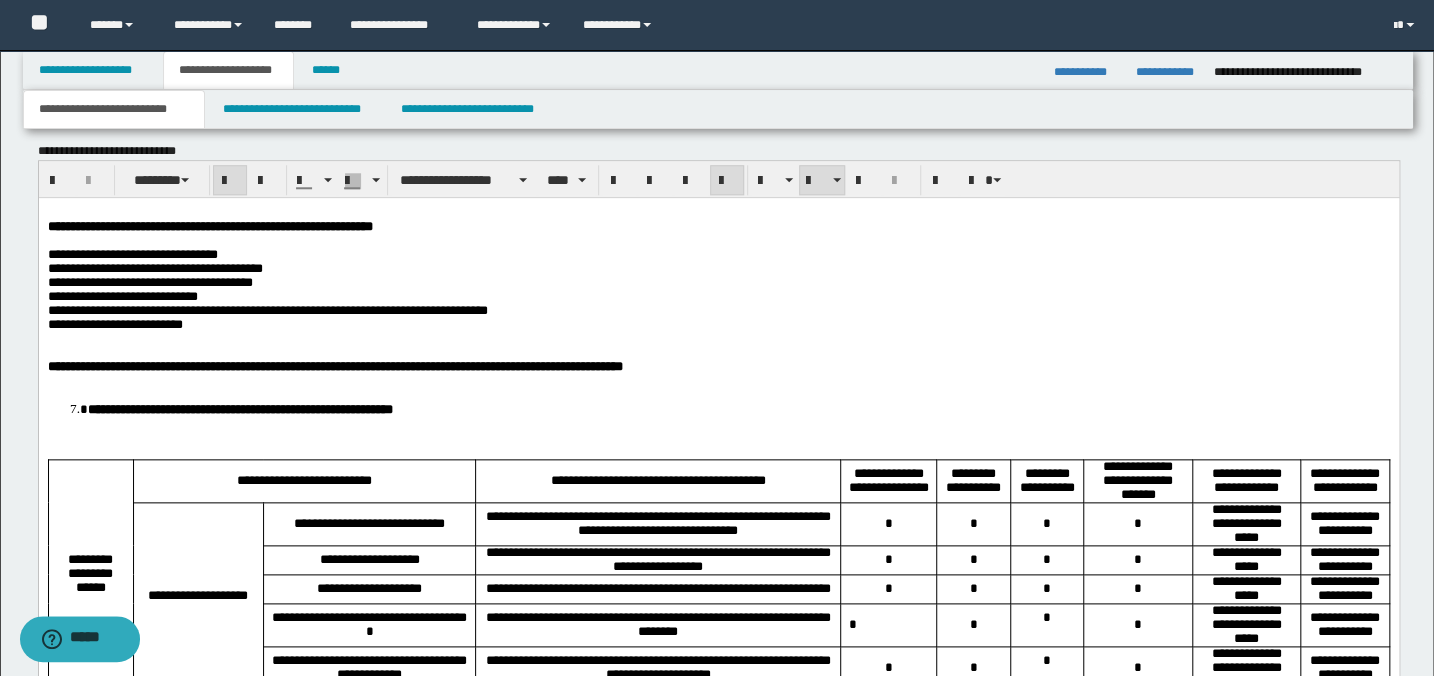 click on "**********" at bounding box center [239, 409] 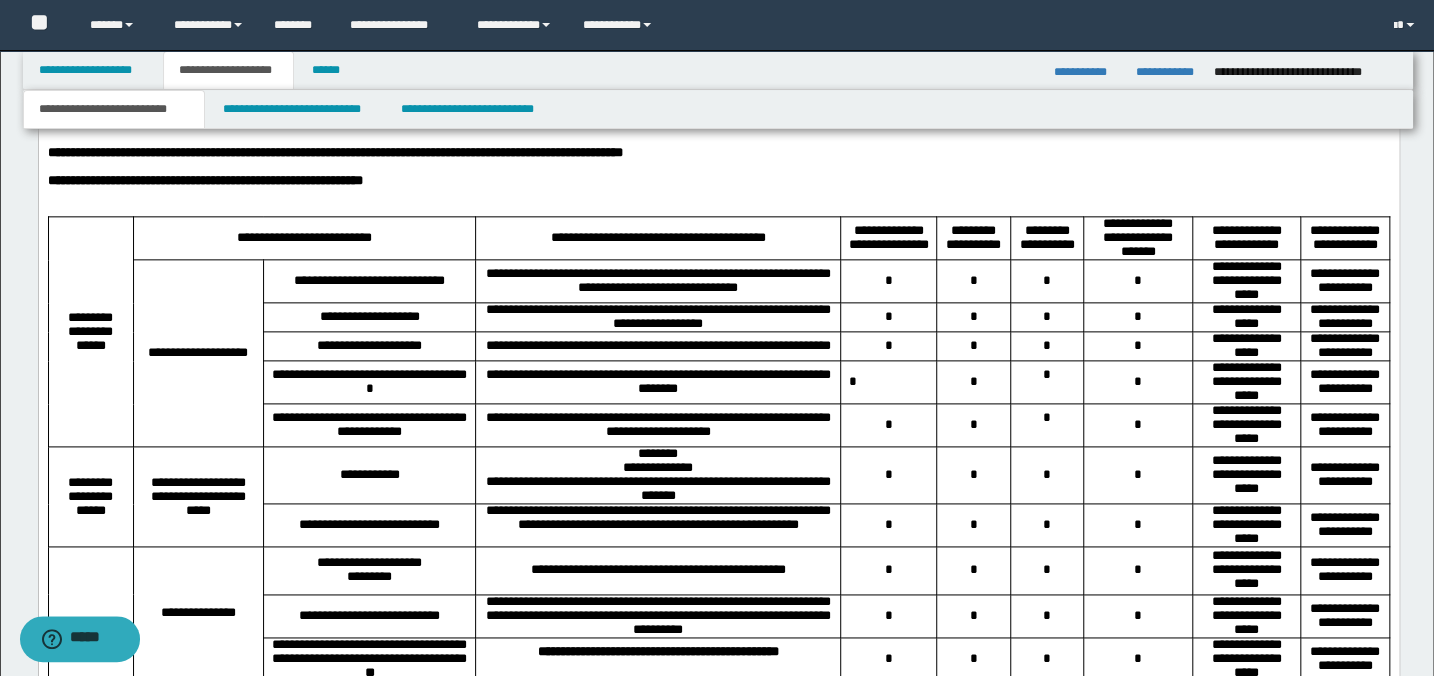 scroll, scrollTop: 1219, scrollLeft: 0, axis: vertical 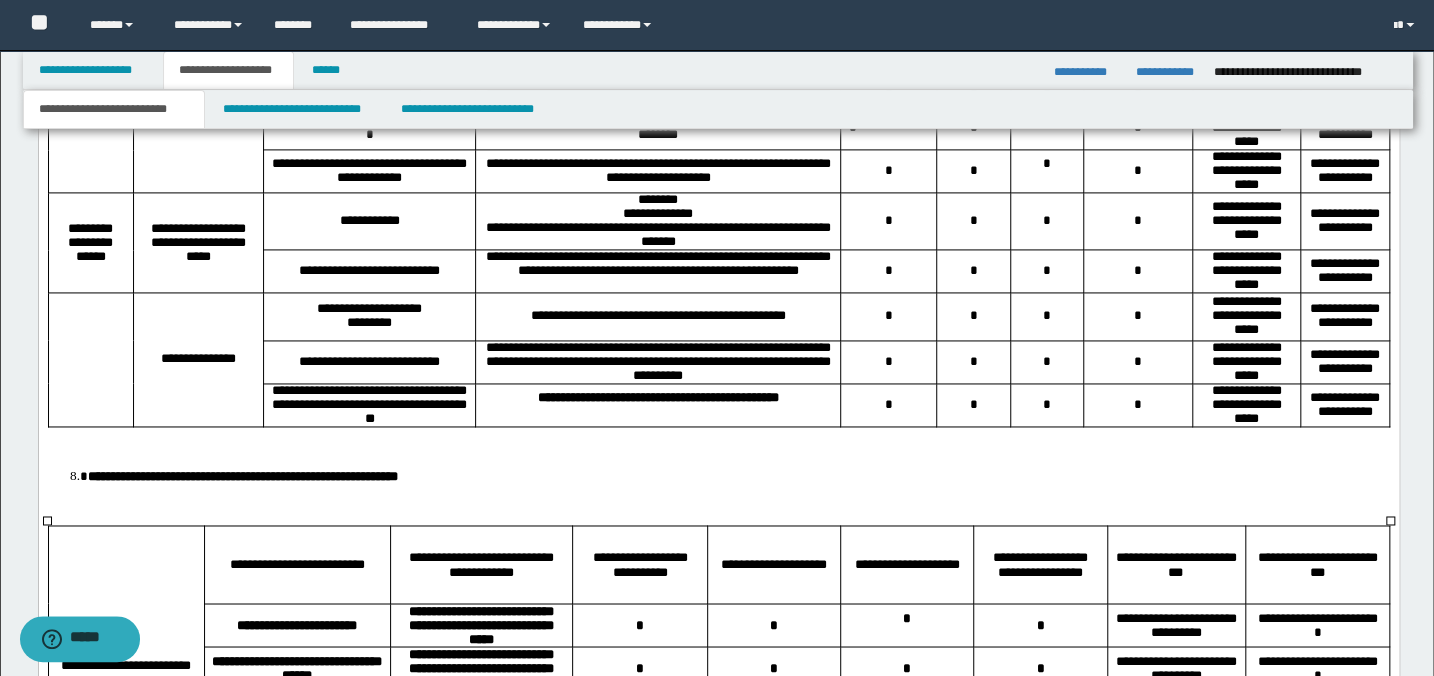 click on "**********" at bounding box center [658, 236] 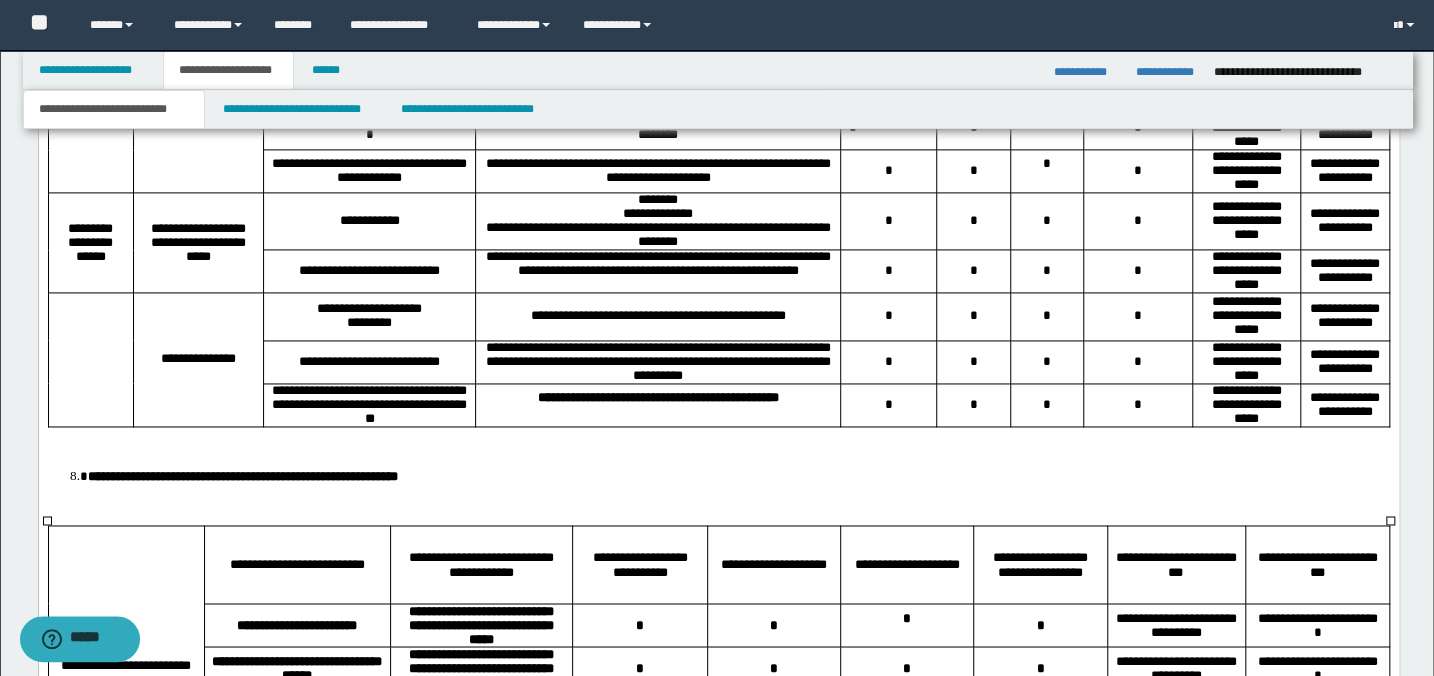 drag, startPoint x: 623, startPoint y: 291, endPoint x: 690, endPoint y: 390, distance: 119.54079 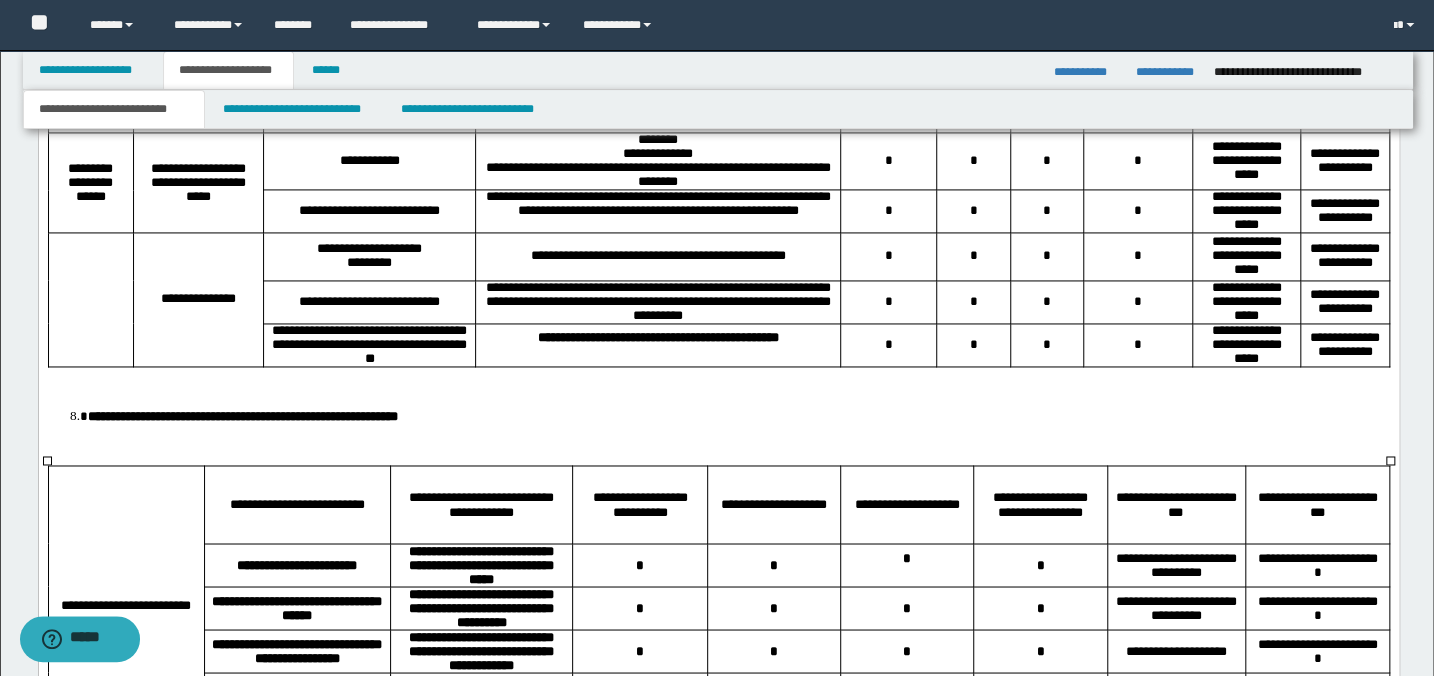 scroll, scrollTop: 1491, scrollLeft: 0, axis: vertical 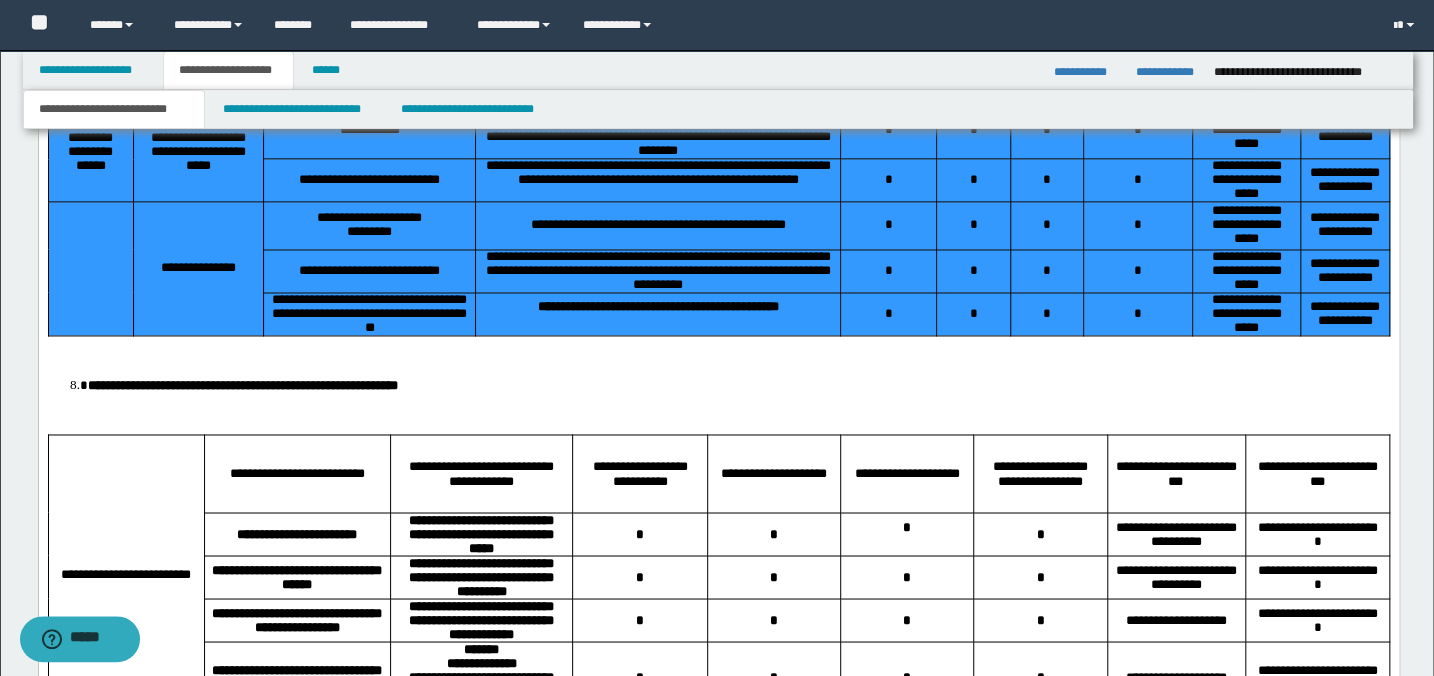 drag, startPoint x: 126, startPoint y: -92, endPoint x: 1346, endPoint y: 376, distance: 1306.6843 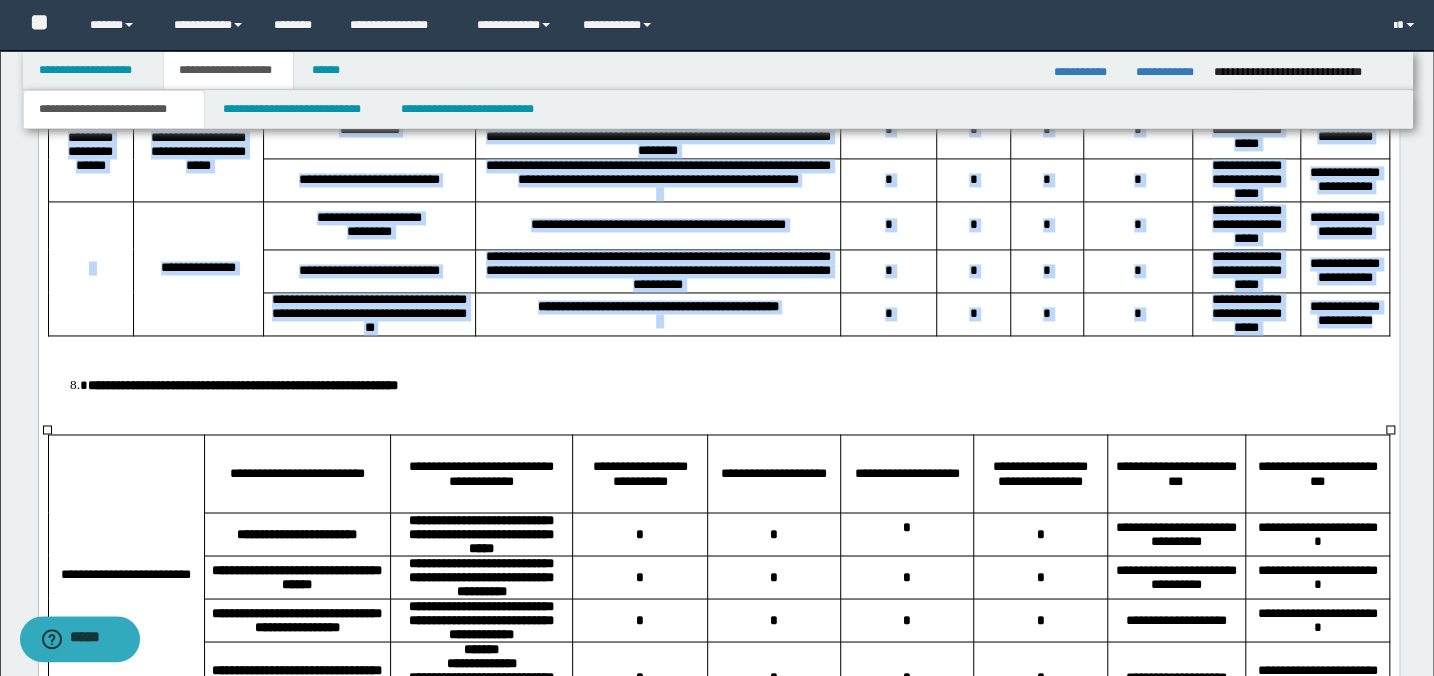 click on "*********" at bounding box center (368, 233) 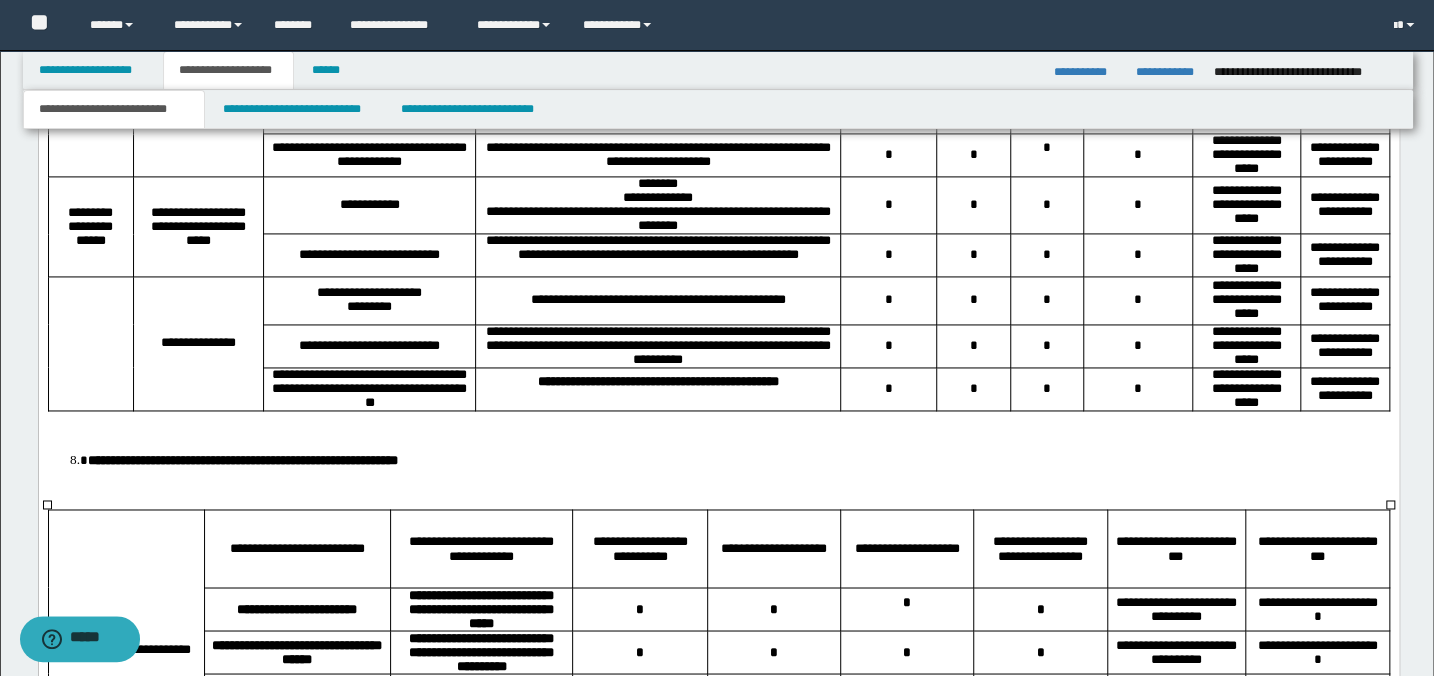 scroll, scrollTop: 1219, scrollLeft: 0, axis: vertical 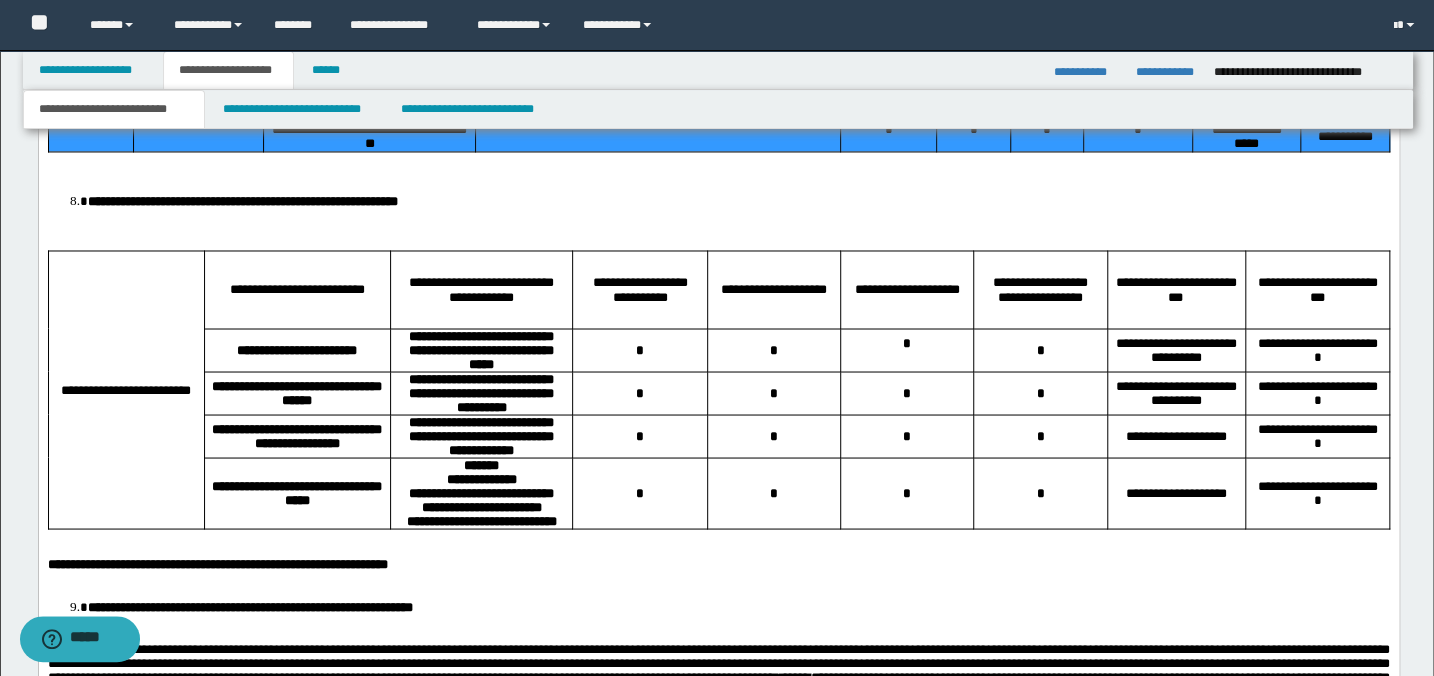 drag, startPoint x: 137, startPoint y: -250, endPoint x: 1374, endPoint y: 233, distance: 1327.9525 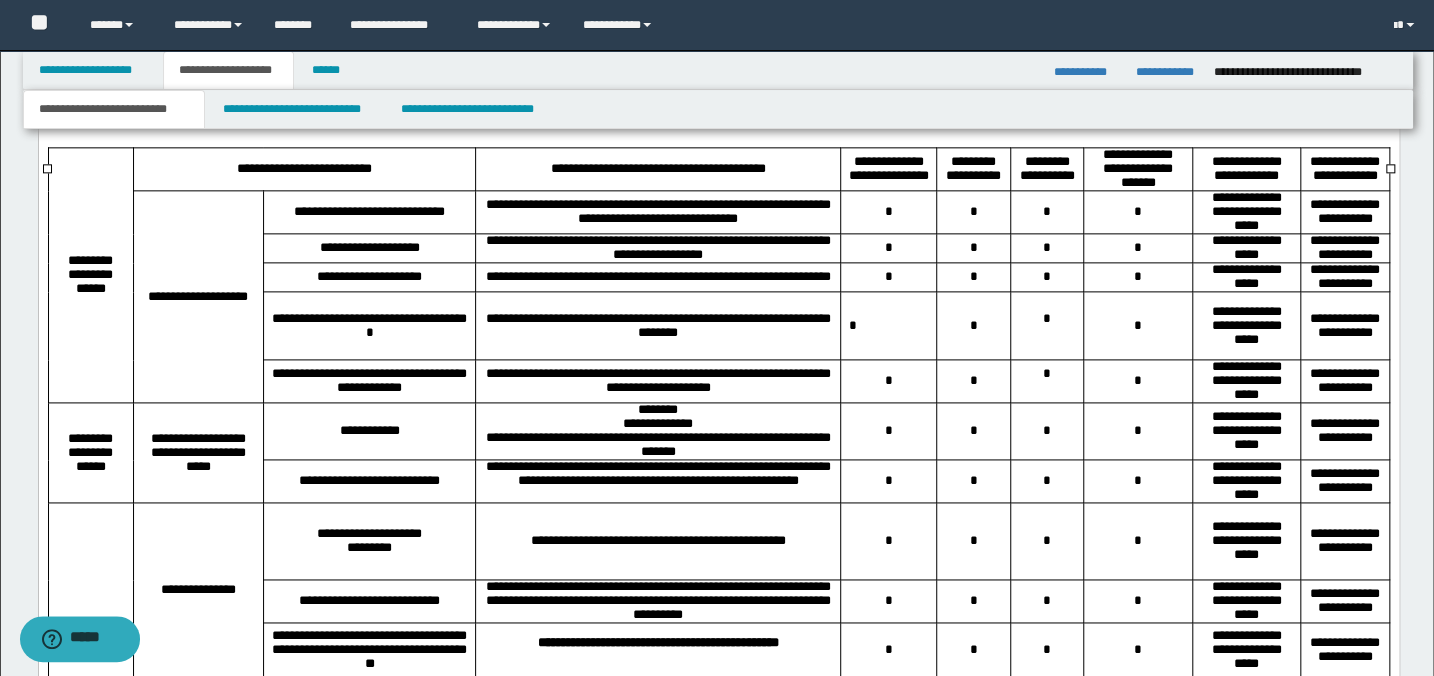scroll, scrollTop: 1214, scrollLeft: 0, axis: vertical 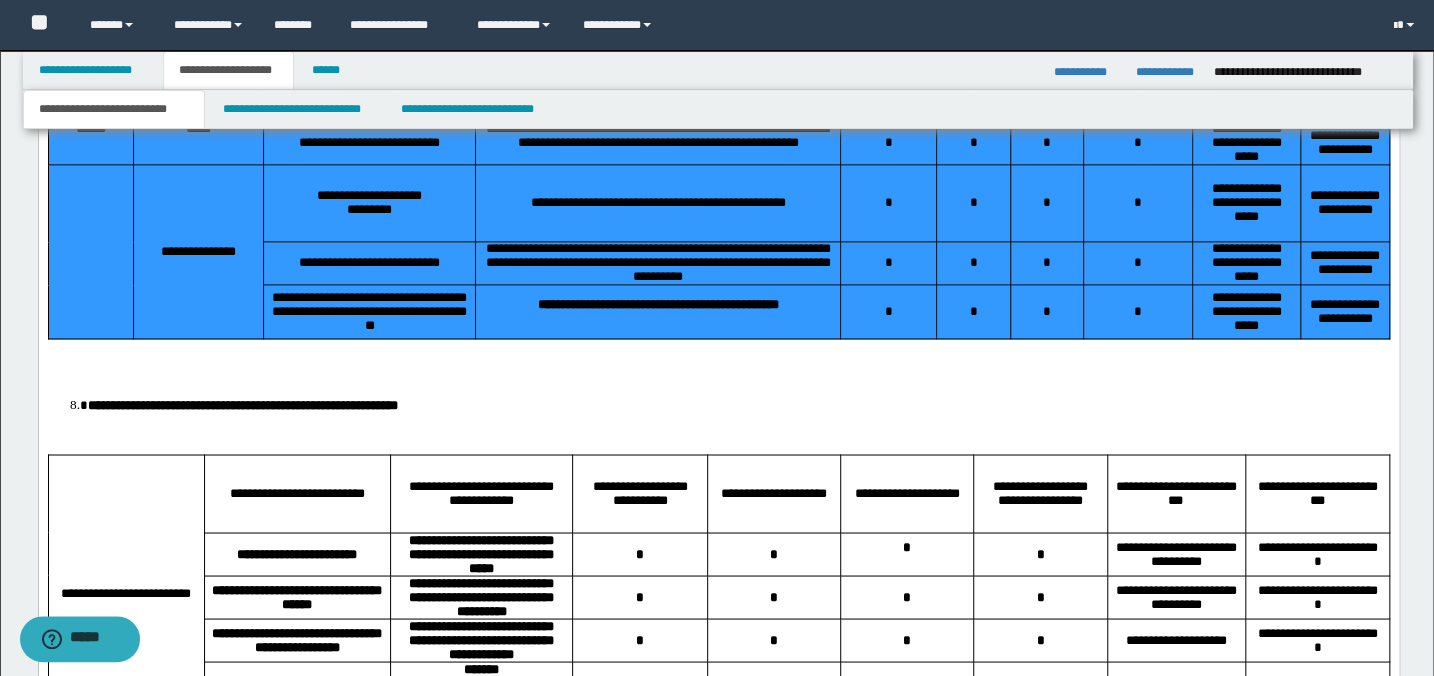 drag, startPoint x: 78, startPoint y: -160, endPoint x: 1334, endPoint y: 419, distance: 1383.0319 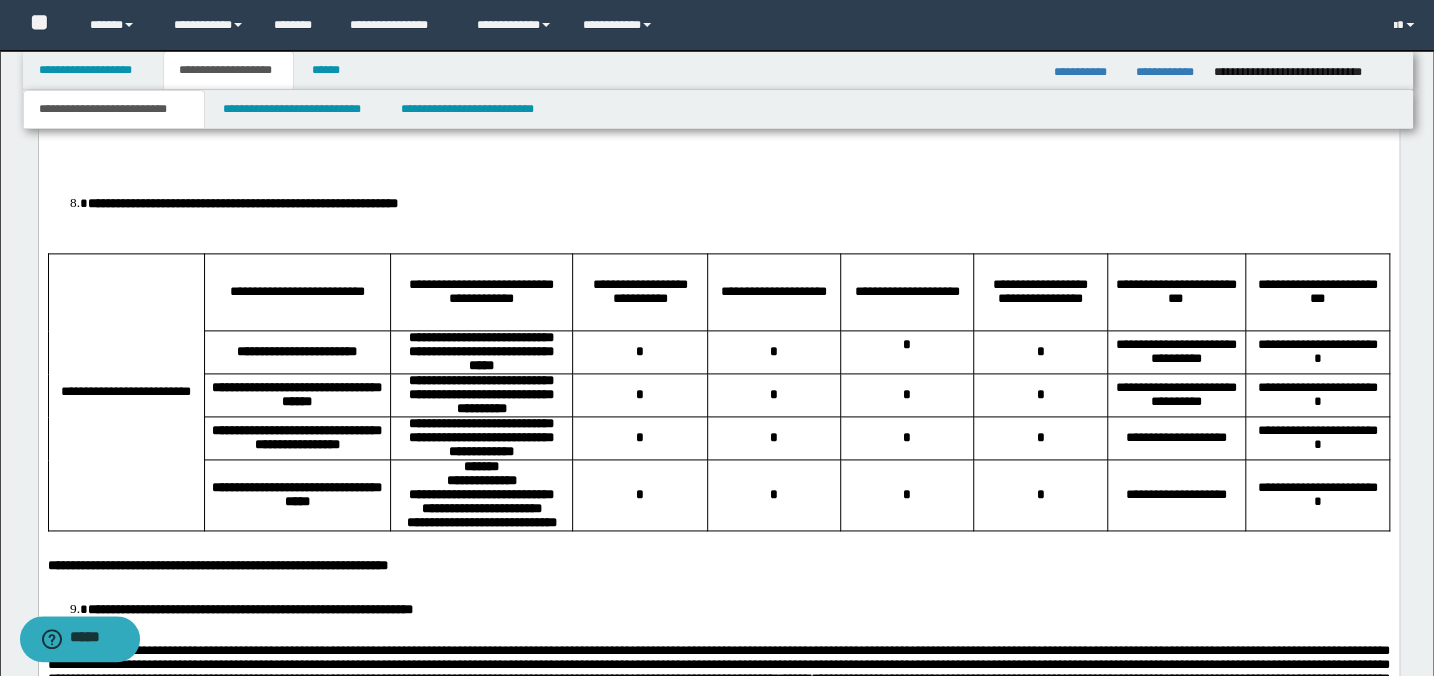 scroll, scrollTop: 1190, scrollLeft: 0, axis: vertical 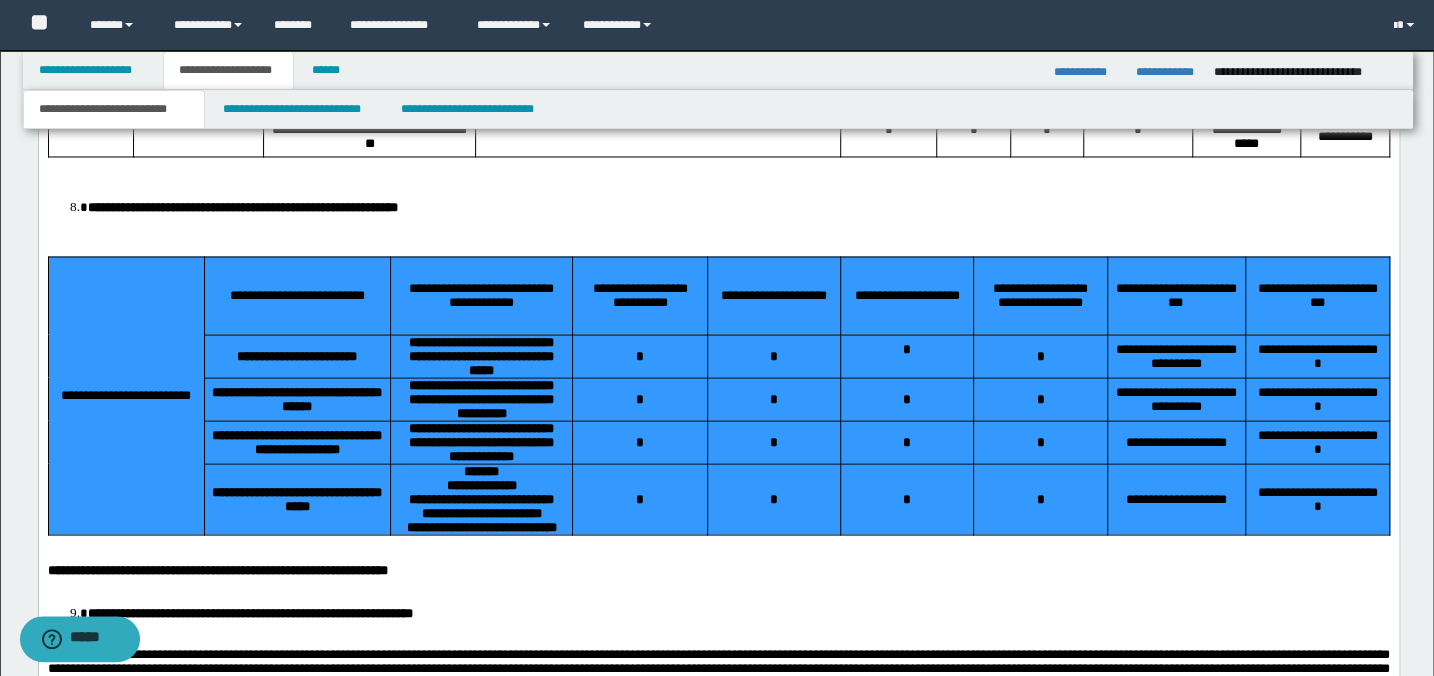 drag, startPoint x: 125, startPoint y: 367, endPoint x: 1305, endPoint y: 493, distance: 1186.708 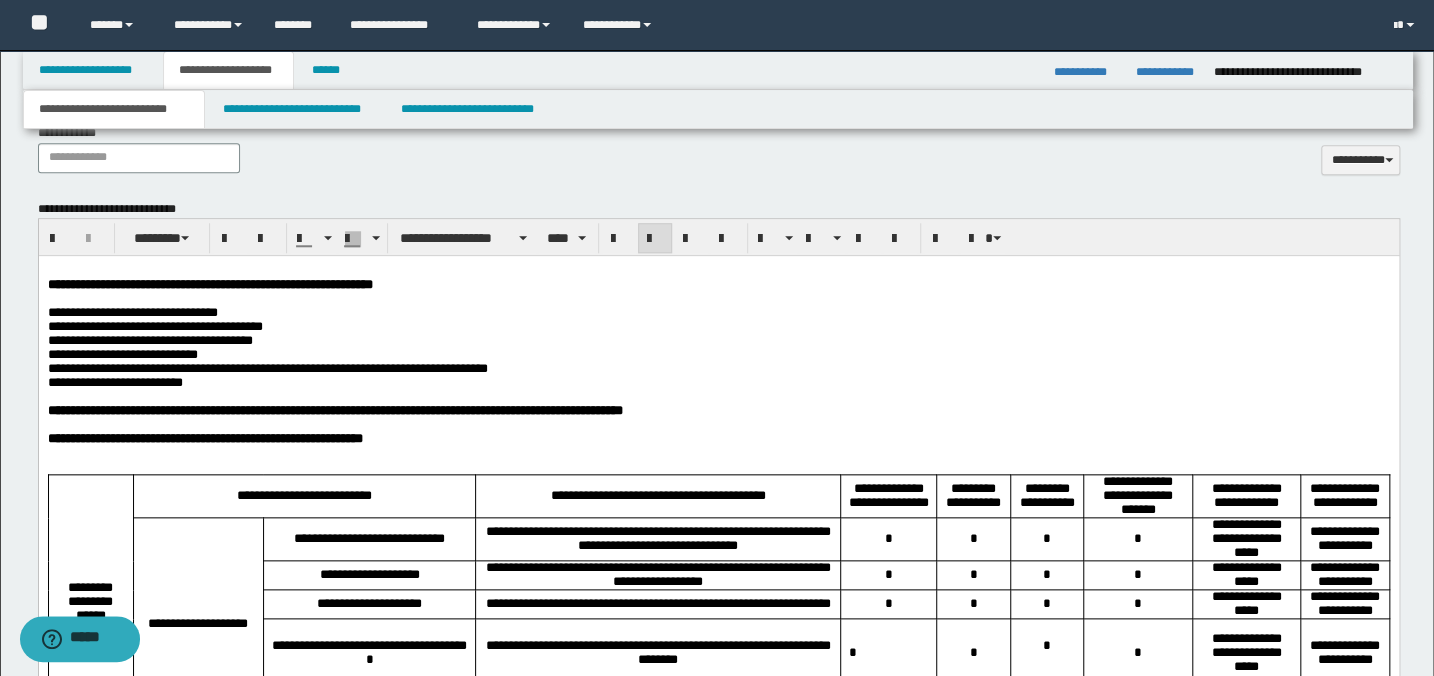 scroll, scrollTop: 917, scrollLeft: 0, axis: vertical 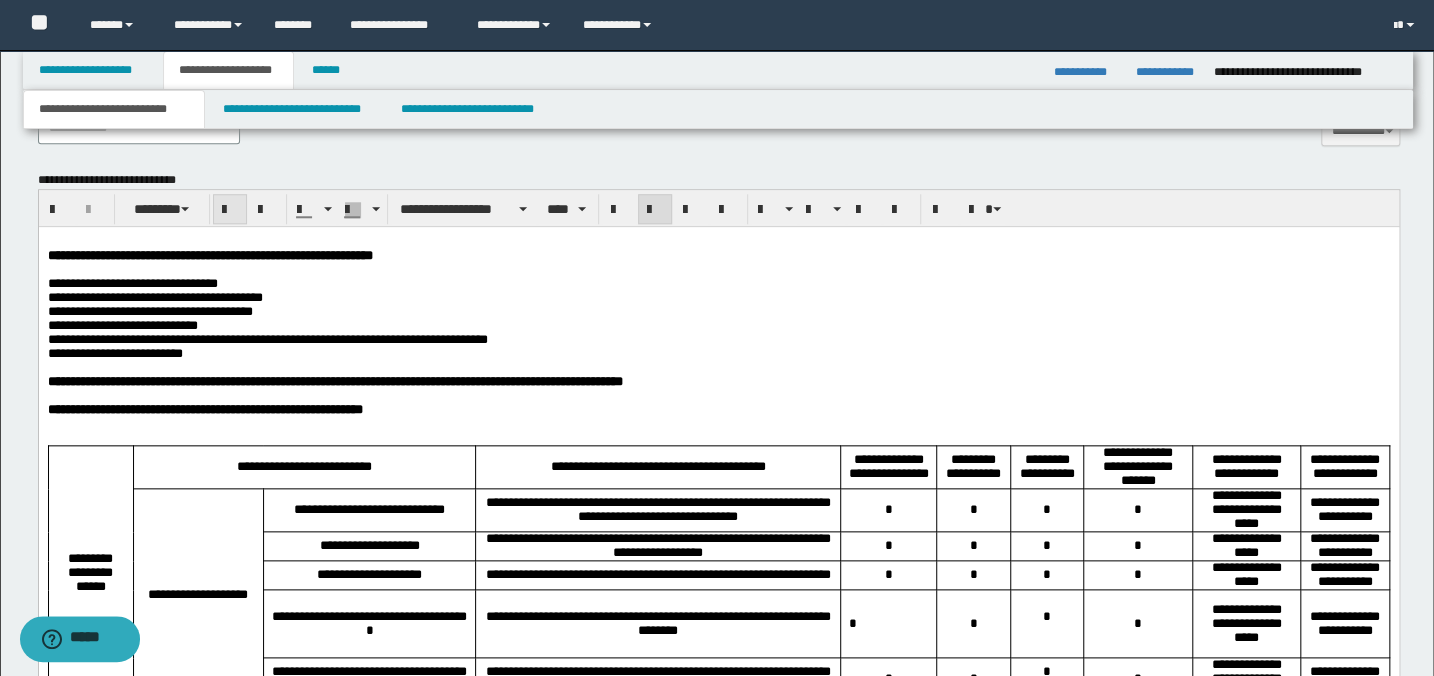 click at bounding box center (230, 210) 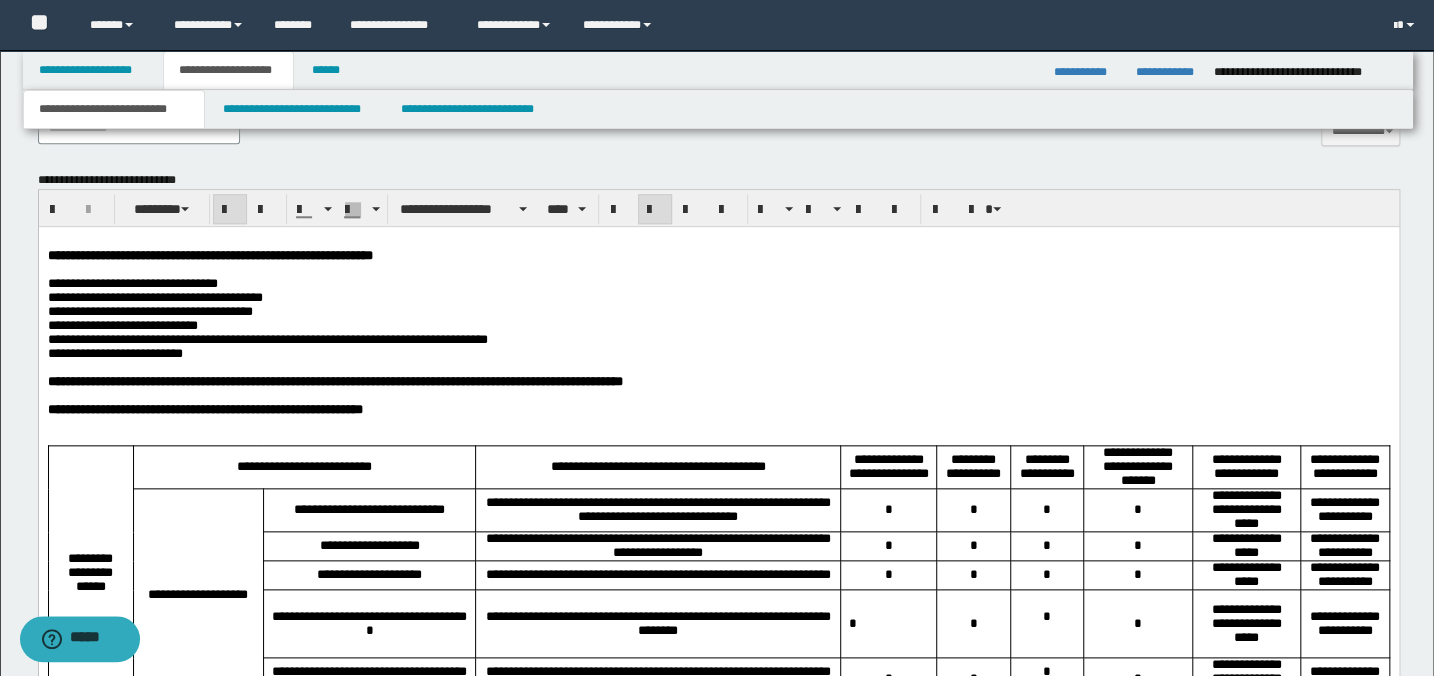 click at bounding box center (230, 210) 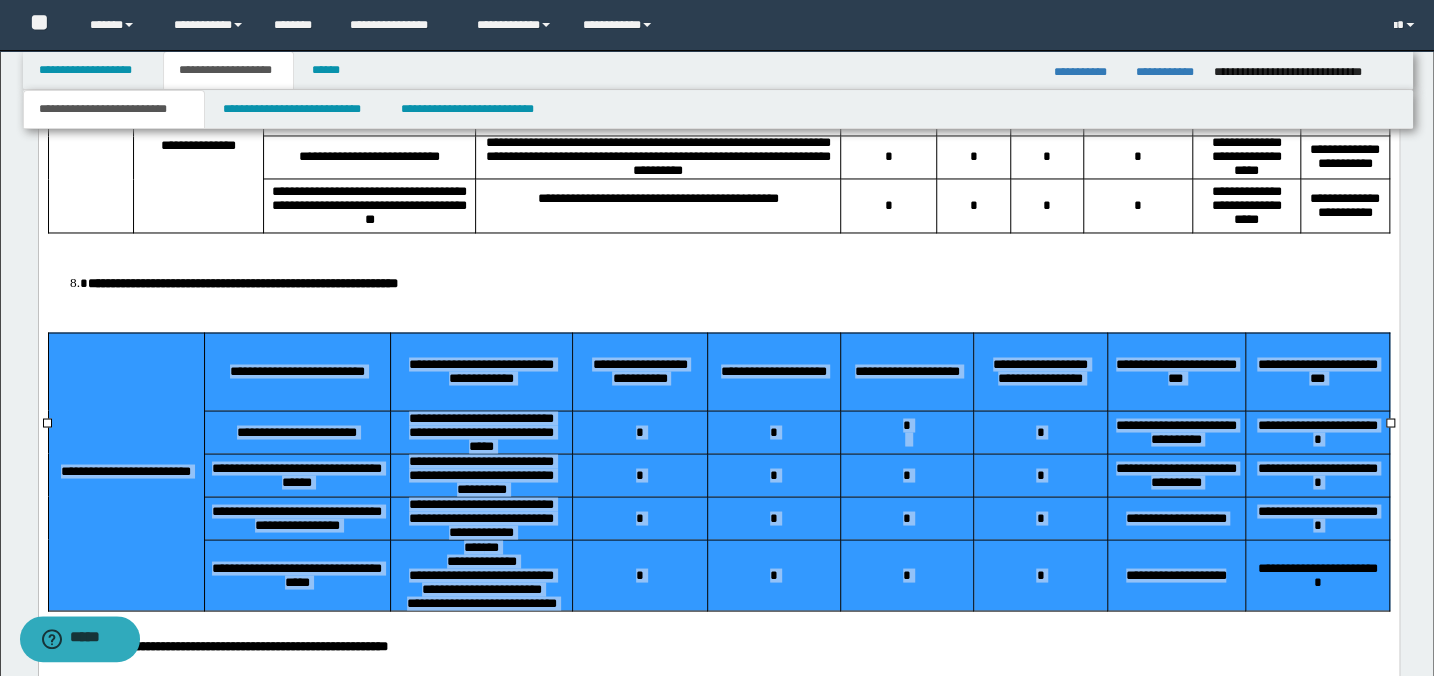 scroll, scrollTop: 1826, scrollLeft: 0, axis: vertical 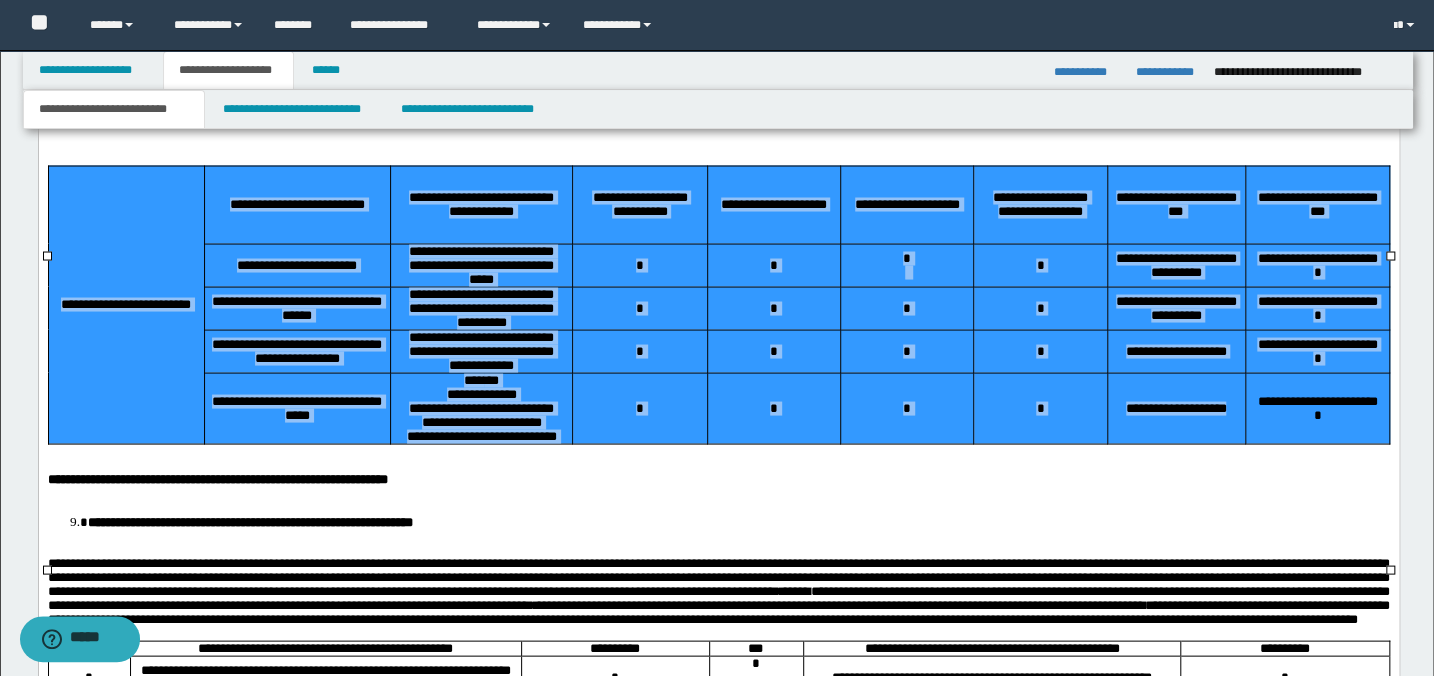 click on "*" at bounding box center [639, 309] 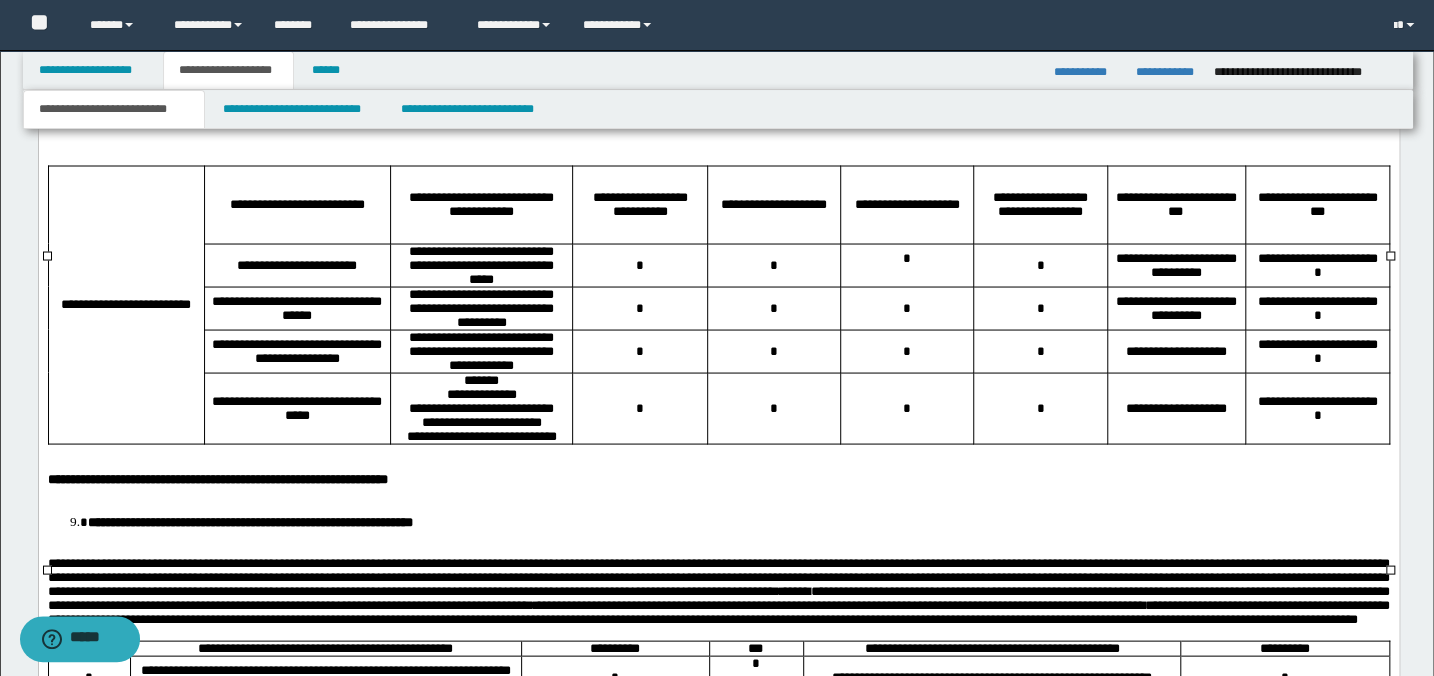 click at bounding box center [718, 145] 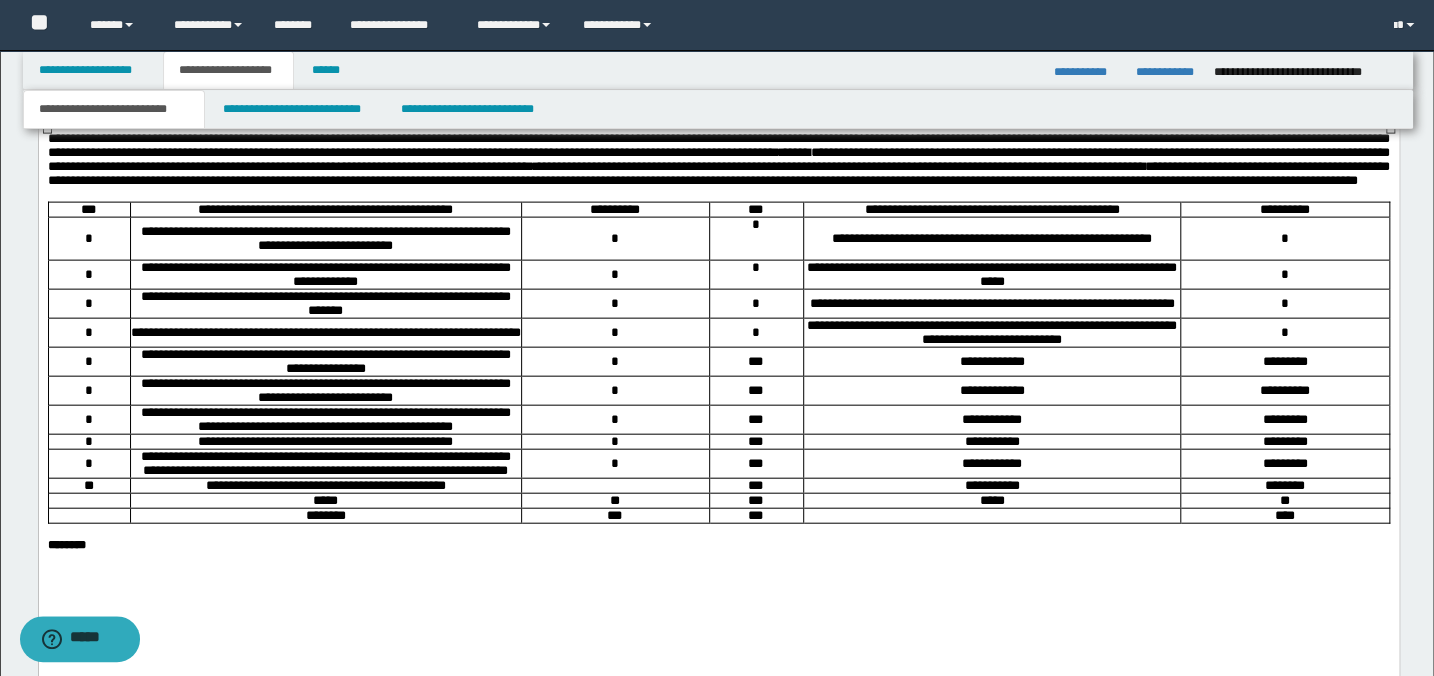 scroll, scrollTop: 2190, scrollLeft: 0, axis: vertical 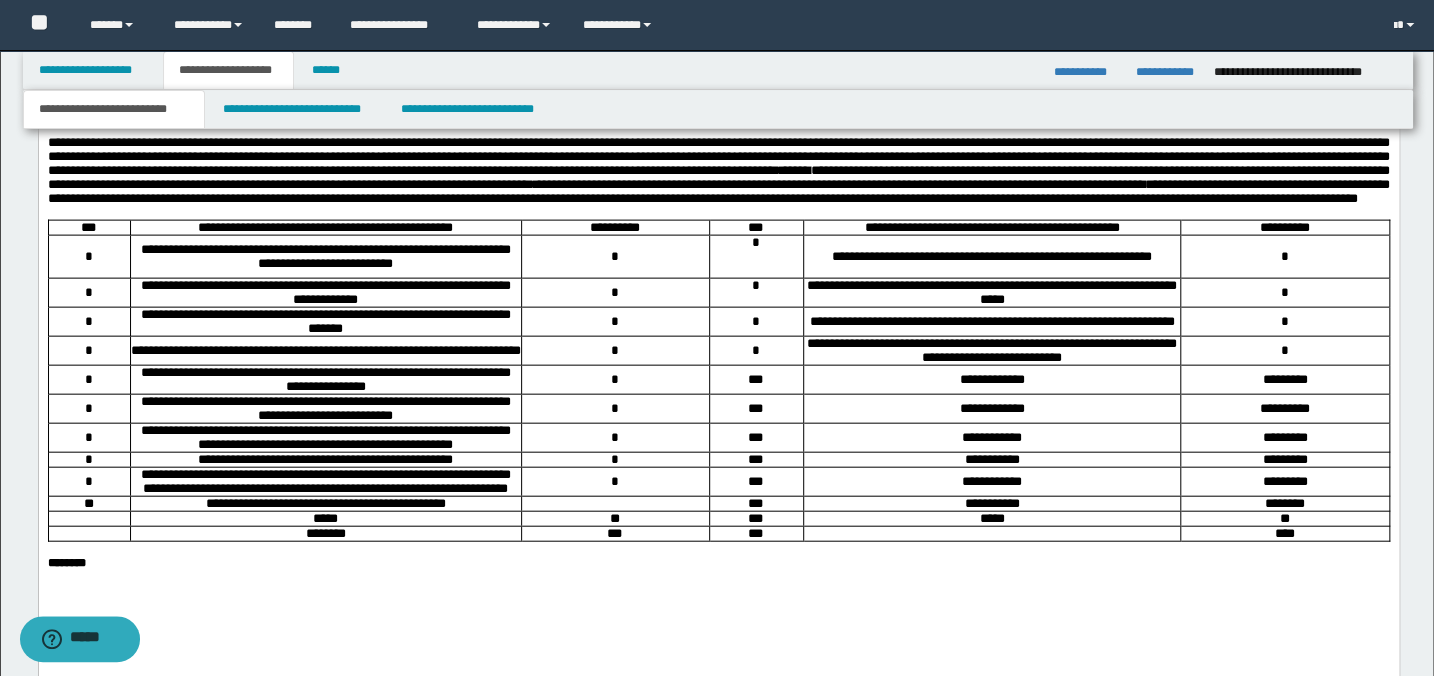 click on "**********" at bounding box center (174, 101) 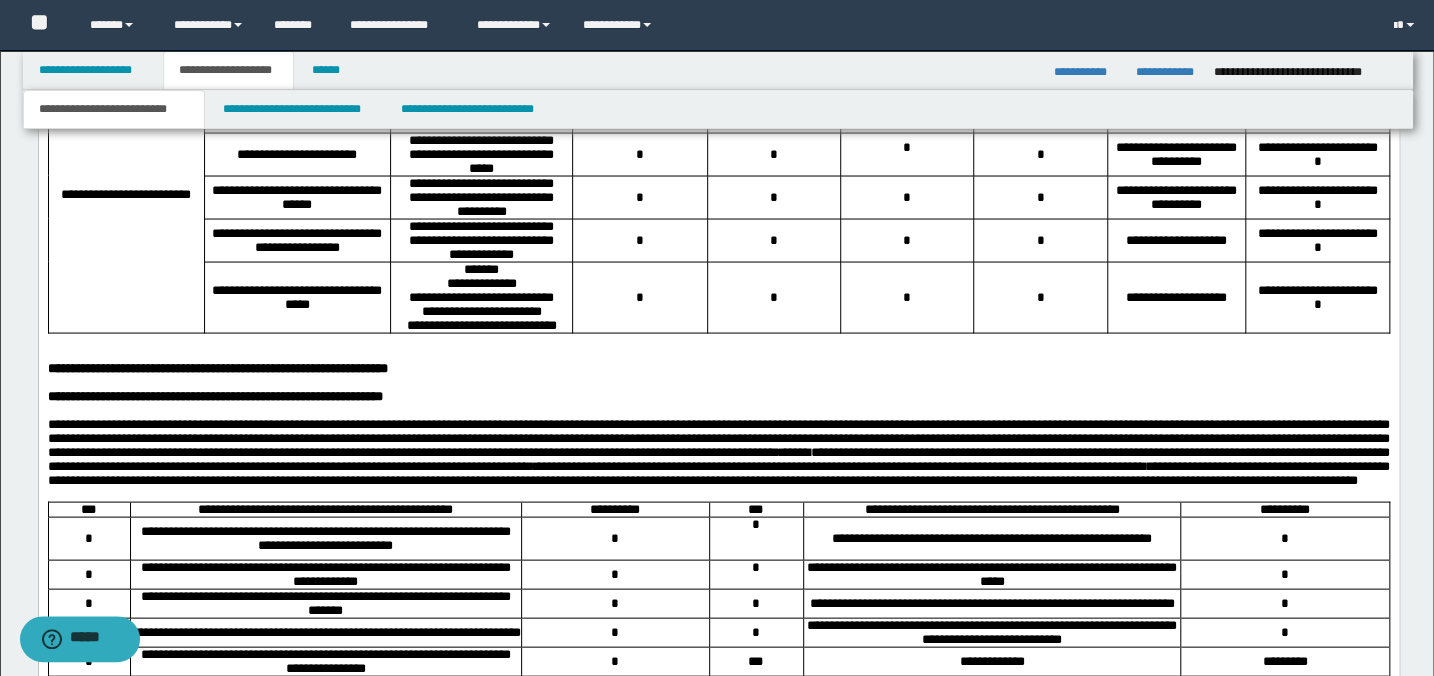 scroll, scrollTop: 1917, scrollLeft: 0, axis: vertical 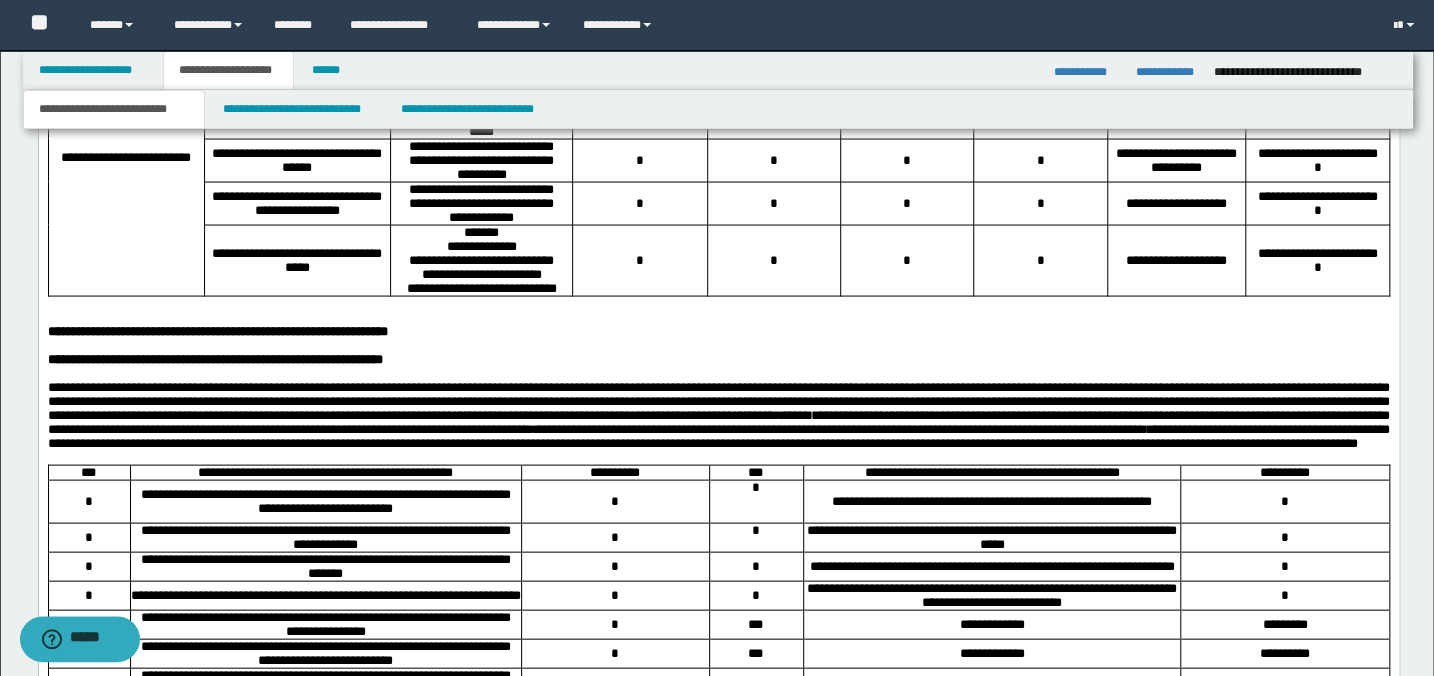 click on "*** ***" at bounding box center [480, 233] 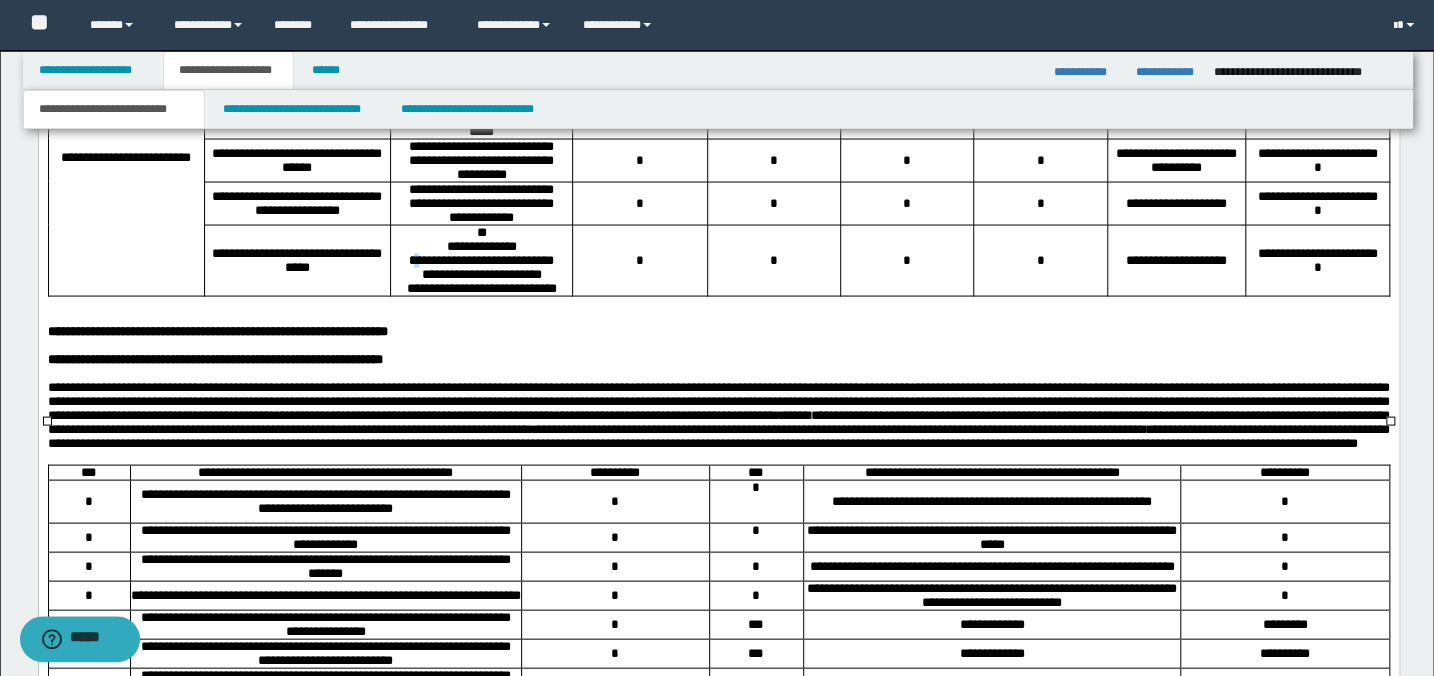drag, startPoint x: 412, startPoint y: 368, endPoint x: 422, endPoint y: 395, distance: 28.79236 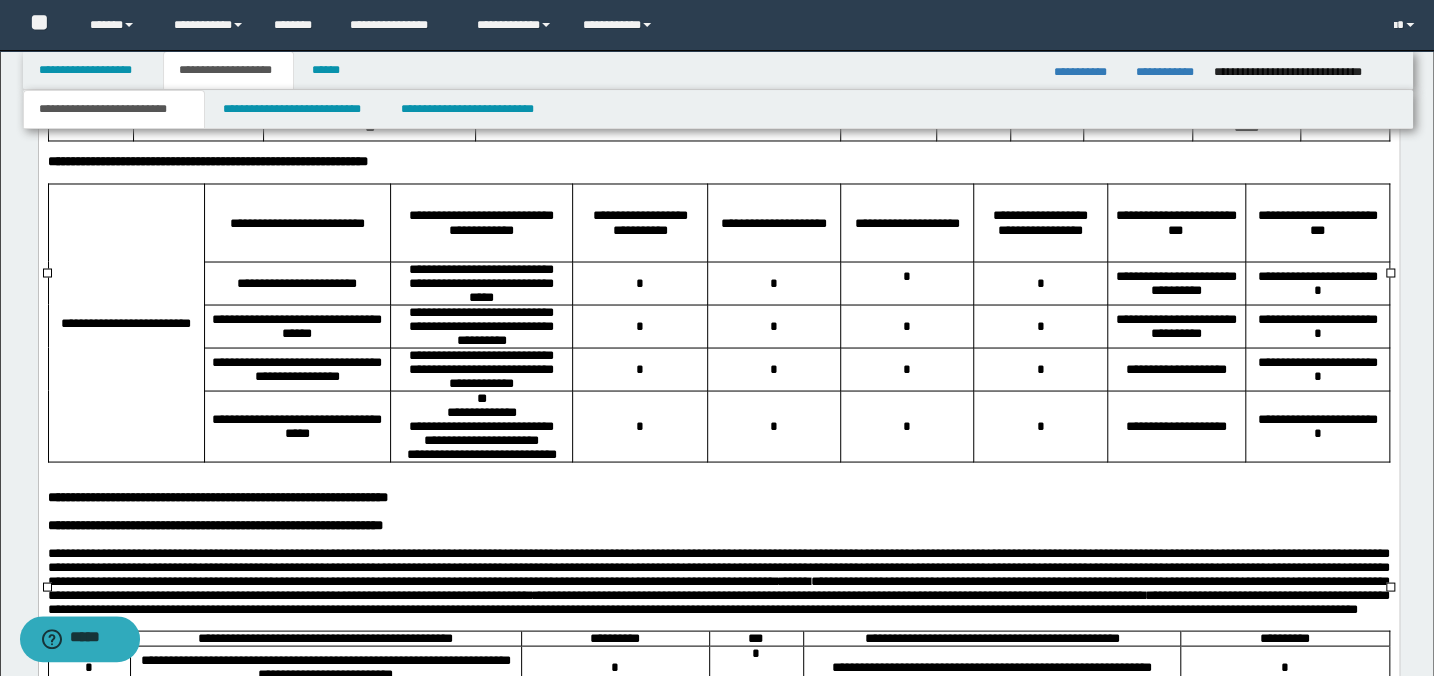 scroll, scrollTop: 1735, scrollLeft: 0, axis: vertical 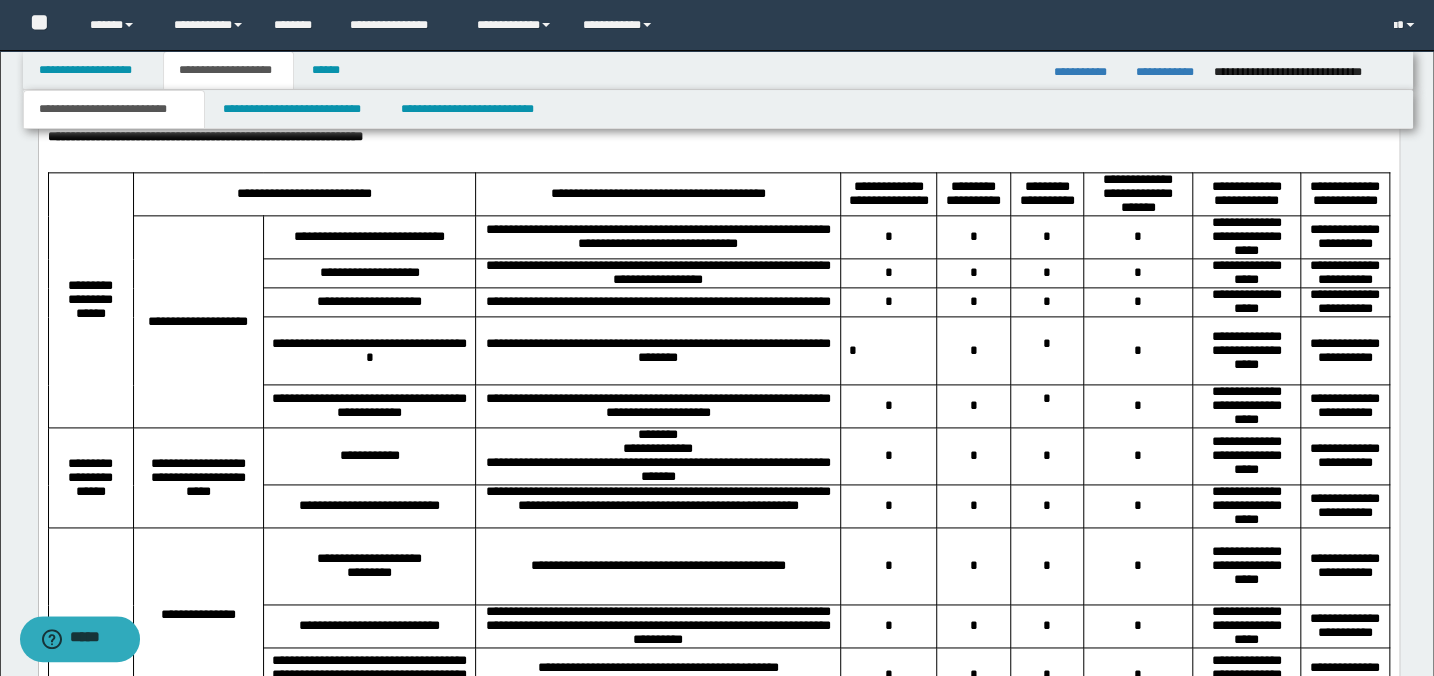 click on "*" at bounding box center (888, 352) 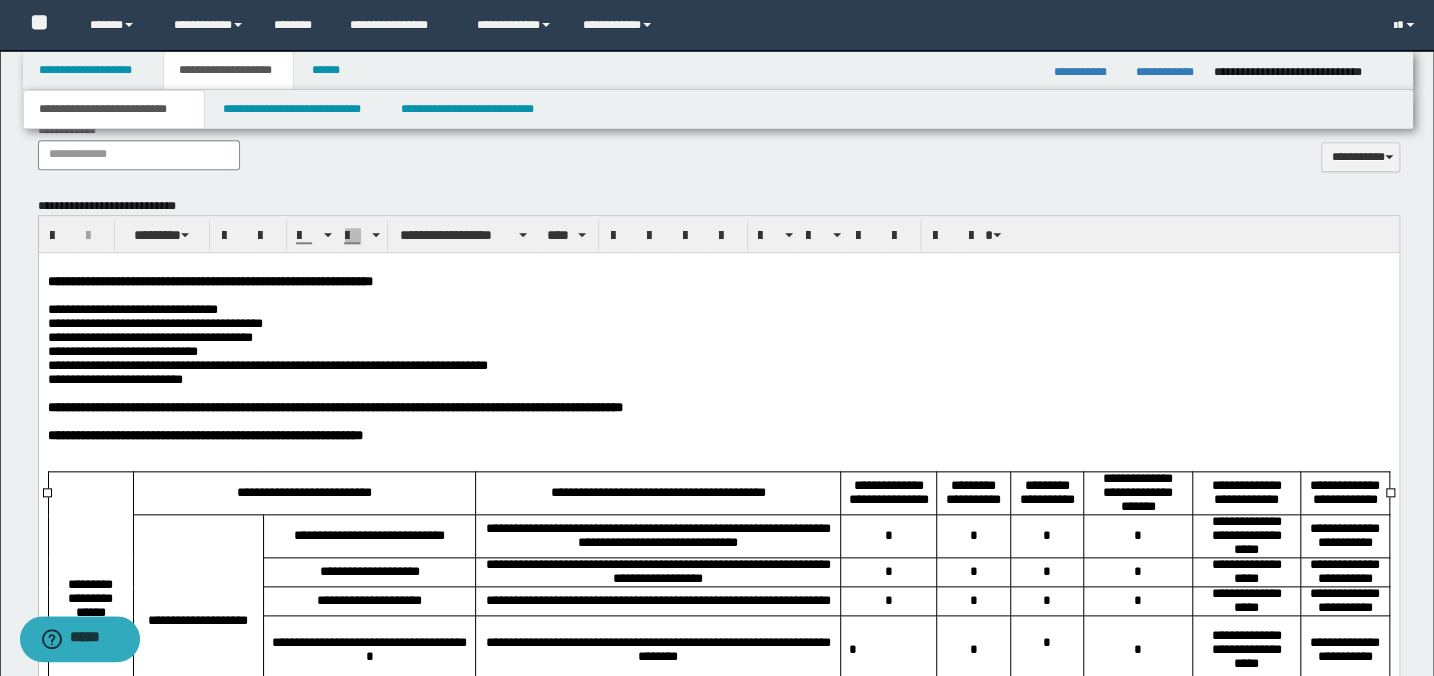 scroll, scrollTop: 826, scrollLeft: 0, axis: vertical 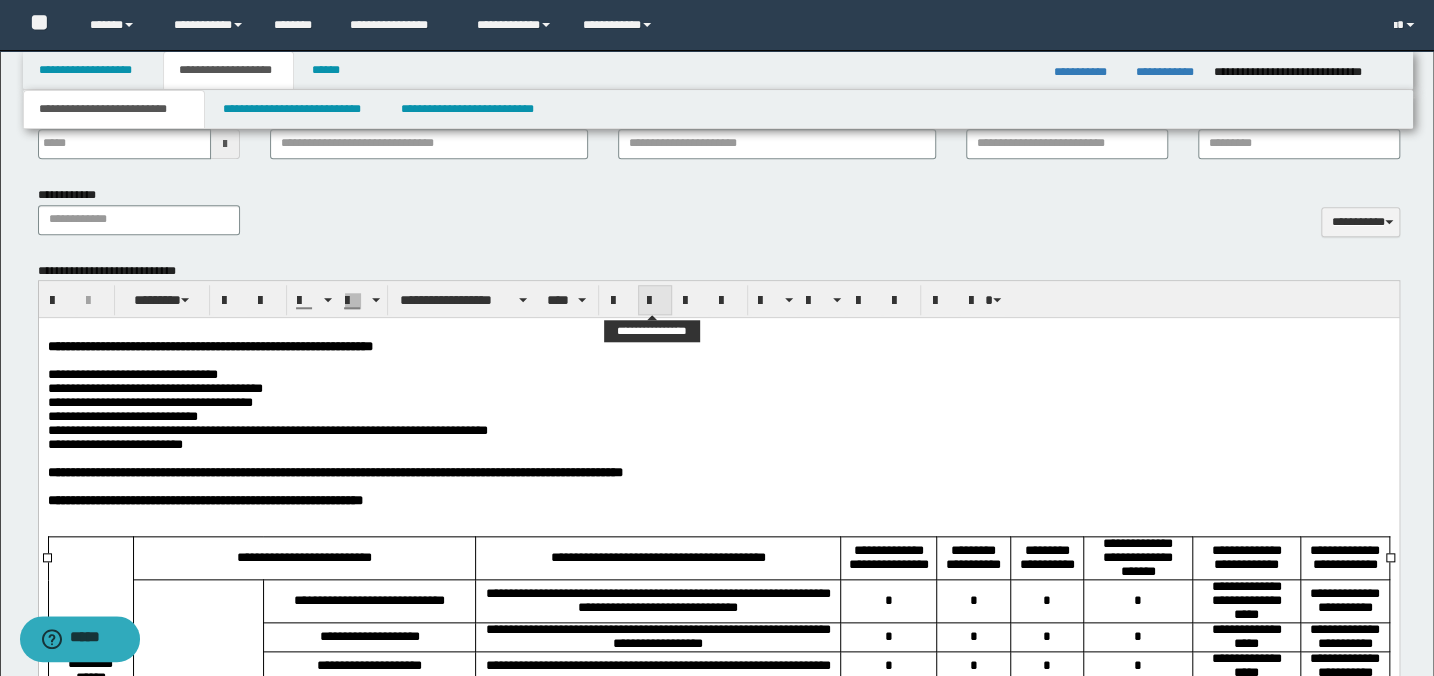 click at bounding box center [655, 301] 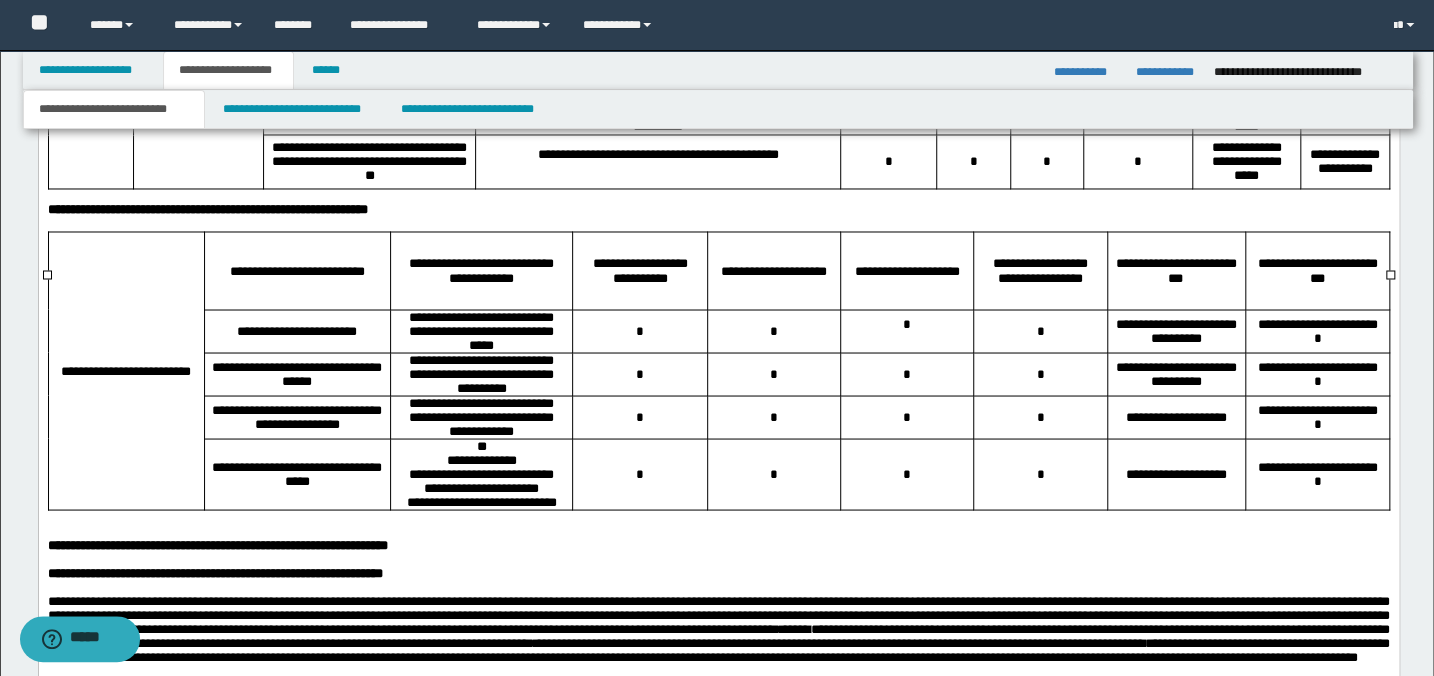 scroll, scrollTop: 1735, scrollLeft: 0, axis: vertical 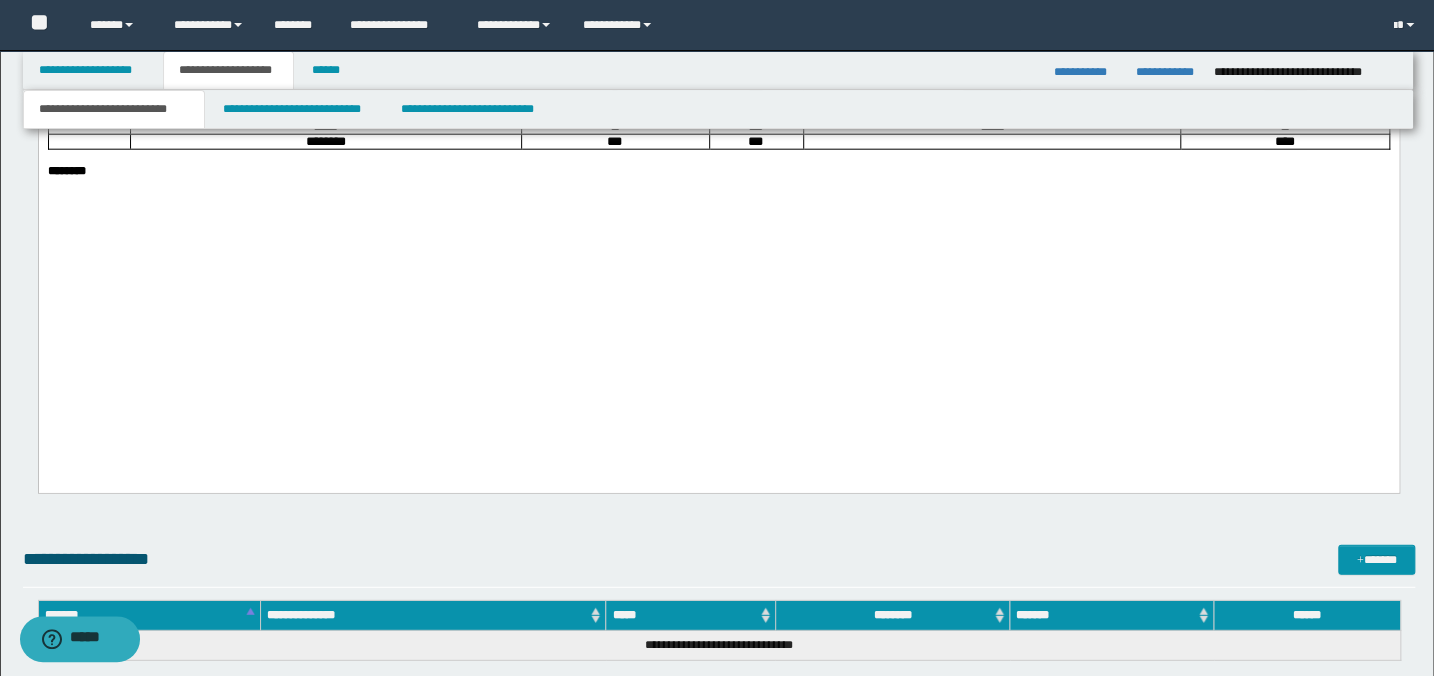 click on "**********" at bounding box center (718, -587) 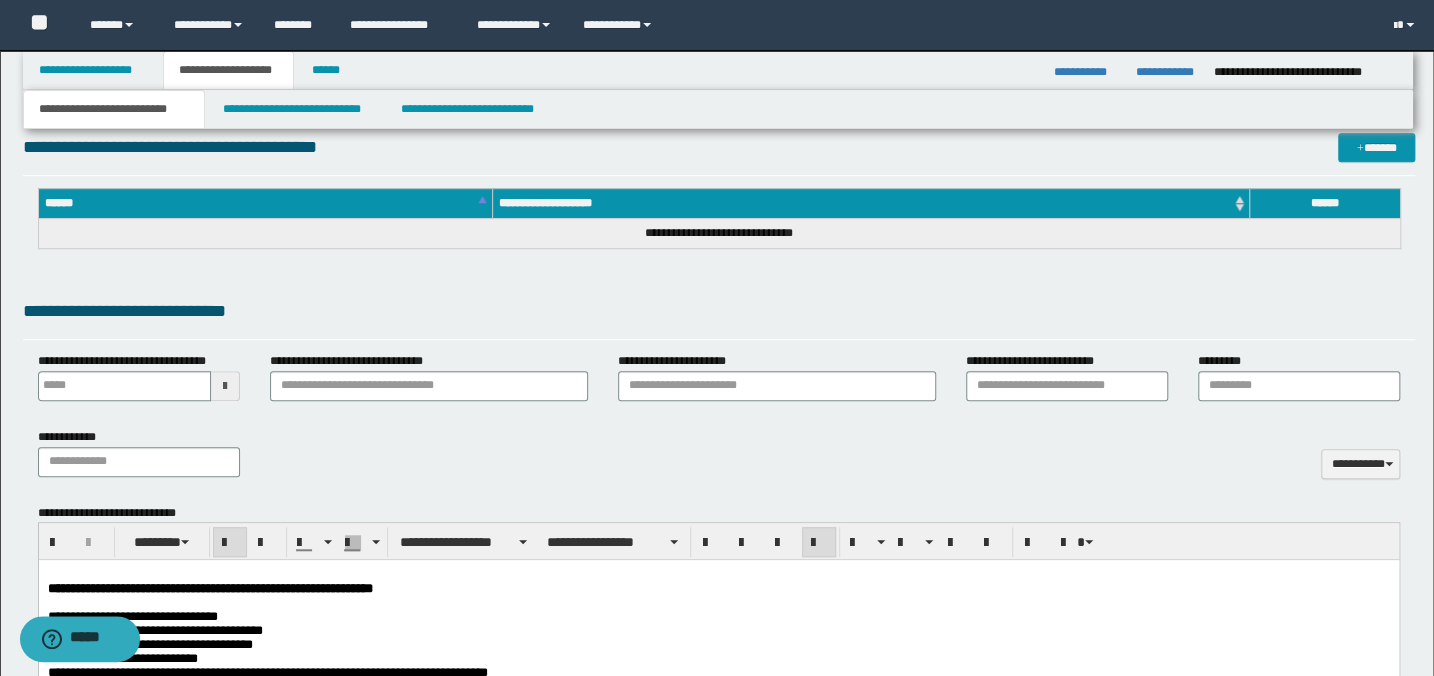 scroll, scrollTop: 553, scrollLeft: 0, axis: vertical 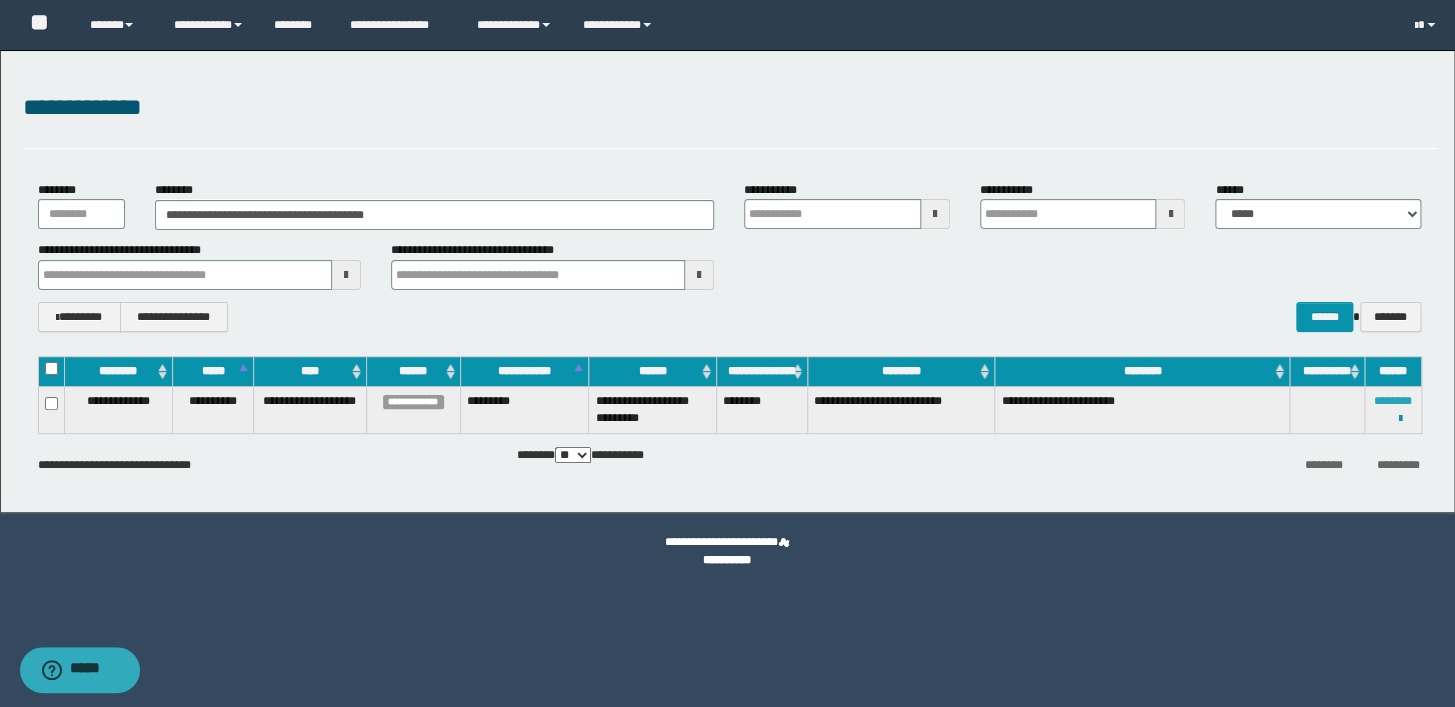 click on "********" at bounding box center [1393, 401] 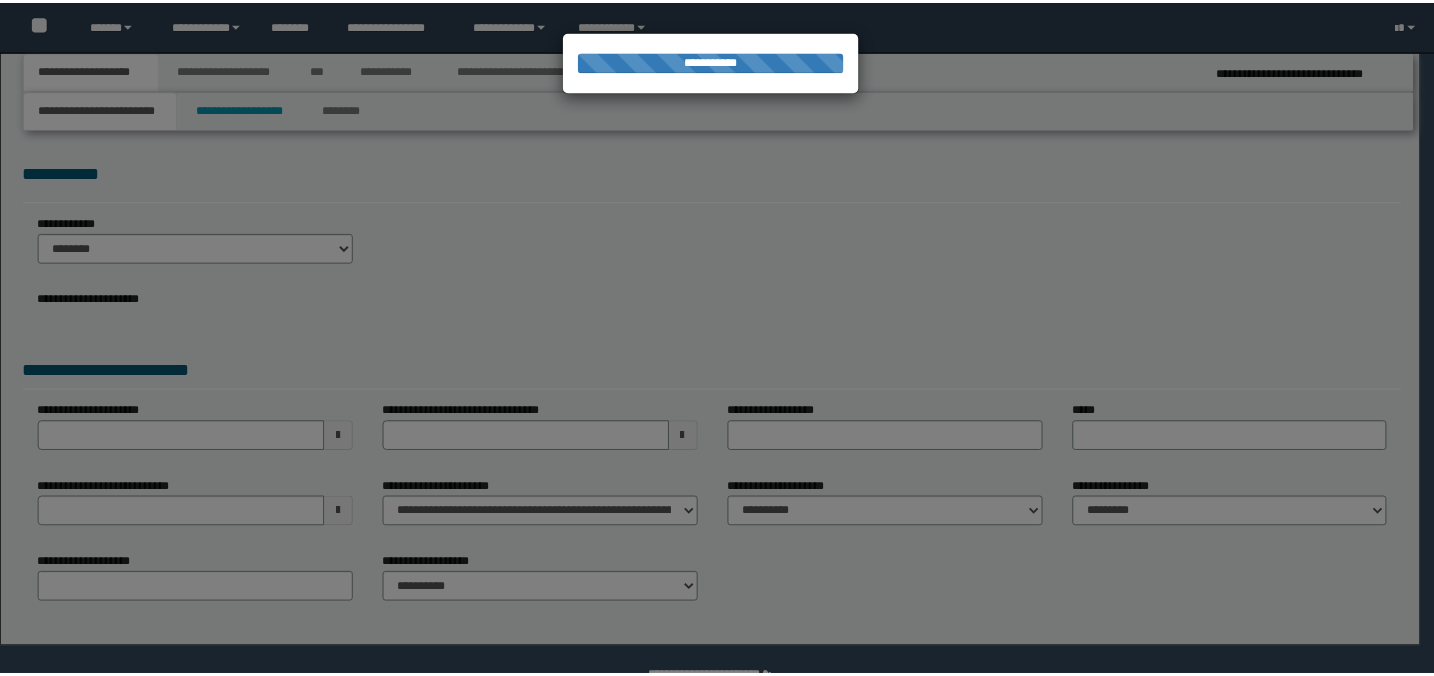 scroll, scrollTop: 0, scrollLeft: 0, axis: both 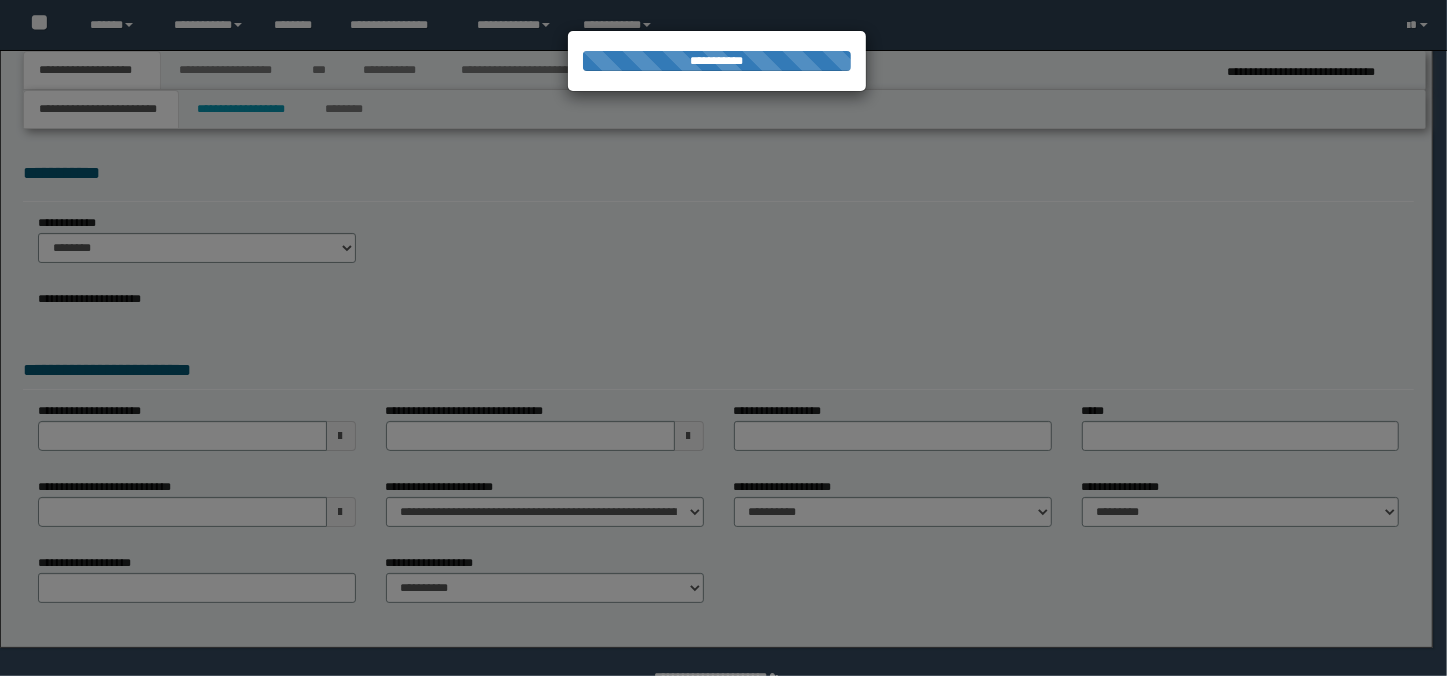 select on "*" 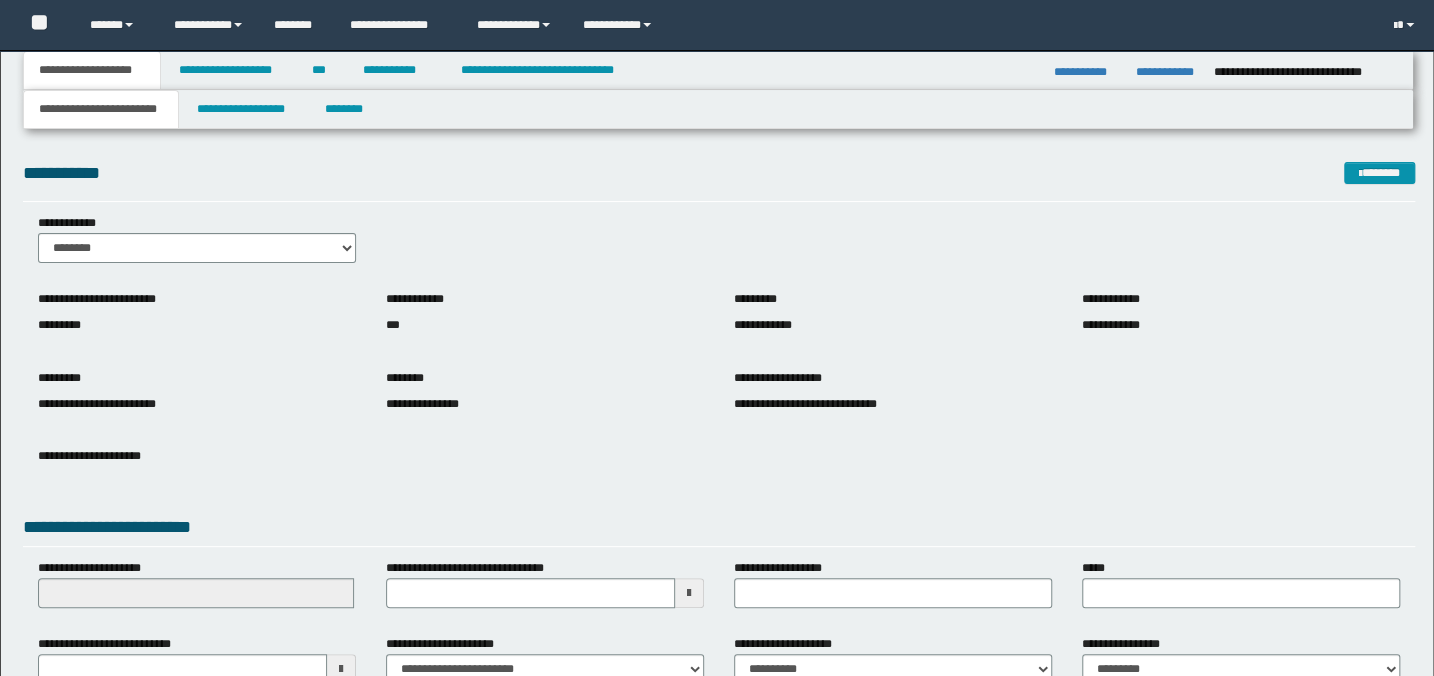 scroll, scrollTop: 0, scrollLeft: 0, axis: both 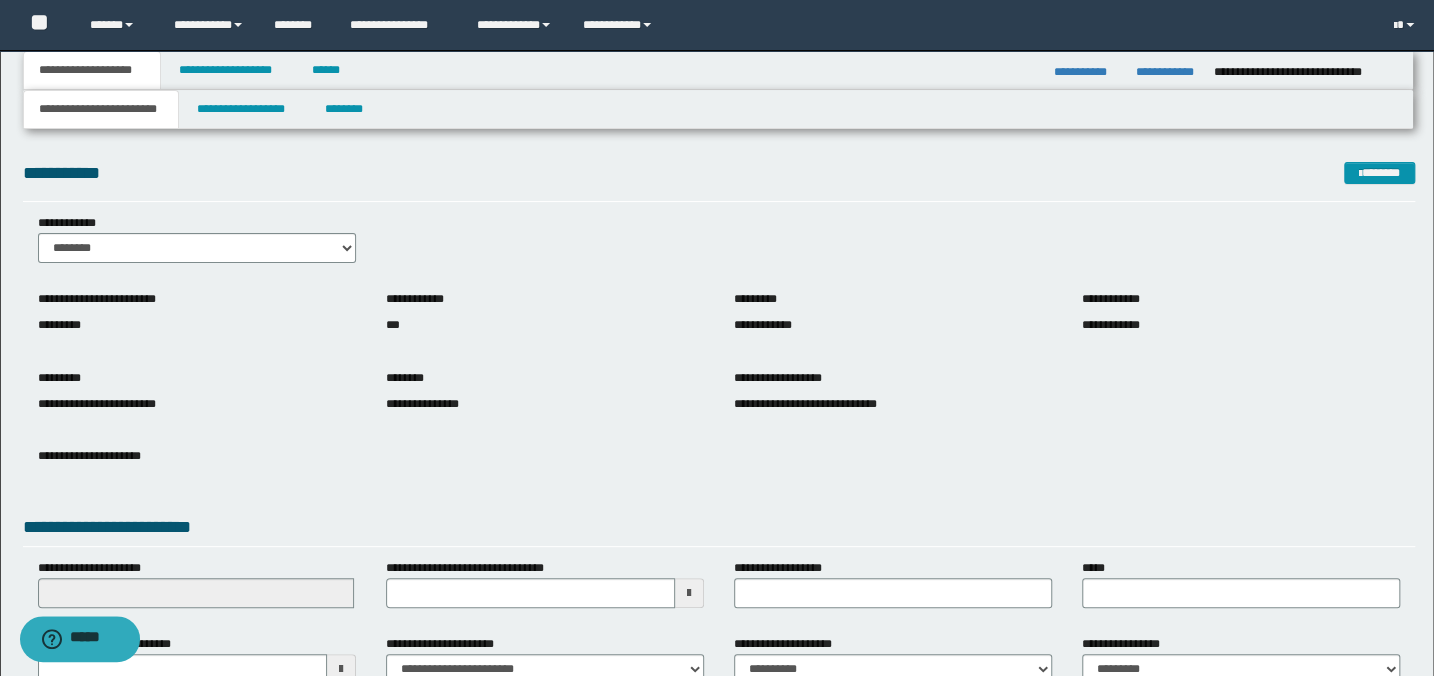 click on "***" at bounding box center (545, 325) 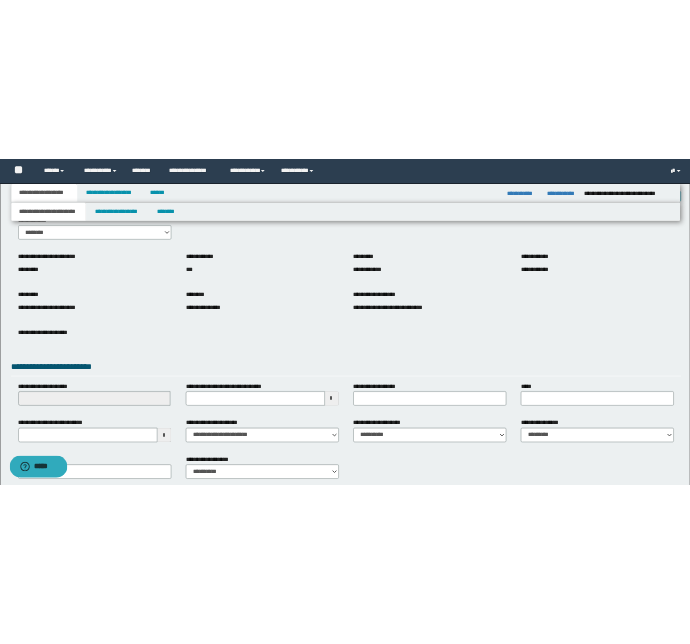 scroll, scrollTop: 207, scrollLeft: 0, axis: vertical 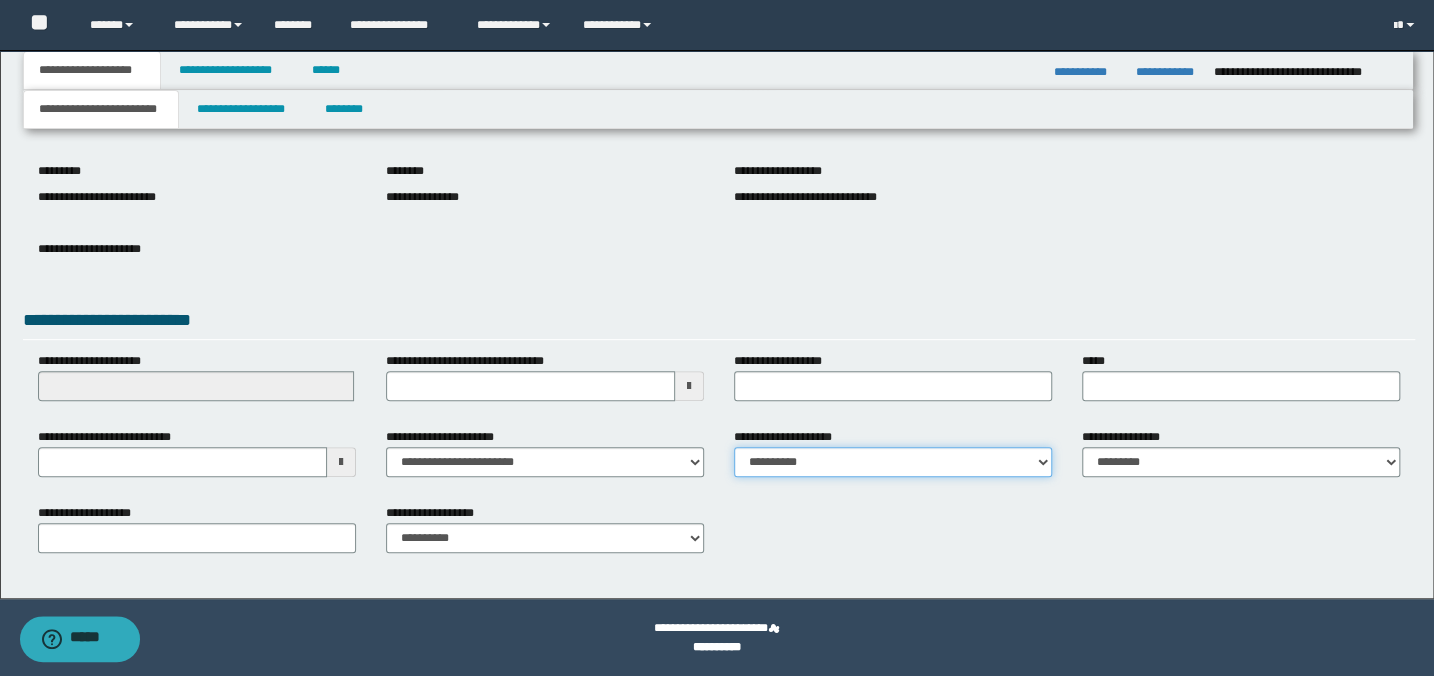 click on "**********" at bounding box center (893, 462) 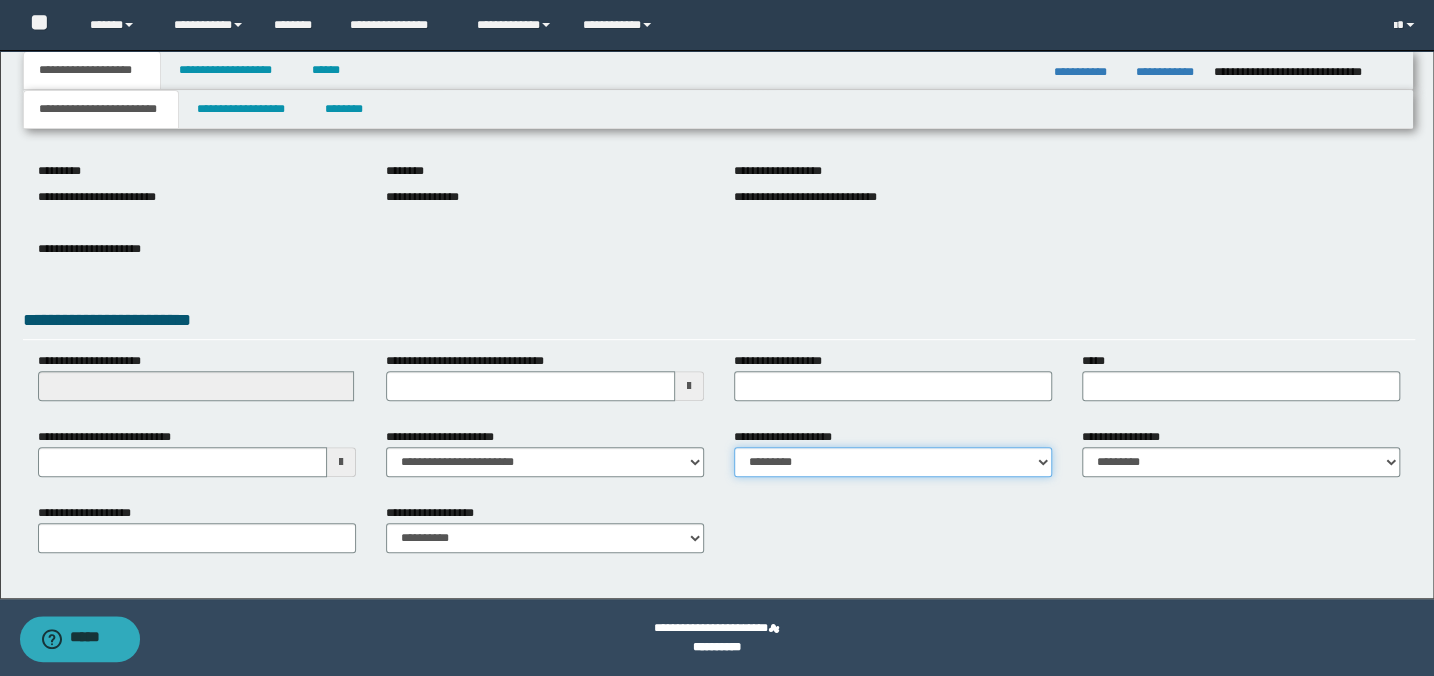 click on "**********" at bounding box center [893, 462] 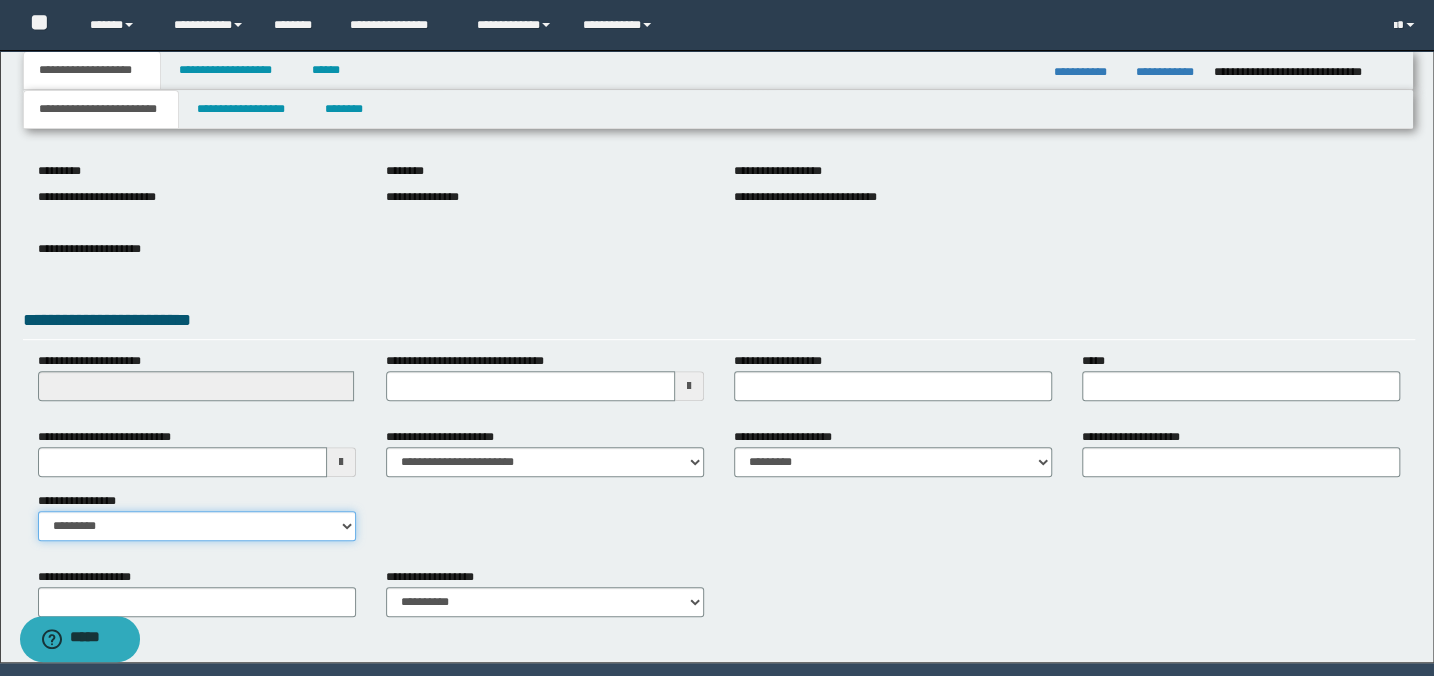 drag, startPoint x: 334, startPoint y: 528, endPoint x: 312, endPoint y: 534, distance: 22.803509 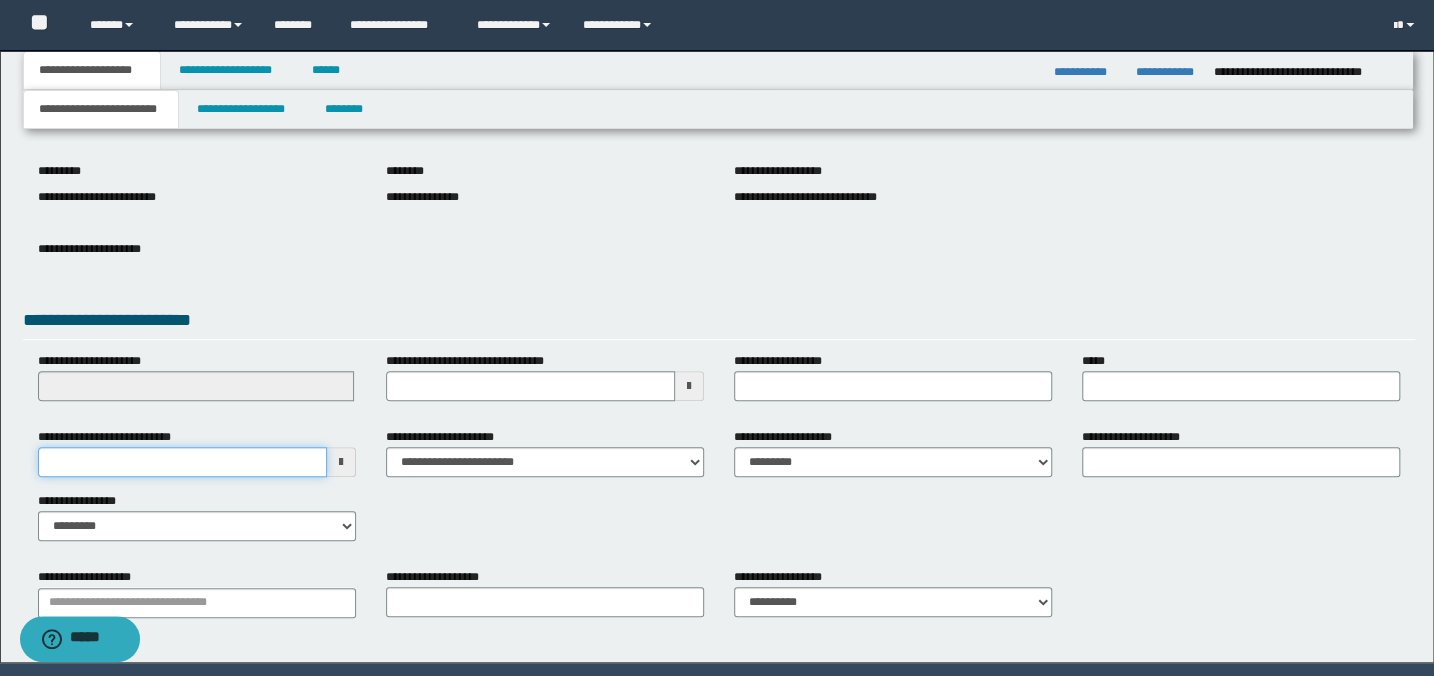 click on "**********" at bounding box center [182, 462] 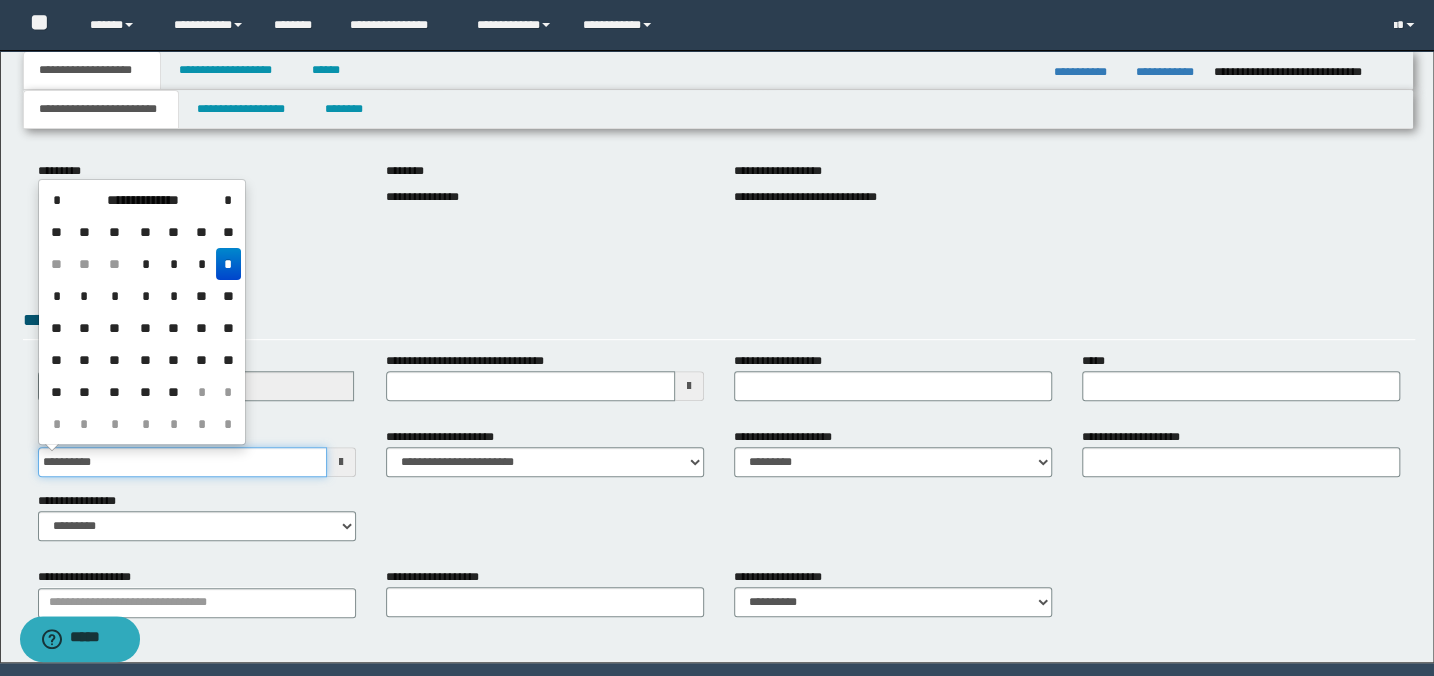 type on "**********" 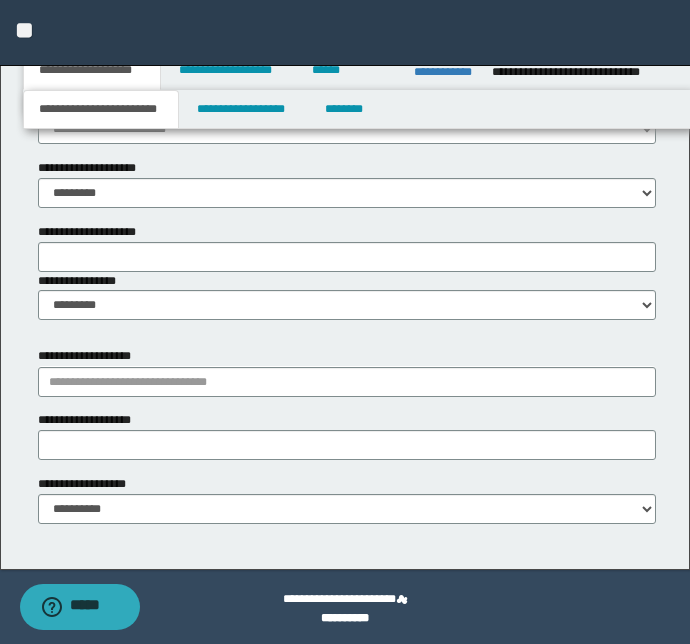 scroll, scrollTop: 1132, scrollLeft: 0, axis: vertical 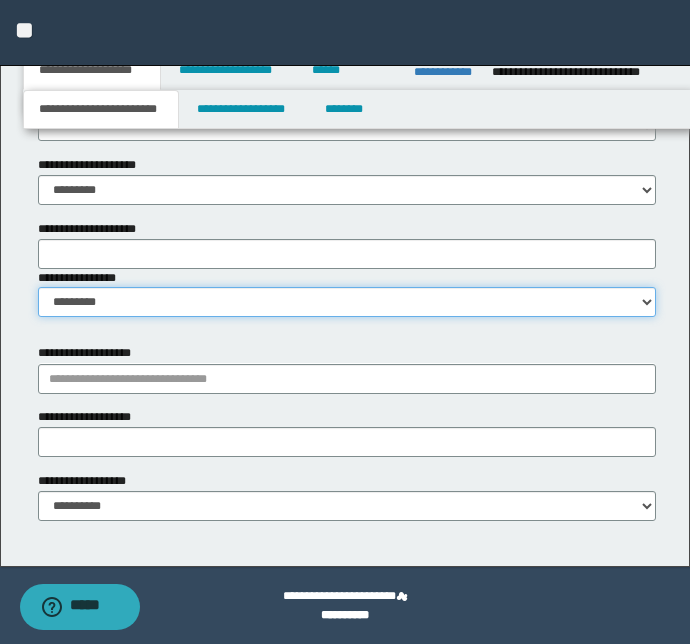 click on "**********" at bounding box center [347, 302] 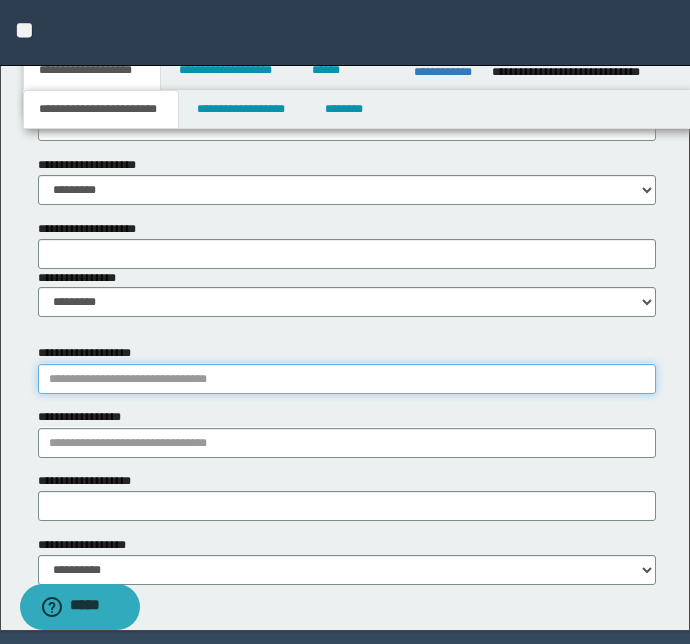click on "**********" at bounding box center (347, 379) 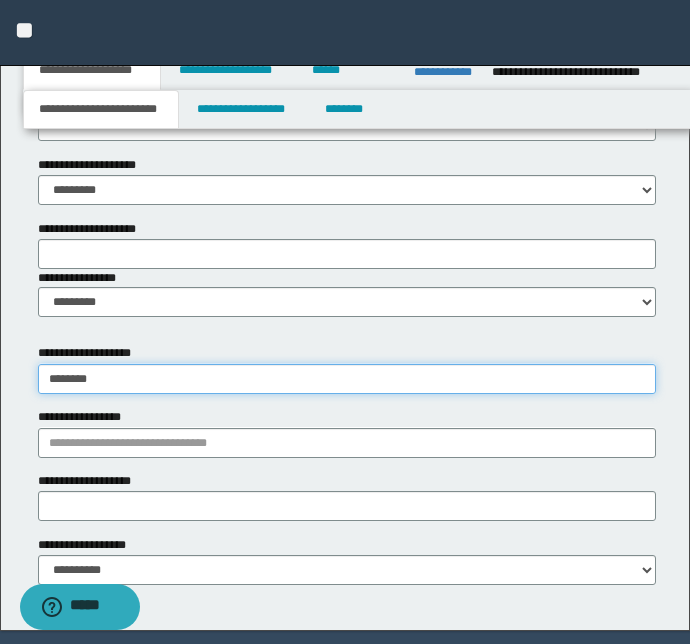 type on "*********" 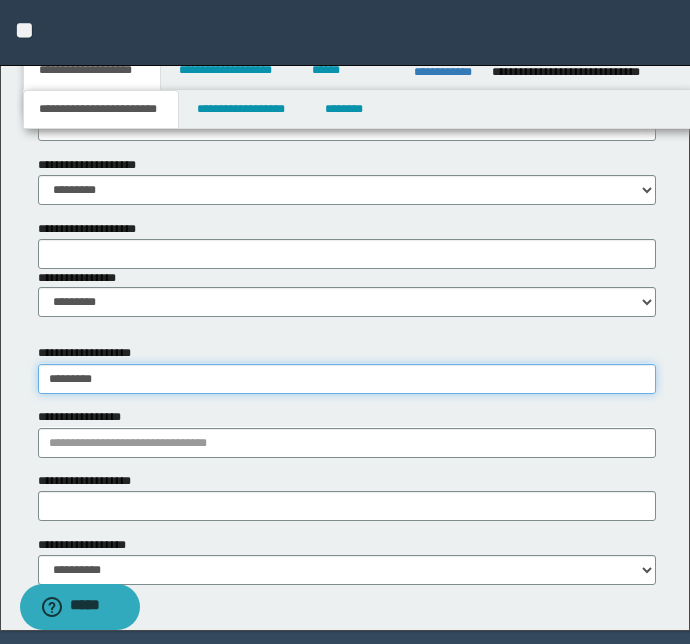 type on "*********" 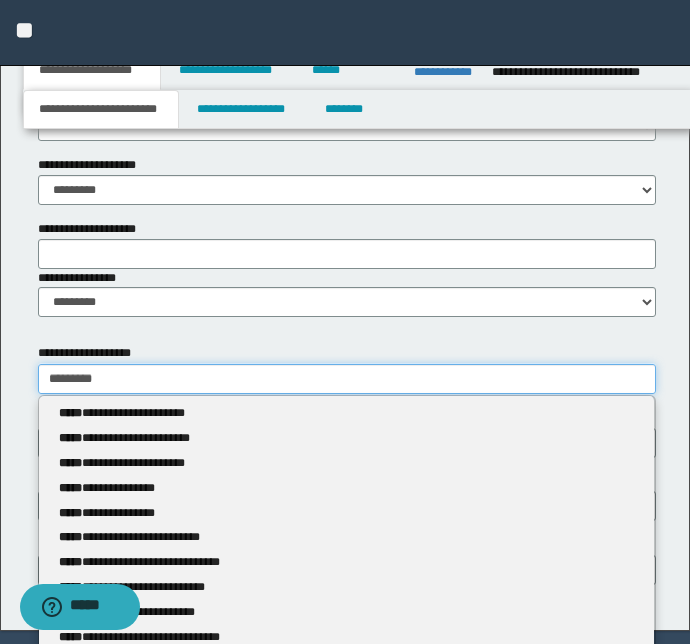 type 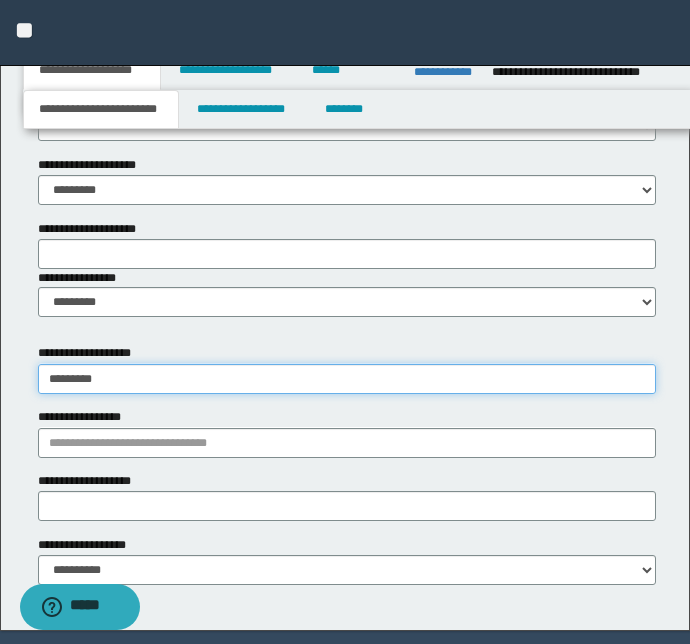 type on "*********" 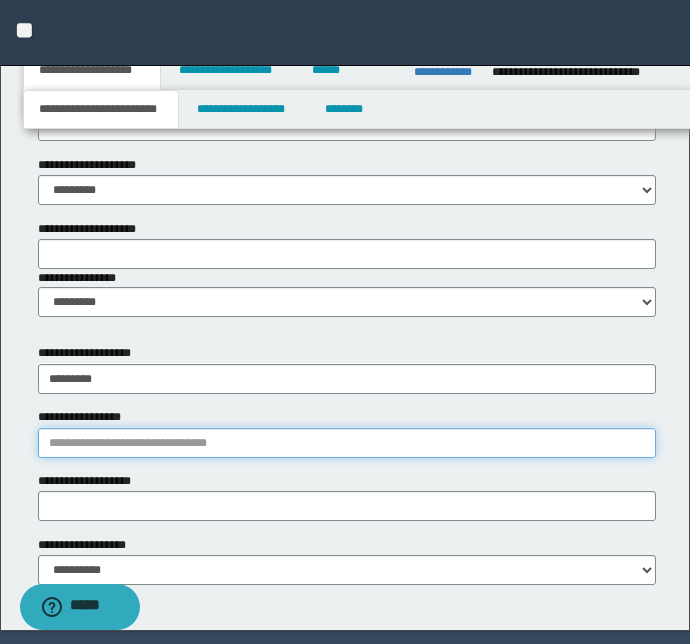 click on "**********" at bounding box center (347, 443) 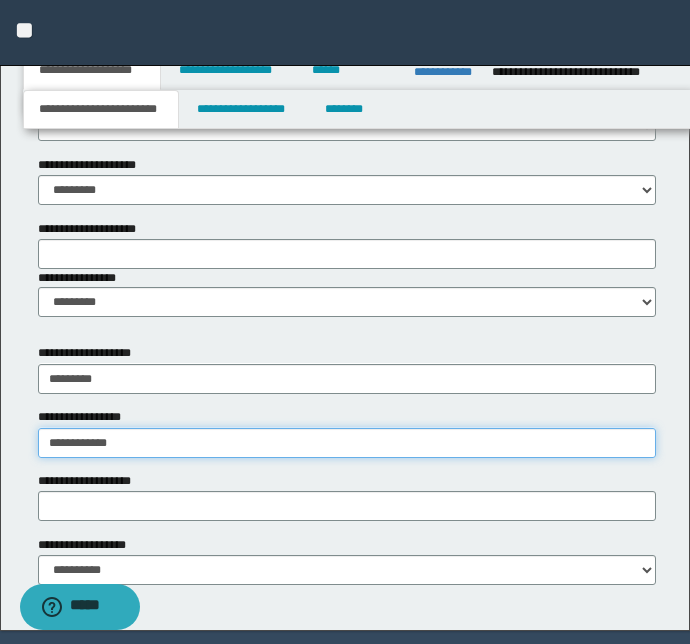 type on "**********" 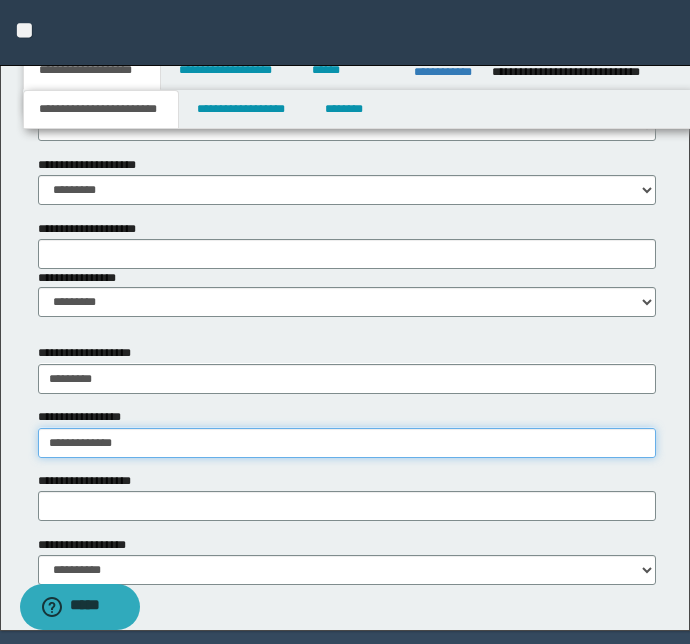 type on "**********" 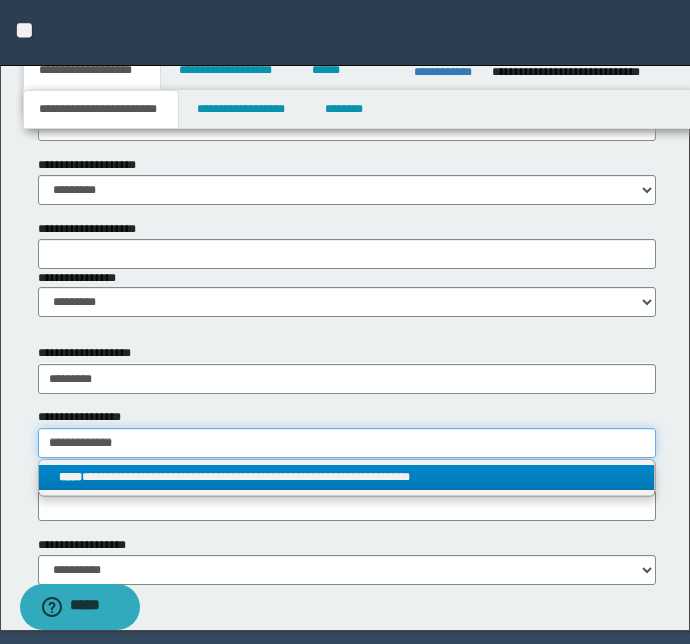 type on "**********" 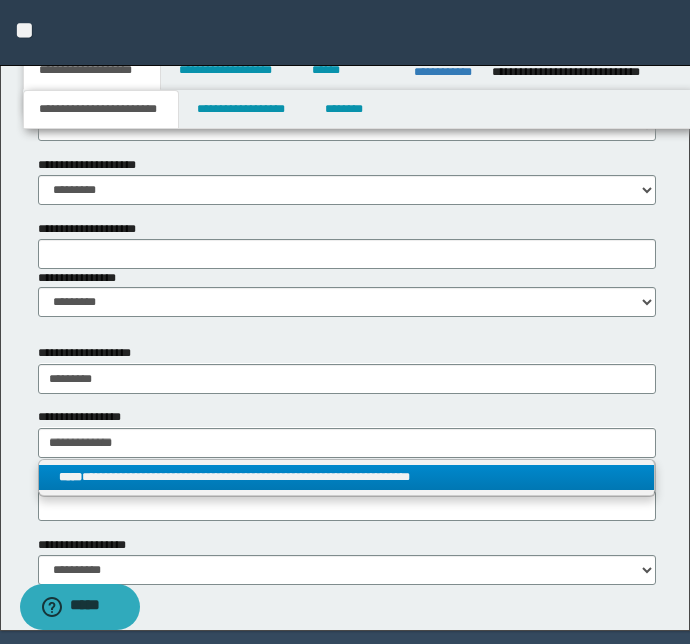 click on "**********" at bounding box center [347, 477] 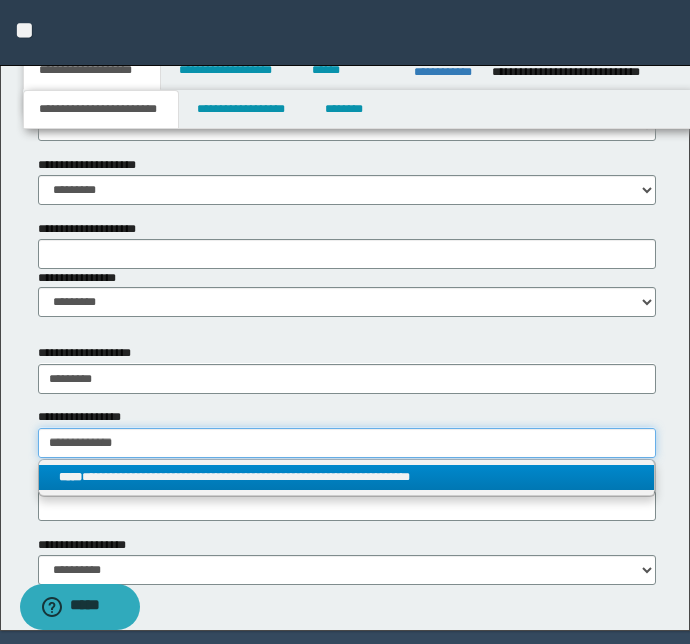 type 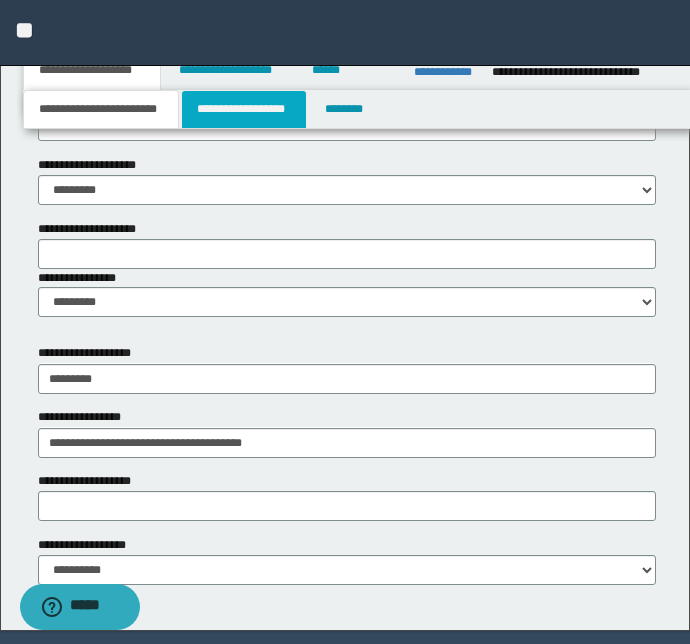 click on "**********" at bounding box center (244, 109) 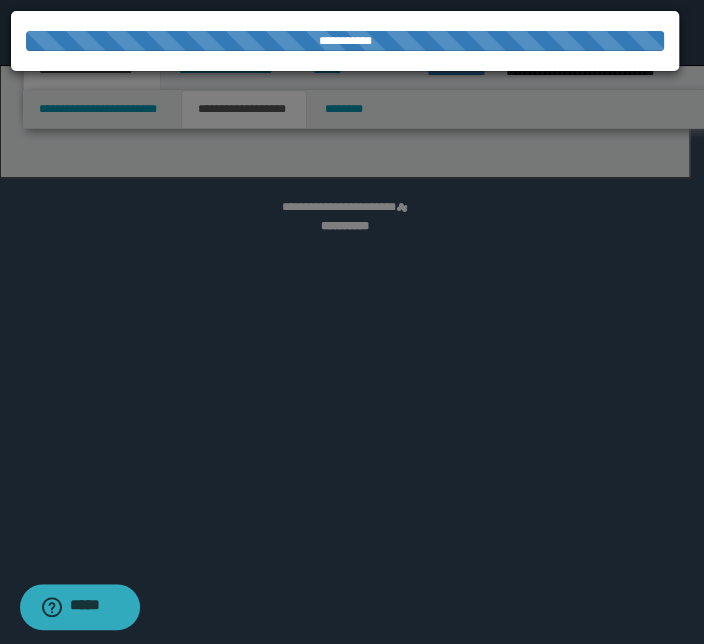select on "*" 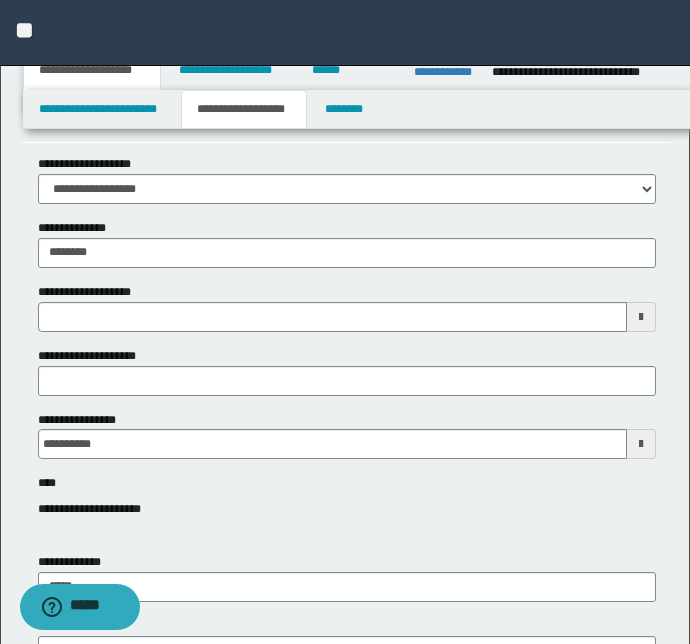scroll, scrollTop: 90, scrollLeft: 0, axis: vertical 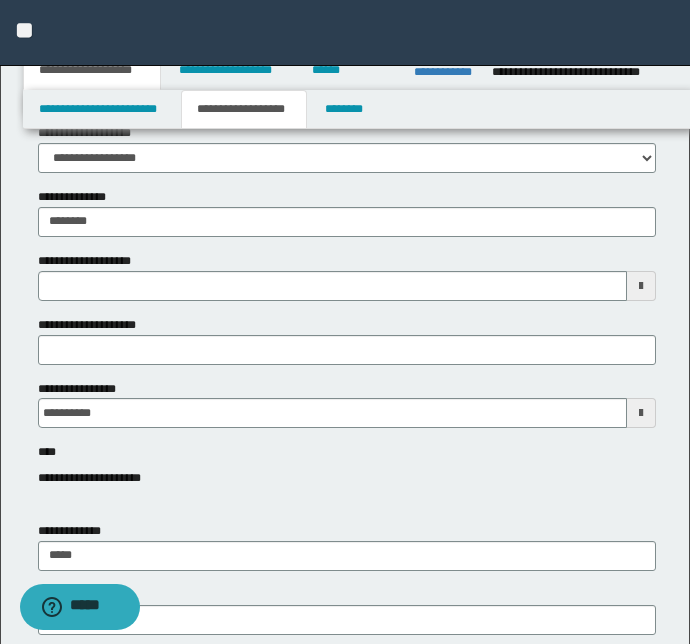 type 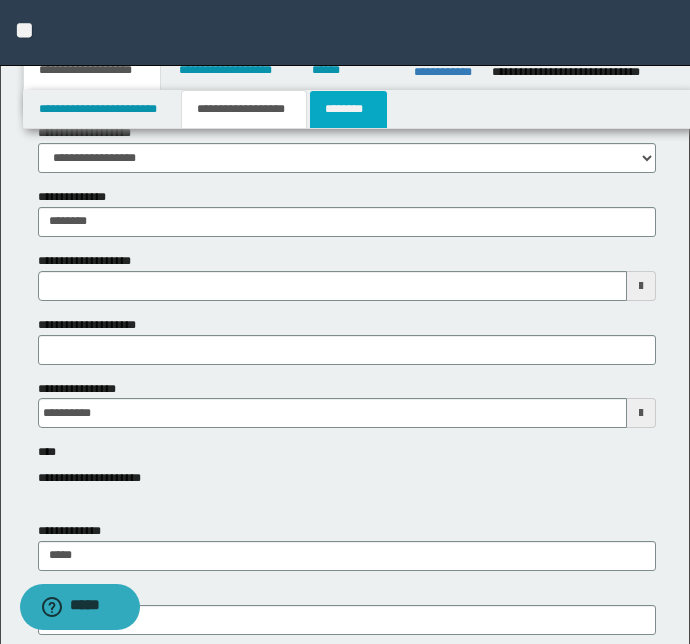 click on "********" at bounding box center (348, 109) 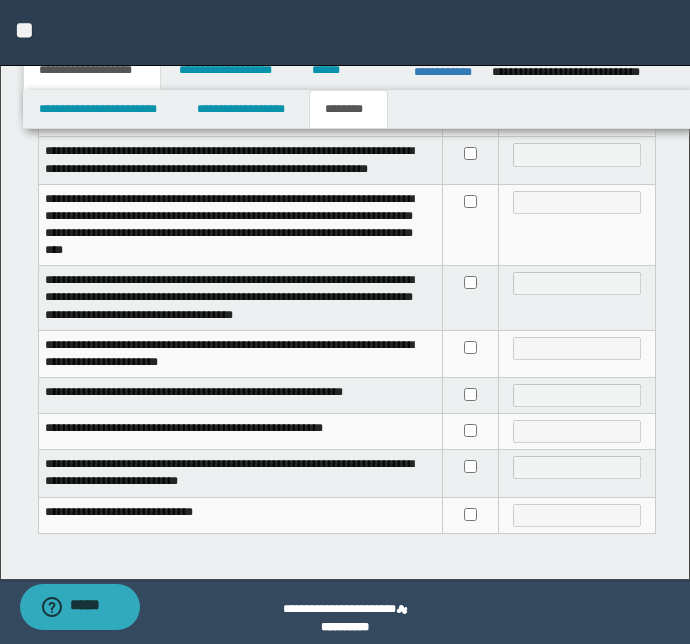 scroll, scrollTop: 810, scrollLeft: 0, axis: vertical 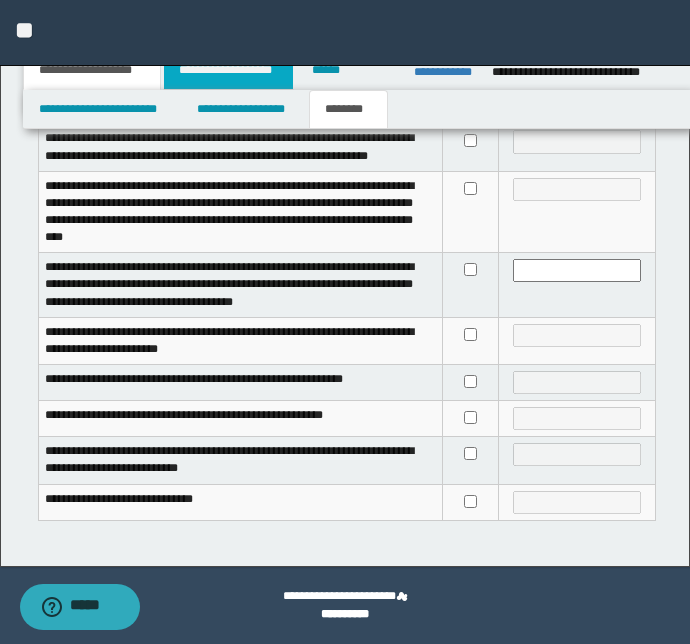 click on "**********" at bounding box center (228, 70) 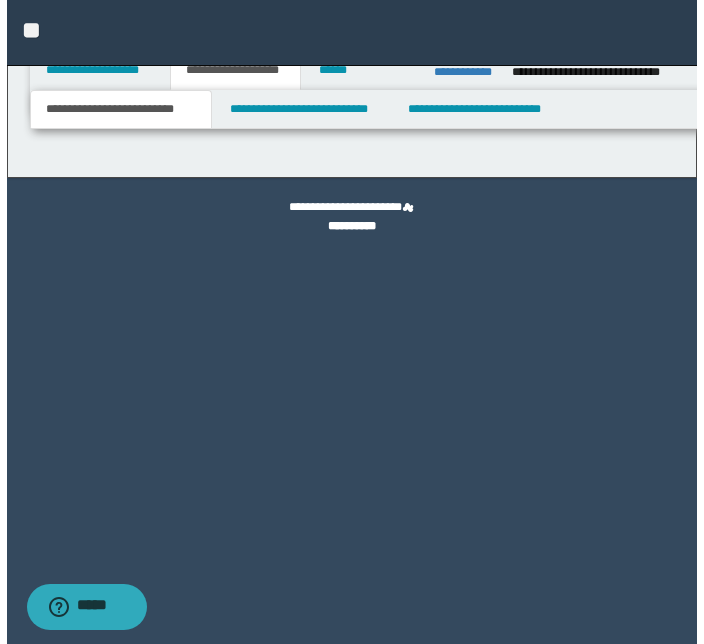 scroll, scrollTop: 0, scrollLeft: 0, axis: both 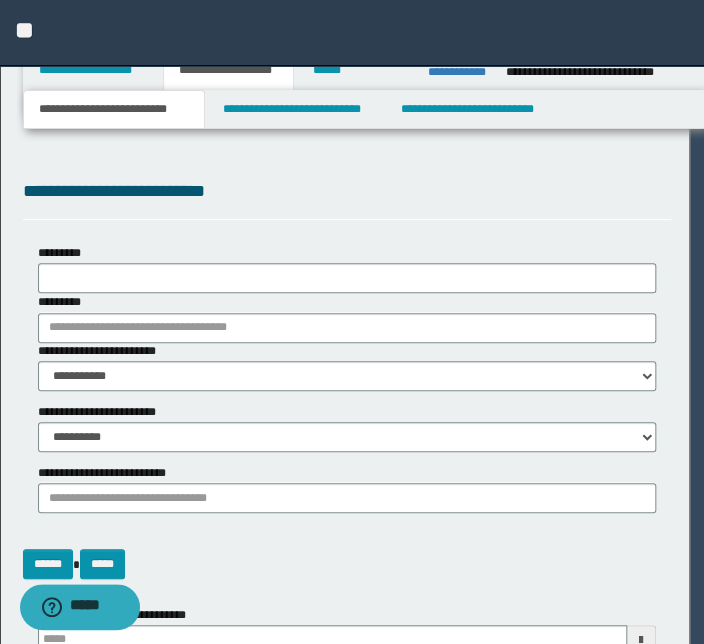 select on "*" 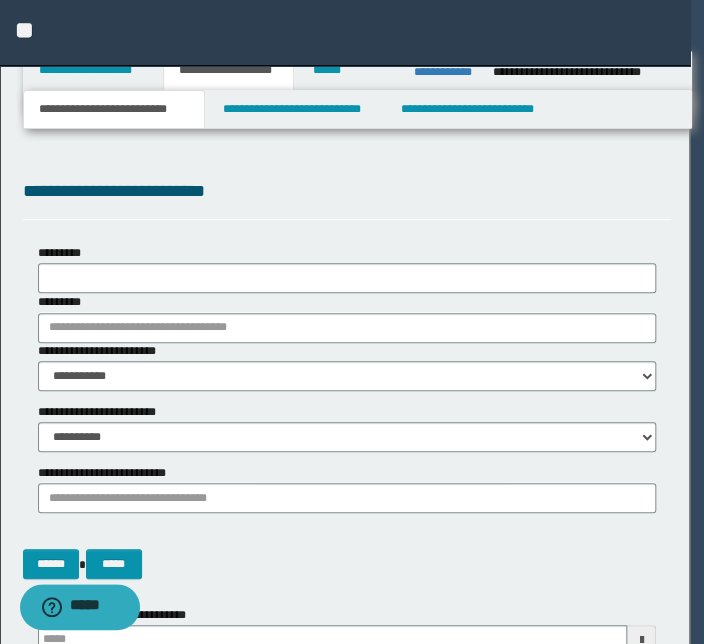 type 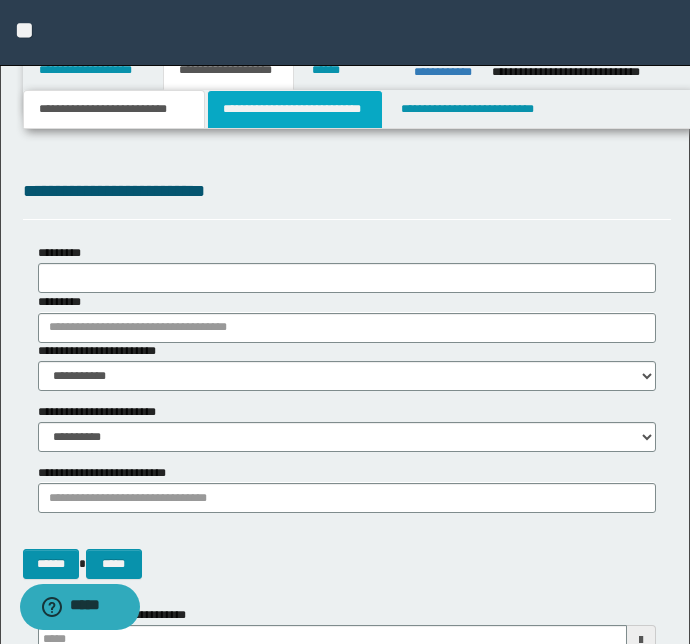 click on "**********" at bounding box center [294, 109] 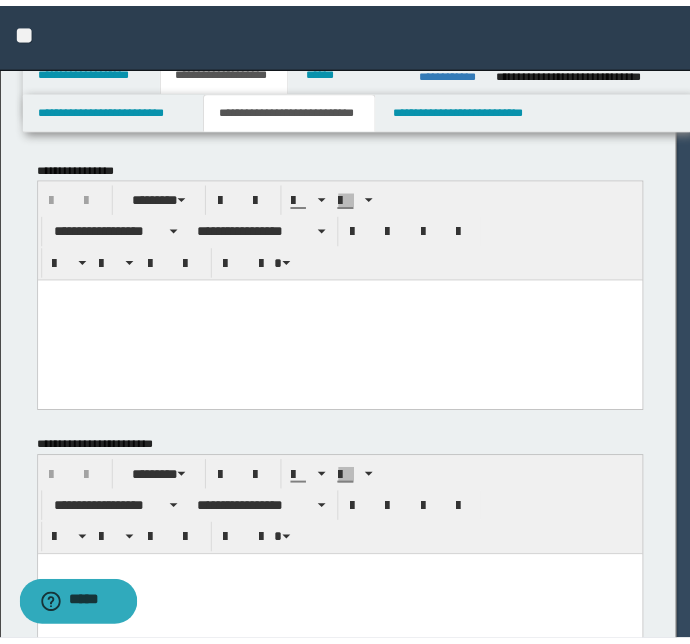 scroll, scrollTop: 0, scrollLeft: 0, axis: both 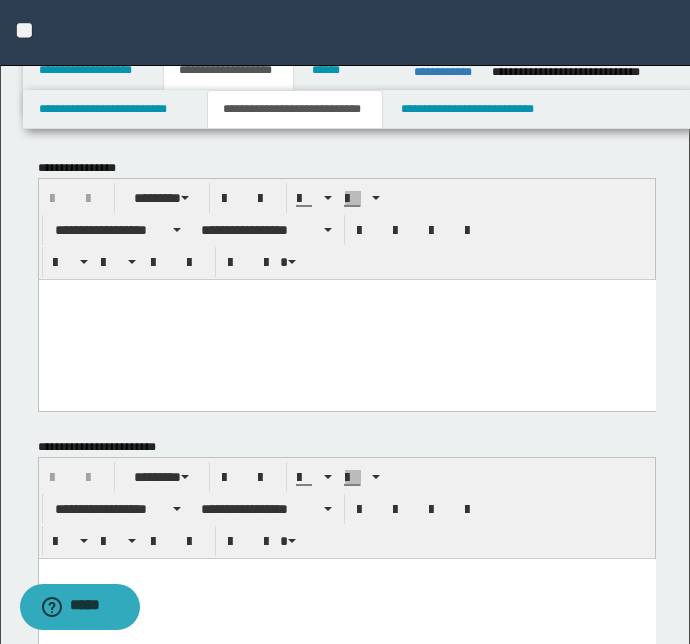 click at bounding box center (346, 319) 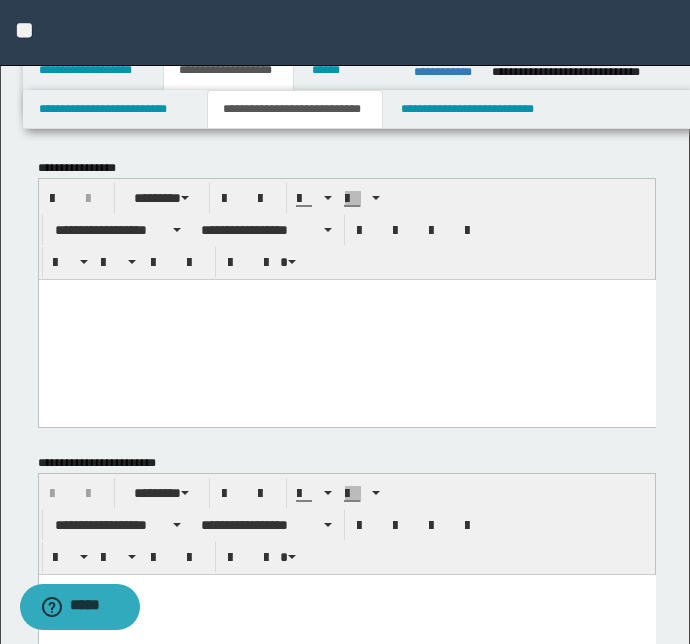 paste 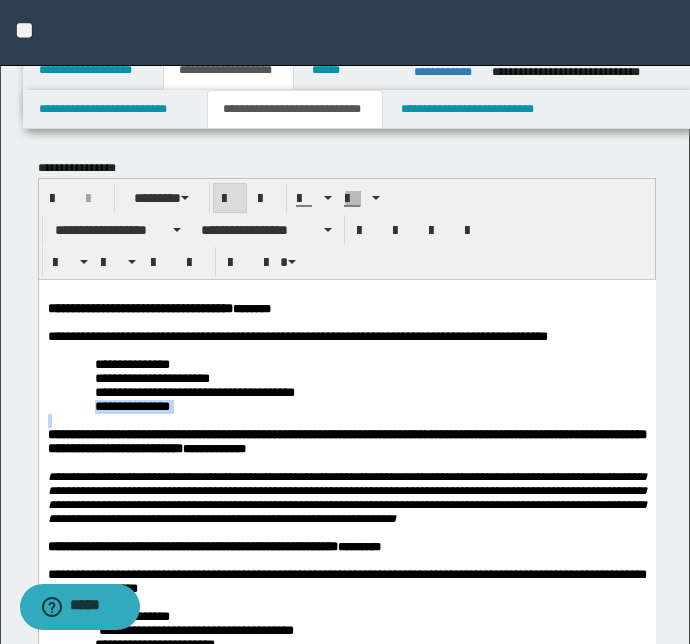 drag, startPoint x: 405, startPoint y: 400, endPoint x: 405, endPoint y: 430, distance: 30 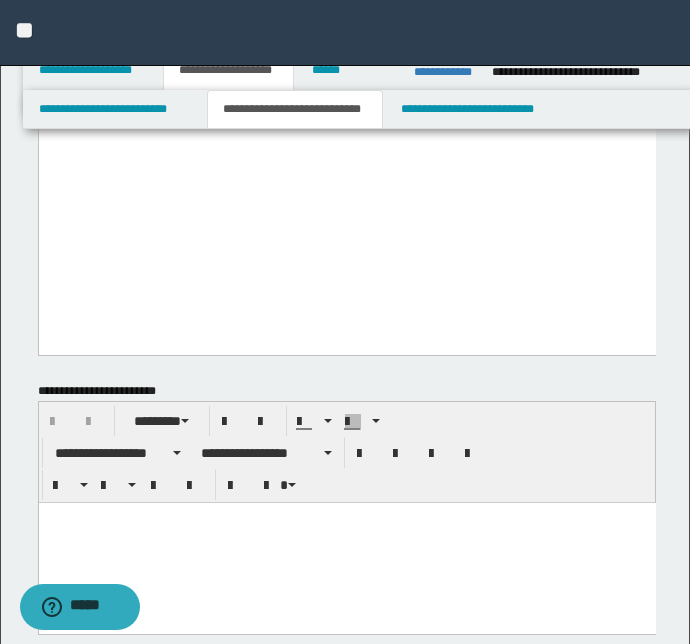scroll, scrollTop: 3544, scrollLeft: 0, axis: vertical 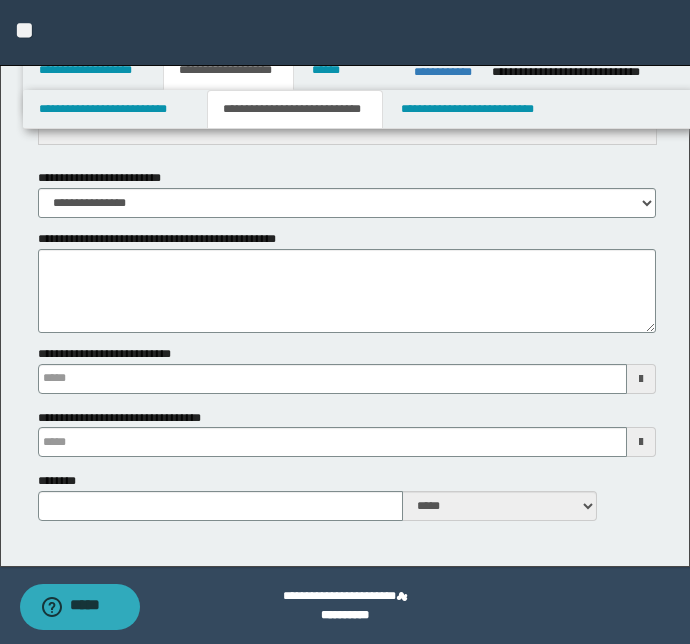 type 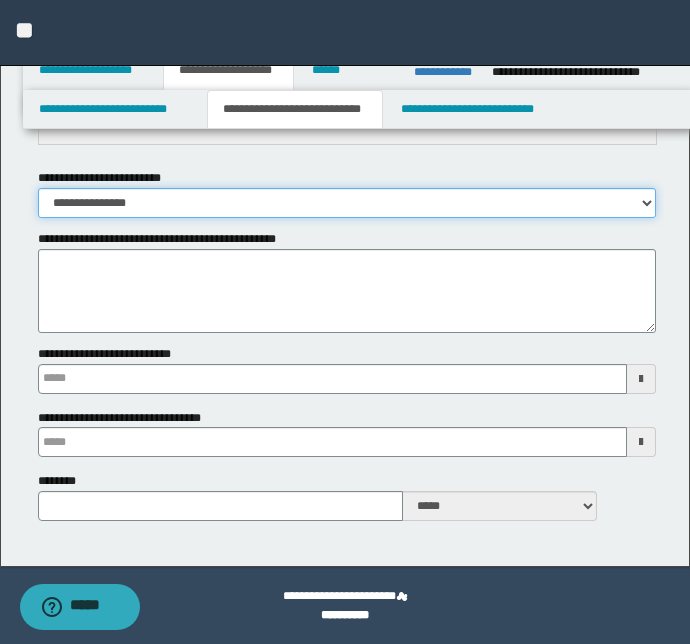 click on "**********" at bounding box center (347, 203) 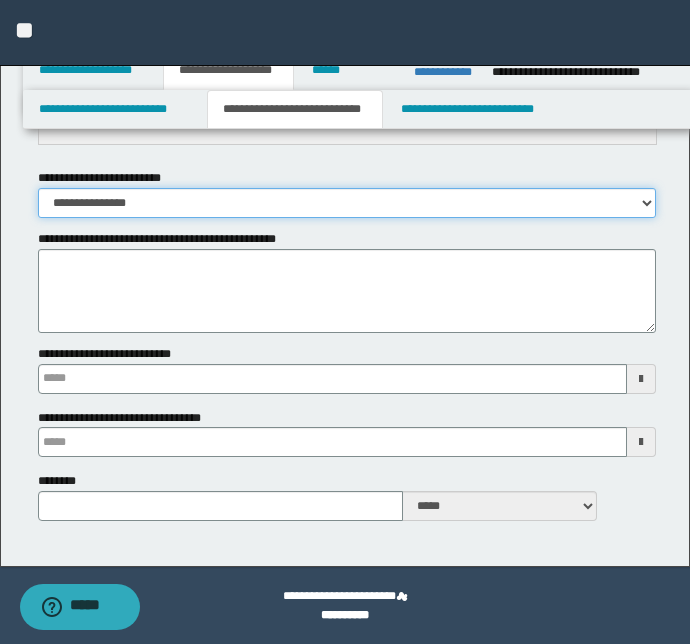 select on "*" 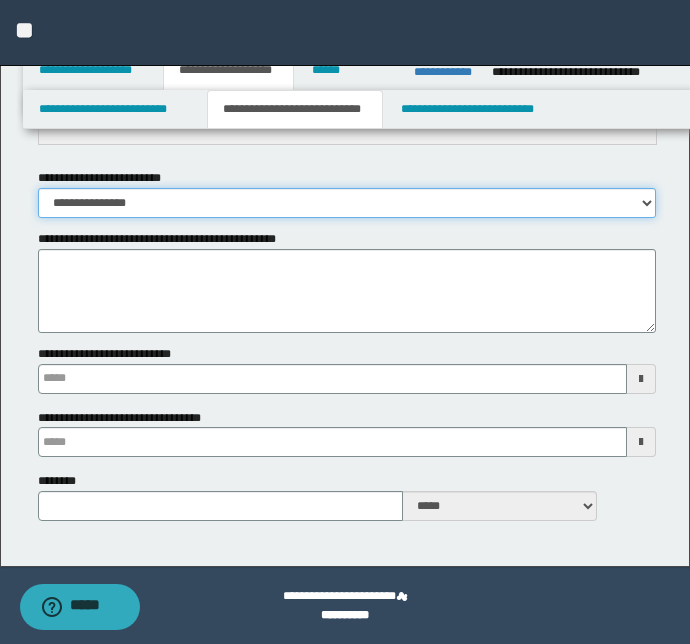 click on "**********" at bounding box center [347, 203] 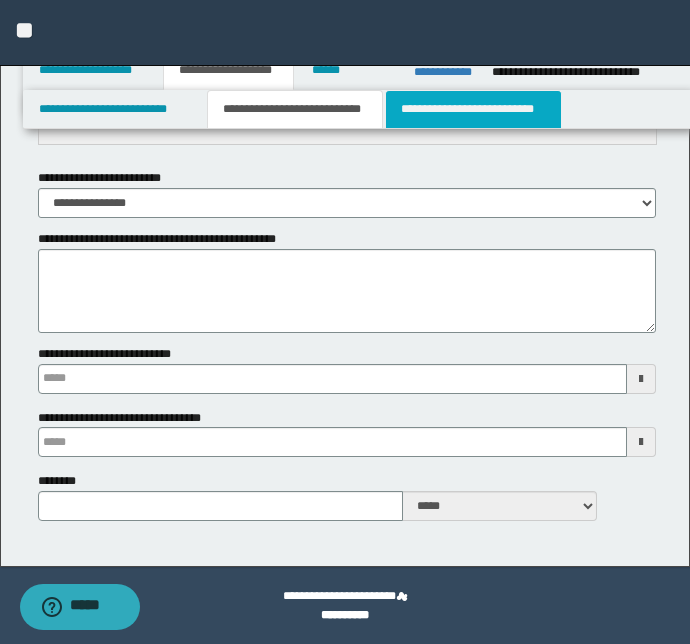 click on "**********" at bounding box center [473, 109] 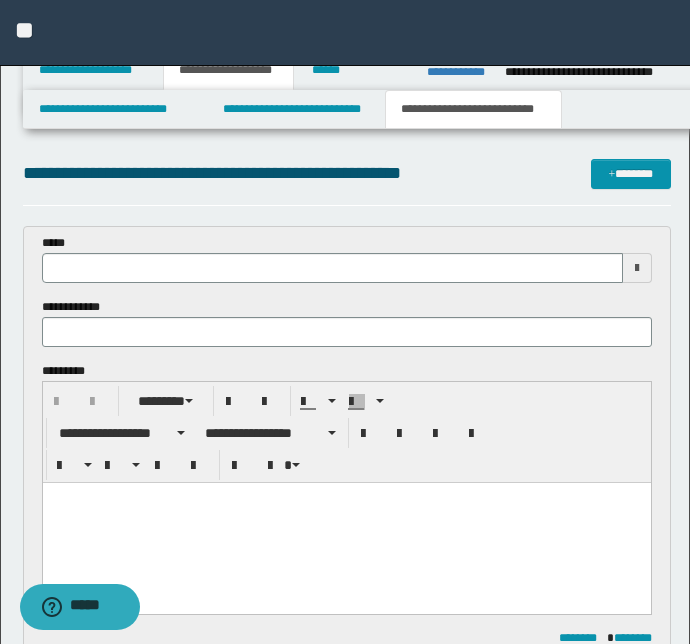 scroll, scrollTop: 0, scrollLeft: 0, axis: both 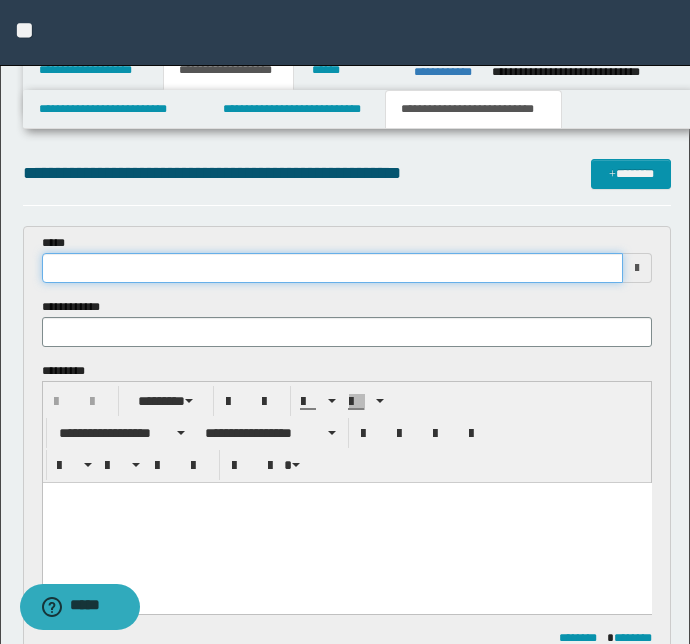 click at bounding box center (333, 268) 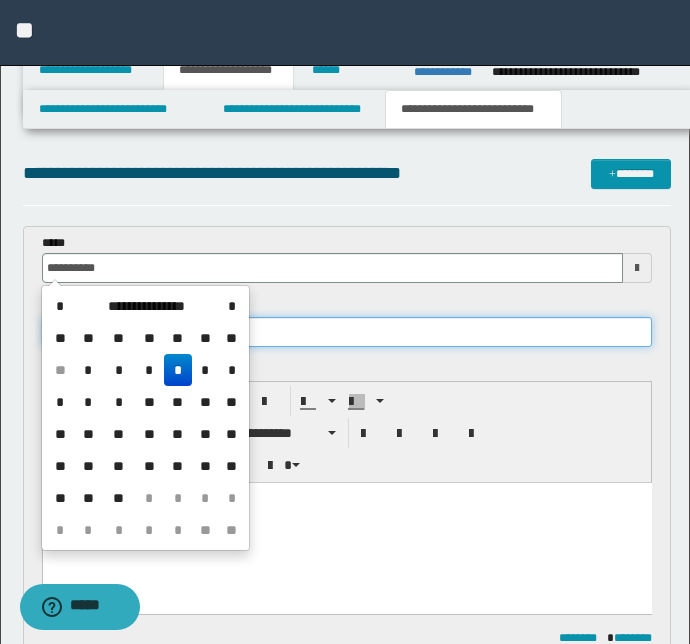 type on "**********" 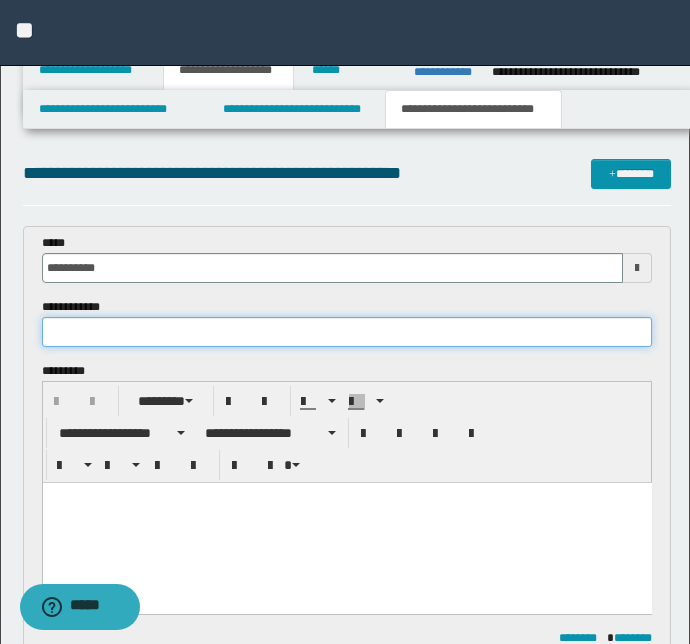 paste on "**********" 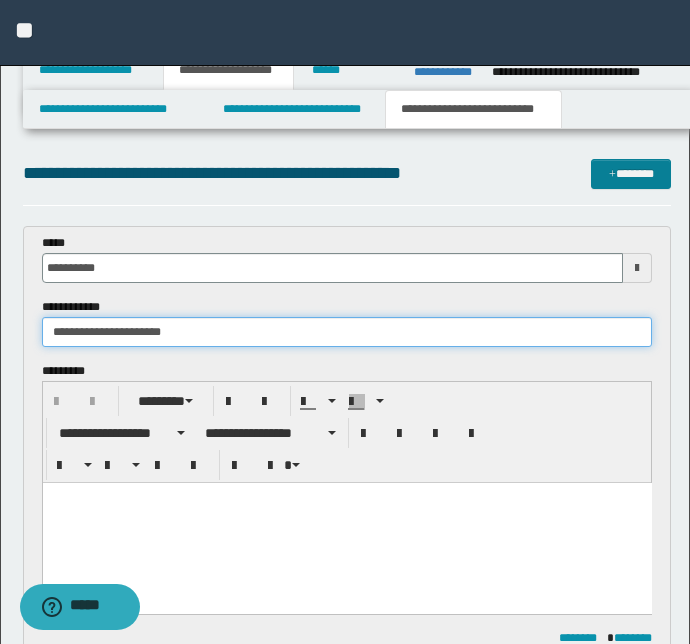 type on "**********" 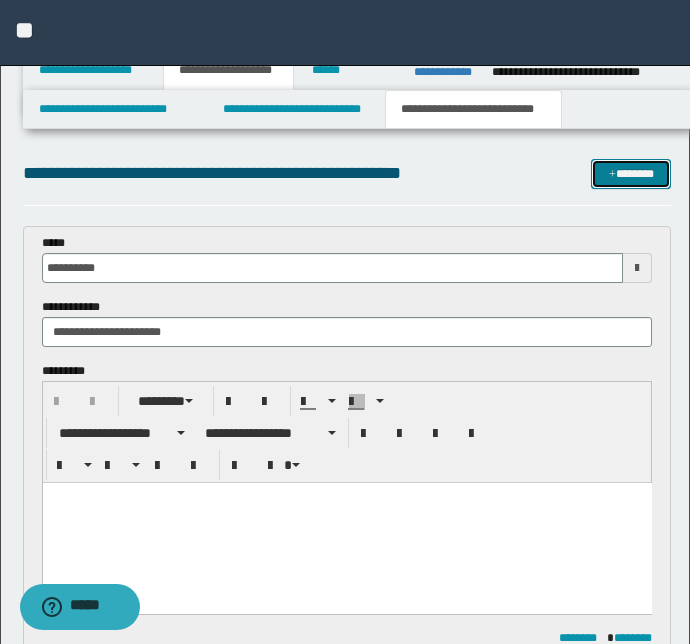 click on "*******" at bounding box center [631, 174] 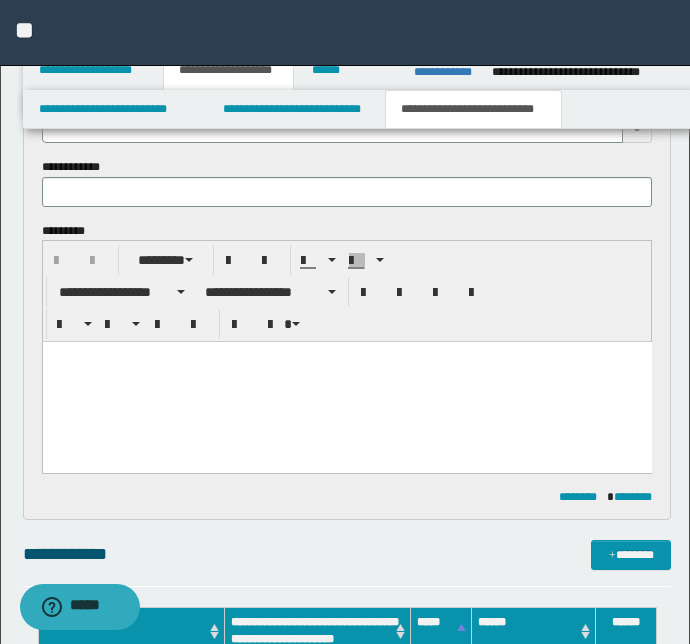 scroll, scrollTop: 516, scrollLeft: 0, axis: vertical 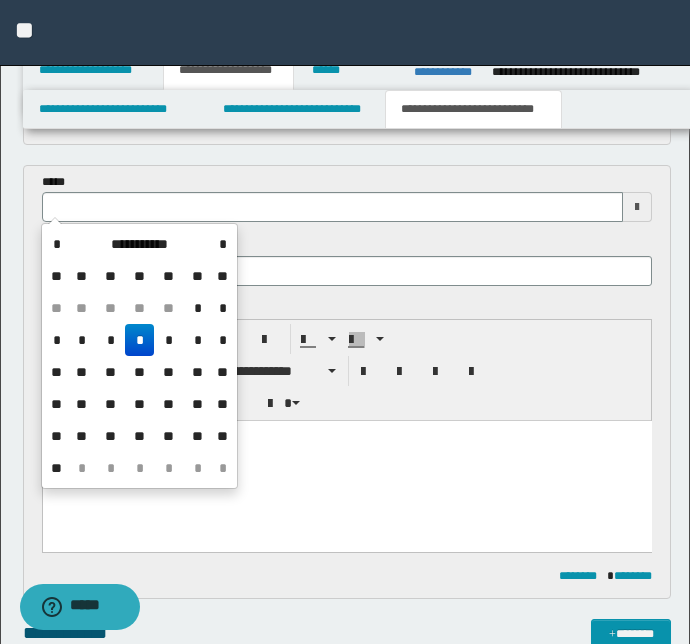 click at bounding box center (333, 207) 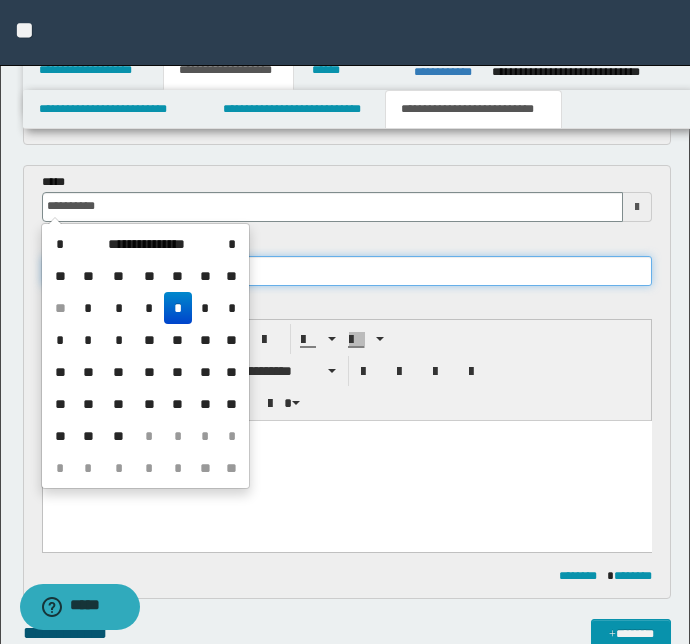 type on "**********" 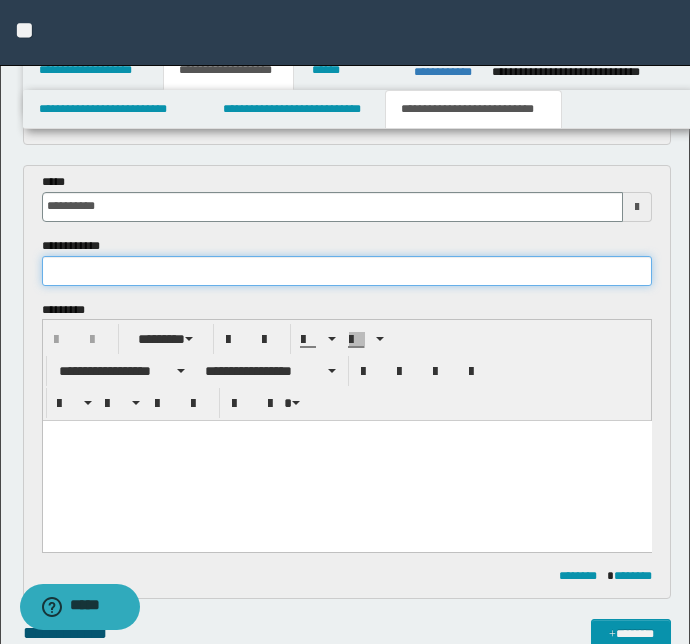 paste on "**********" 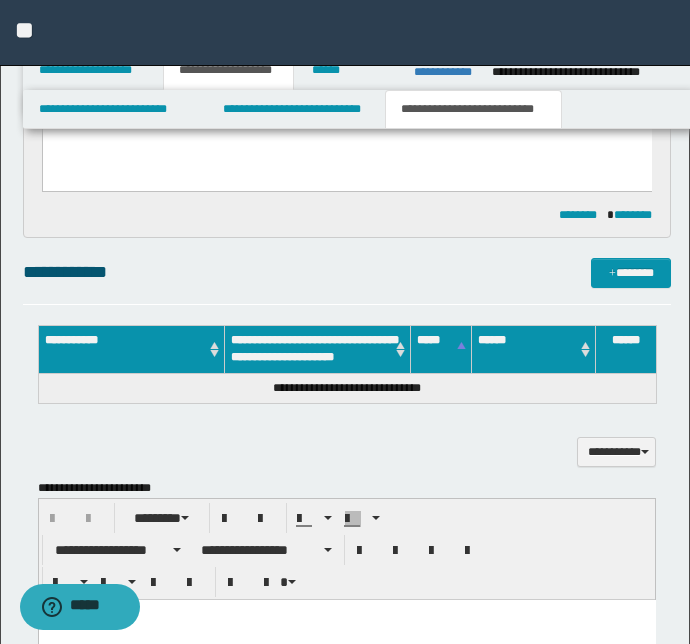 scroll, scrollTop: 880, scrollLeft: 0, axis: vertical 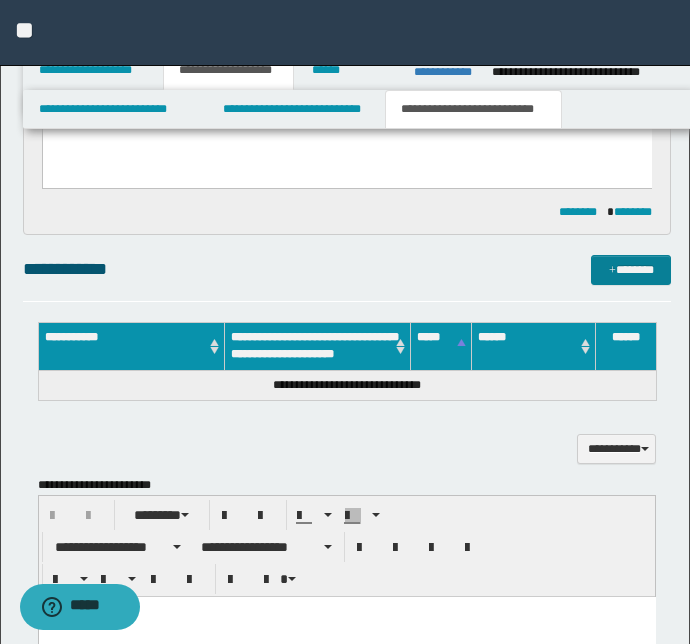 type on "**********" 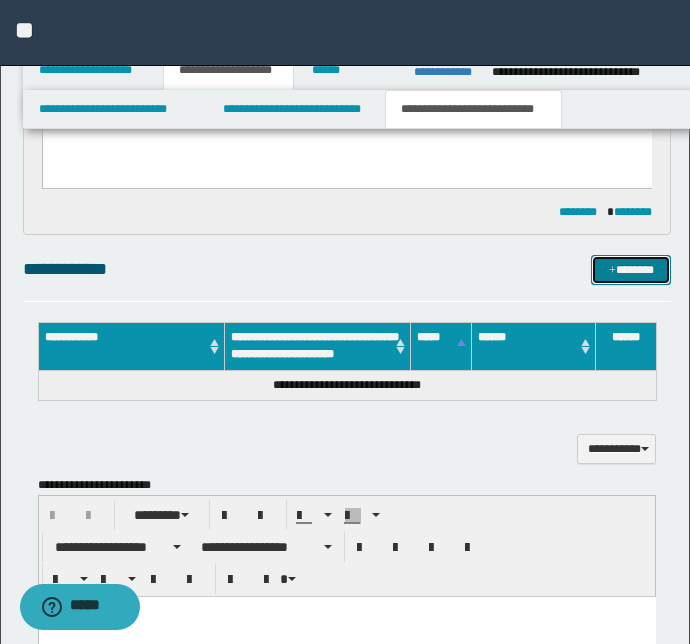 click at bounding box center (612, 271) 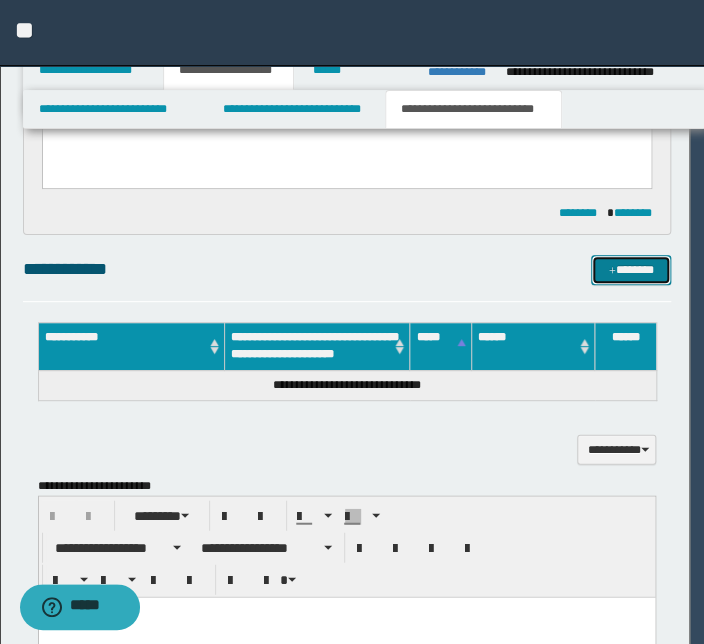 type 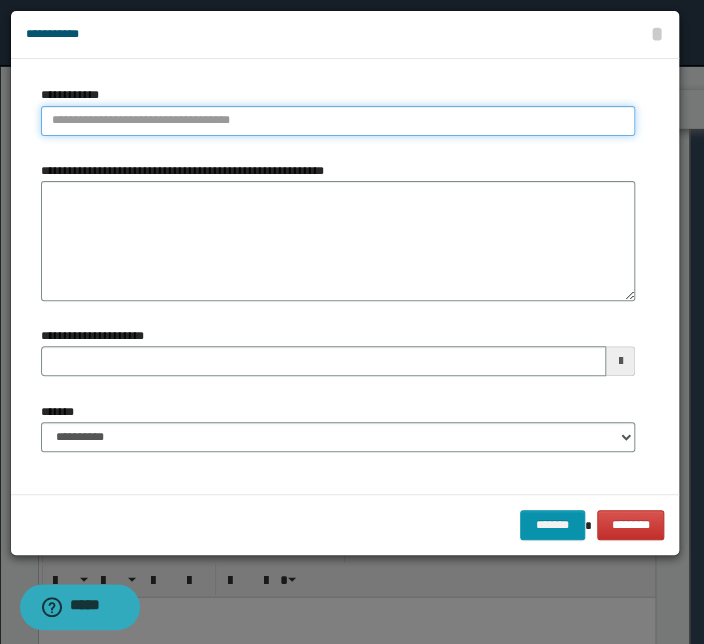 click on "**********" at bounding box center [338, 121] 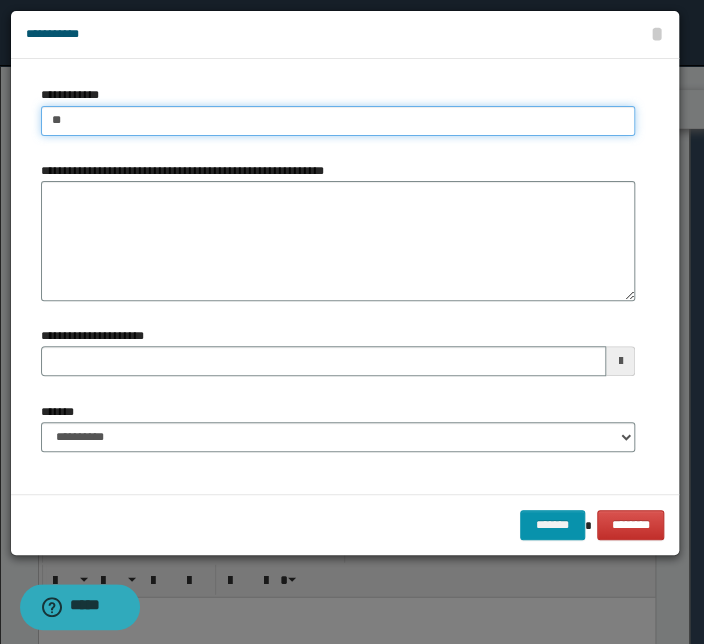 type on "*" 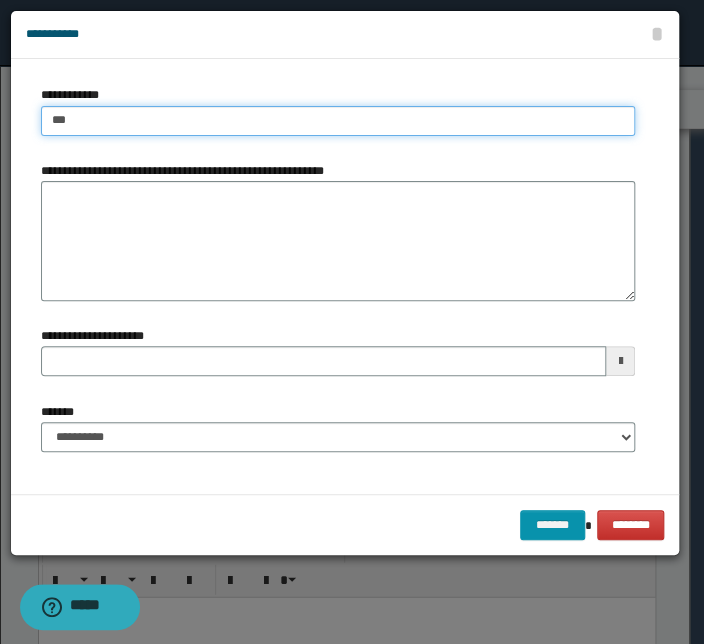 type on "****" 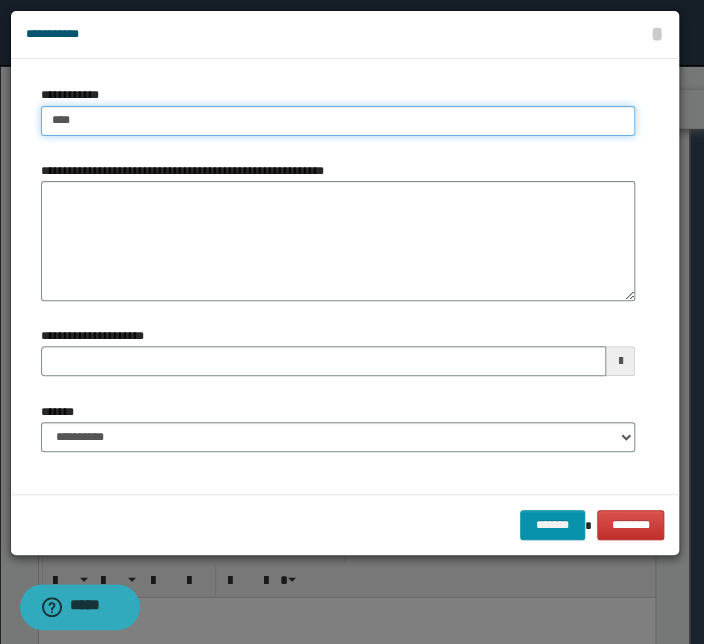 type on "****" 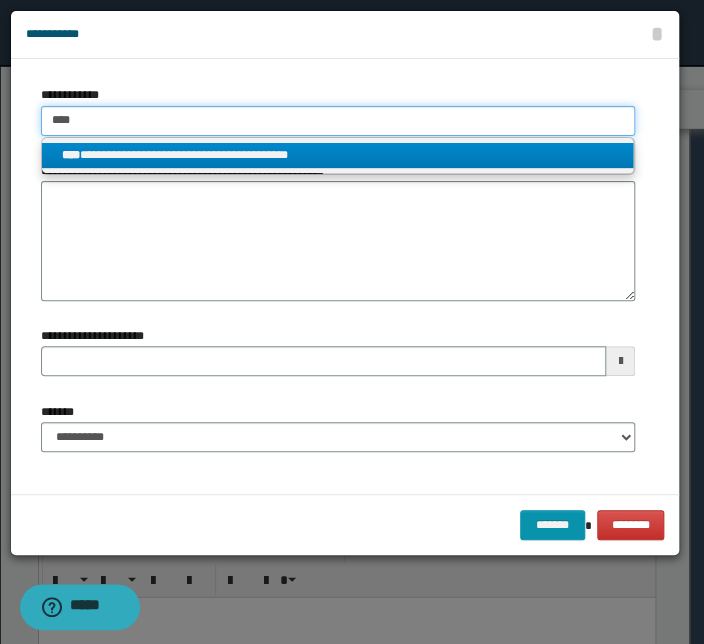 type on "****" 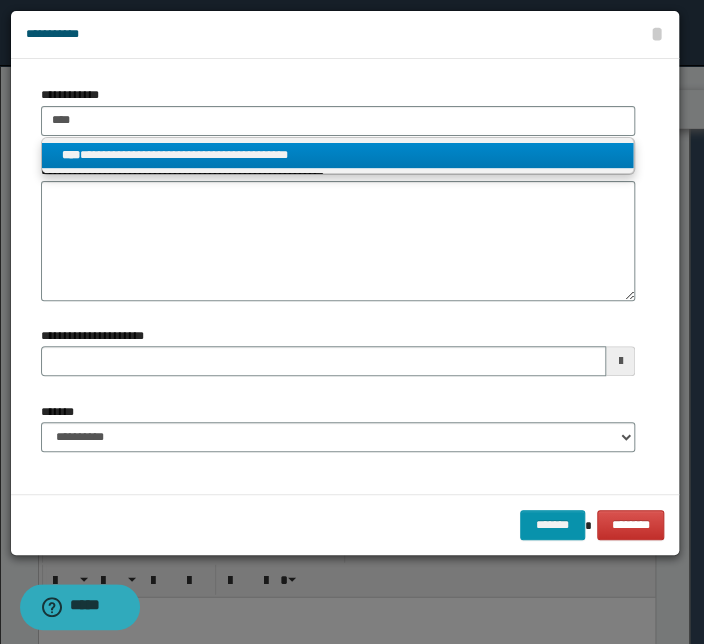 click on "**********" at bounding box center (337, 155) 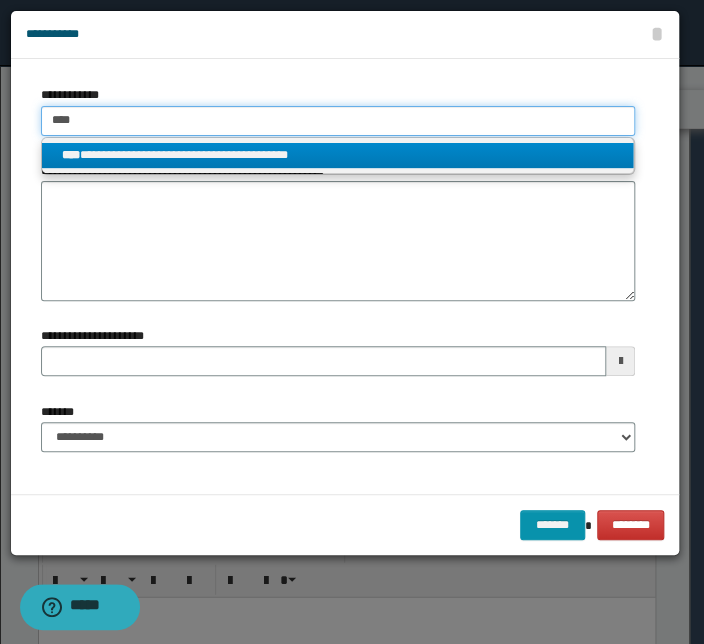type 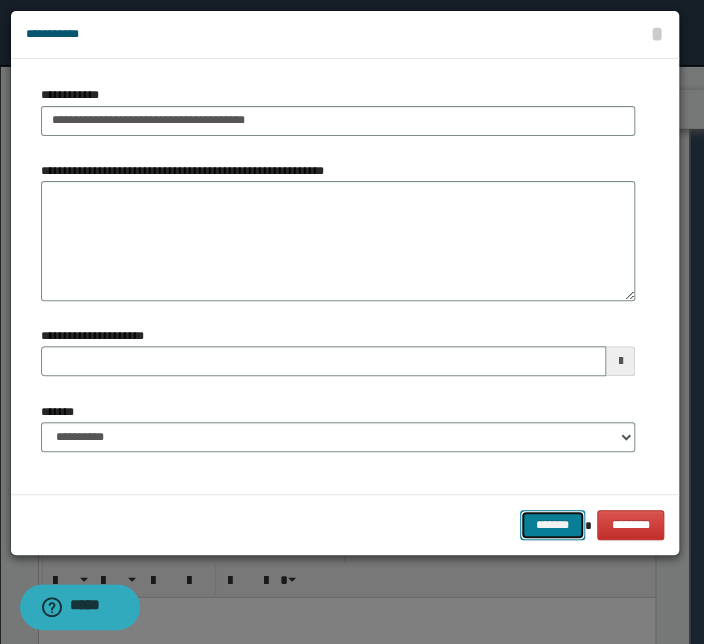 click on "*******" at bounding box center [552, 525] 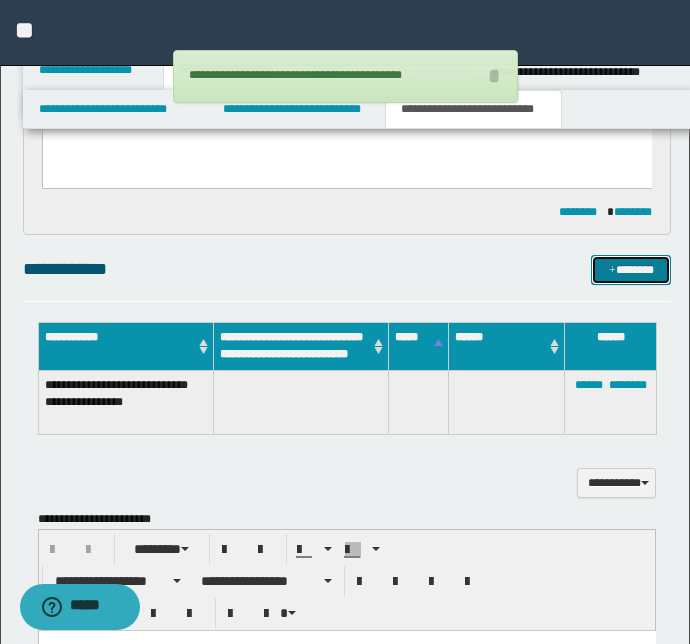 click on "*******" at bounding box center (631, 270) 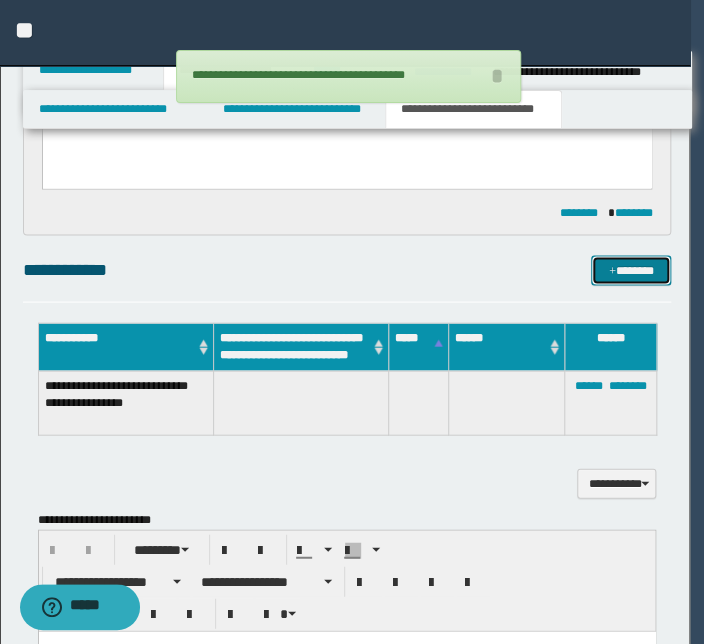 type 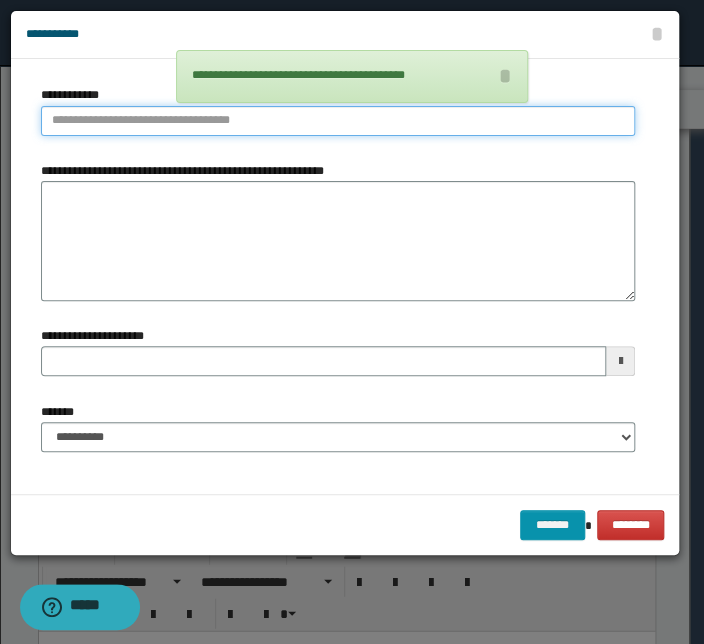 type on "**********" 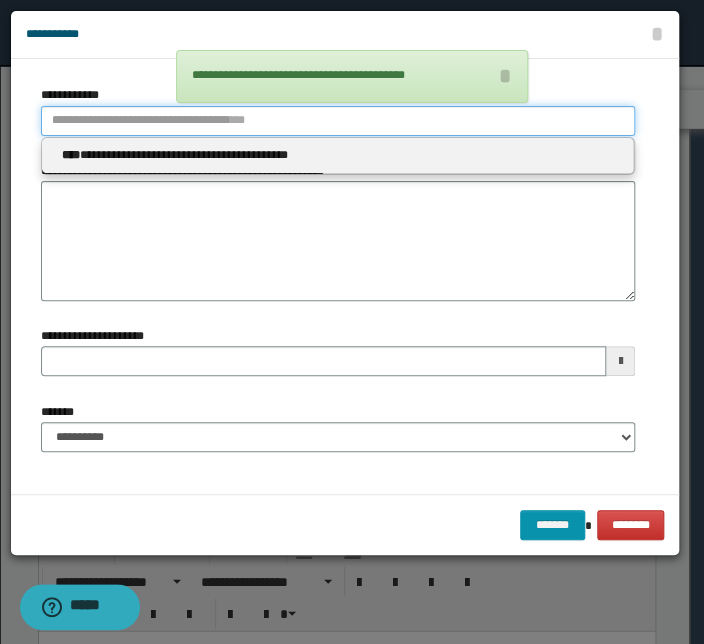 click on "**********" at bounding box center (338, 121) 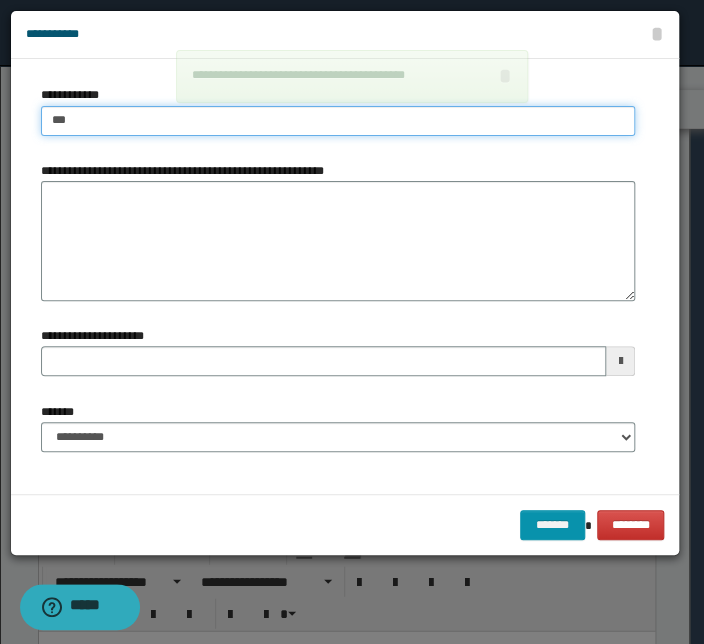 type on "****" 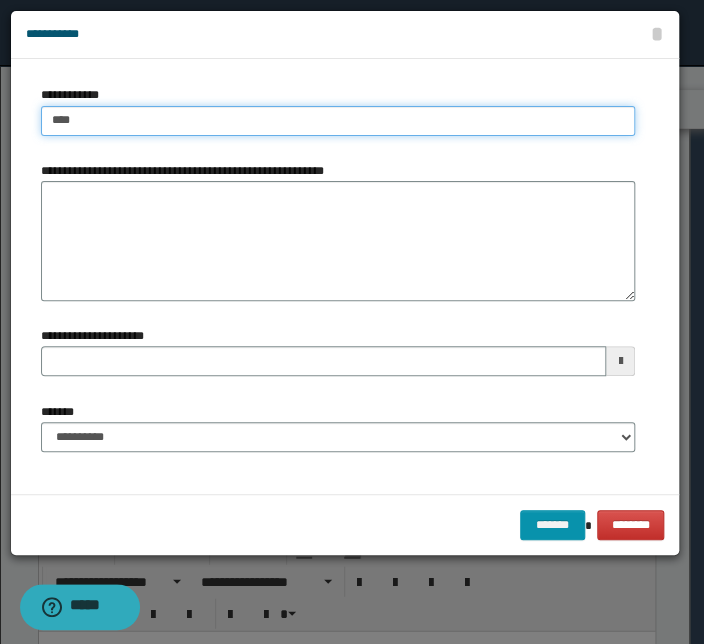 type on "****" 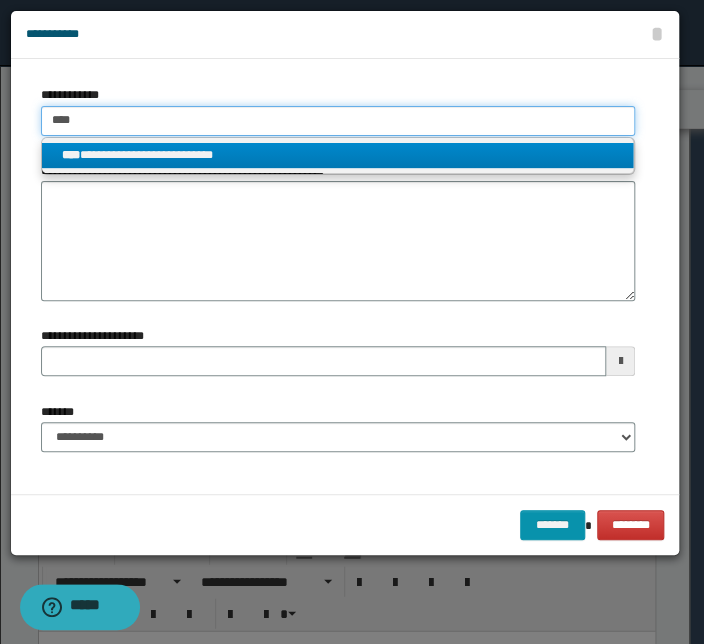 type on "****" 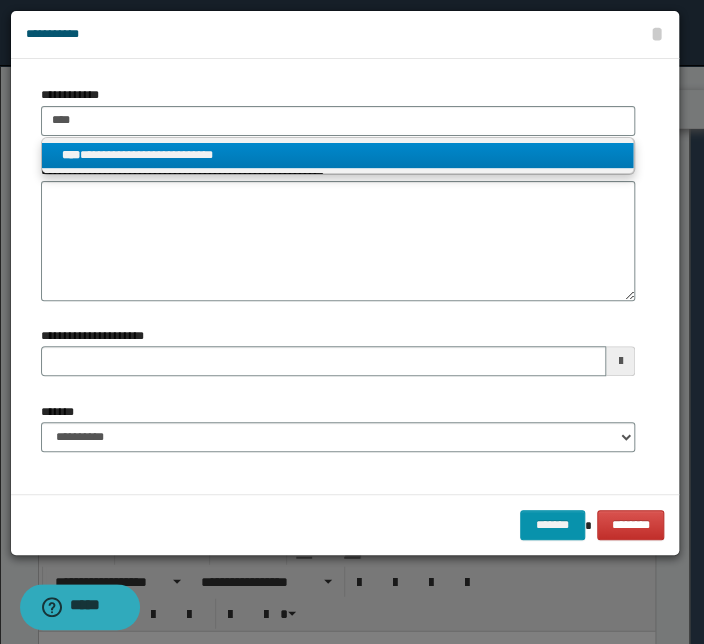 click on "**********" at bounding box center (337, 155) 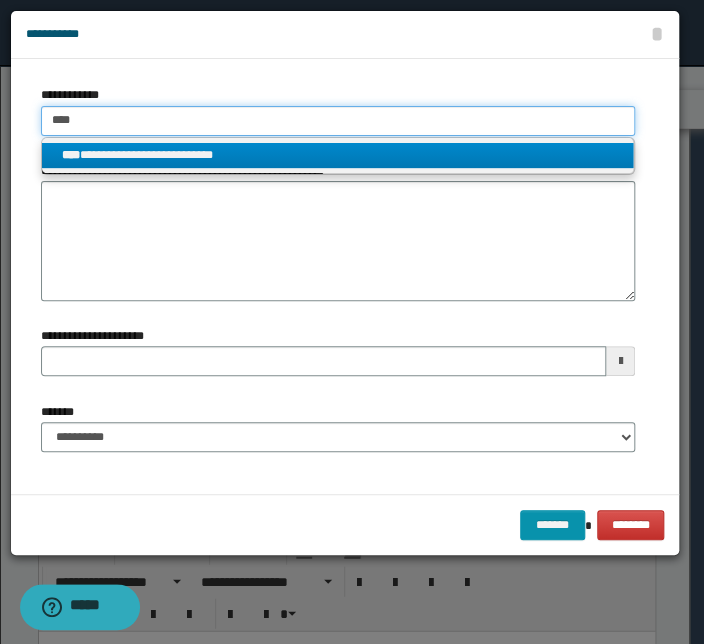 type 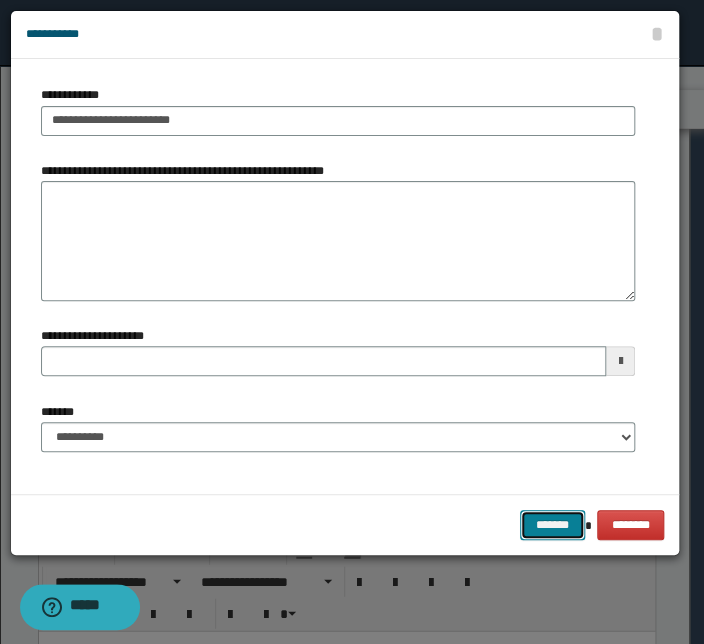 click on "*******" at bounding box center (552, 525) 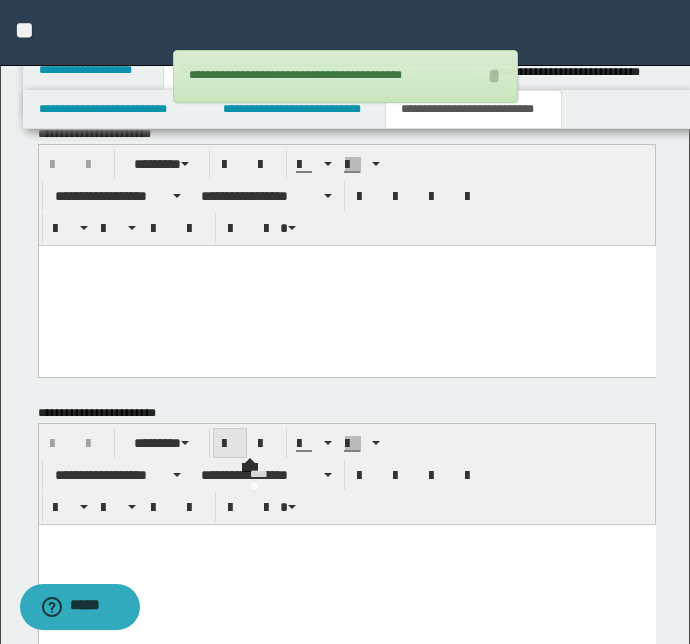 scroll, scrollTop: 1334, scrollLeft: 0, axis: vertical 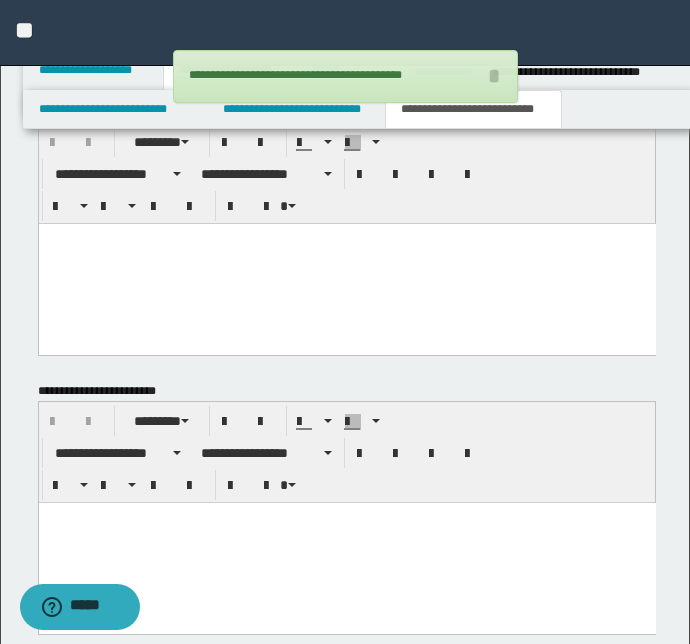 click at bounding box center (346, 264) 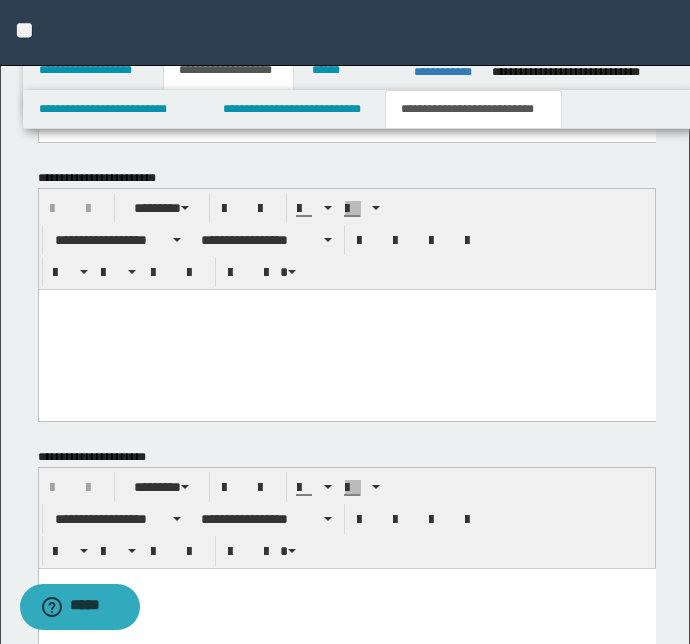 scroll, scrollTop: 1545, scrollLeft: 0, axis: vertical 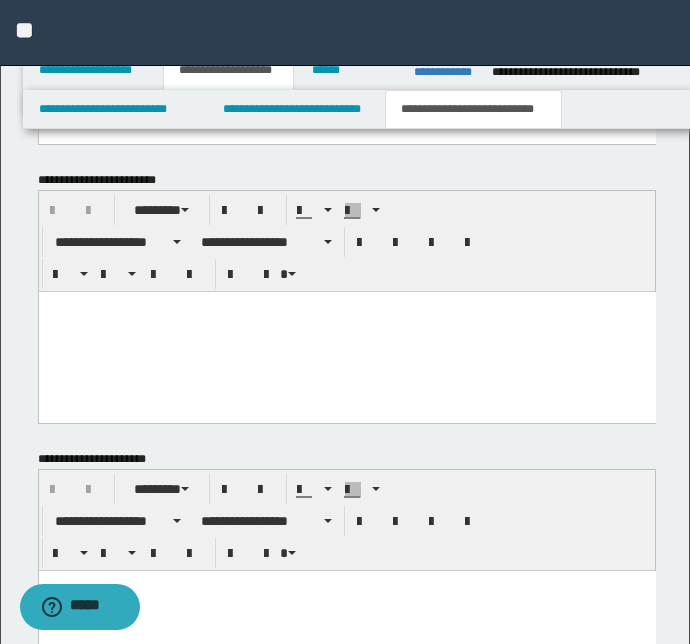 click at bounding box center [346, 332] 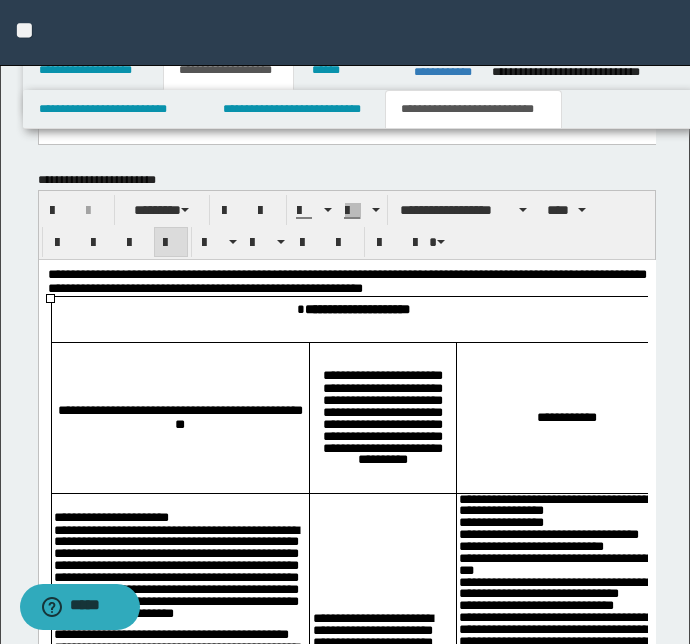 scroll, scrollTop: 1454, scrollLeft: 0, axis: vertical 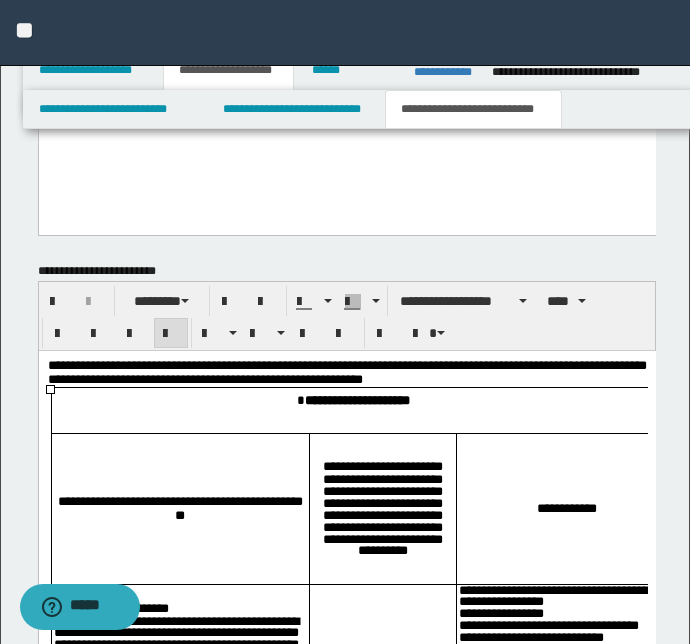 click on "**********" at bounding box center (346, 940) 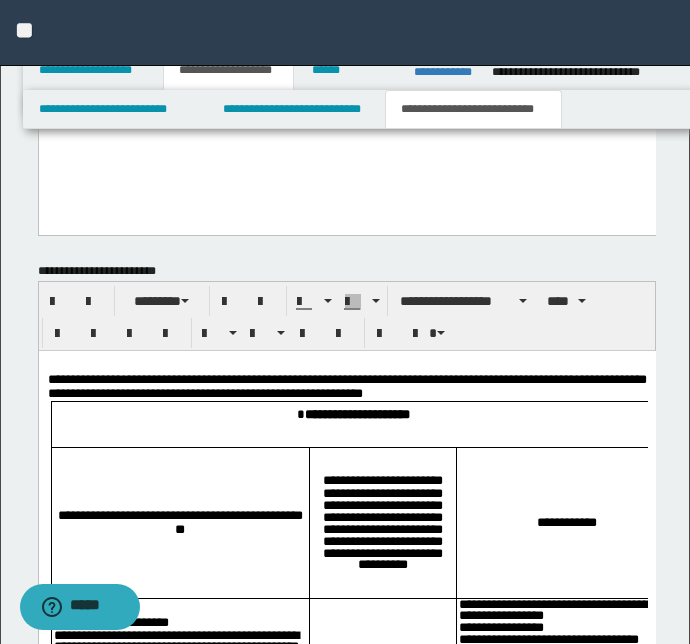 click on "**********" at bounding box center (346, 387) 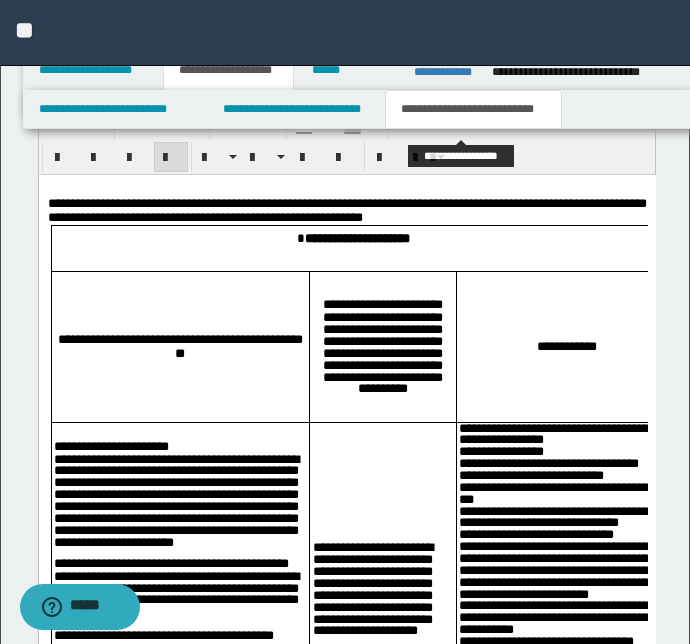 scroll, scrollTop: 1636, scrollLeft: 0, axis: vertical 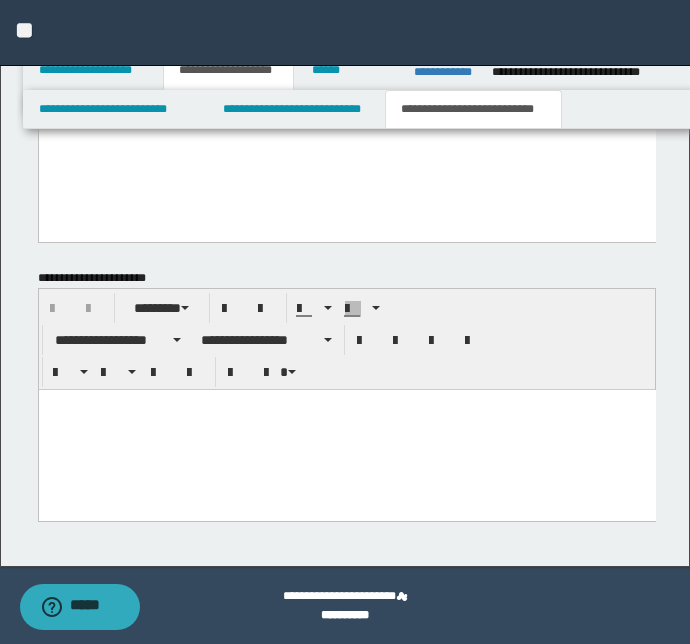 click at bounding box center (346, 430) 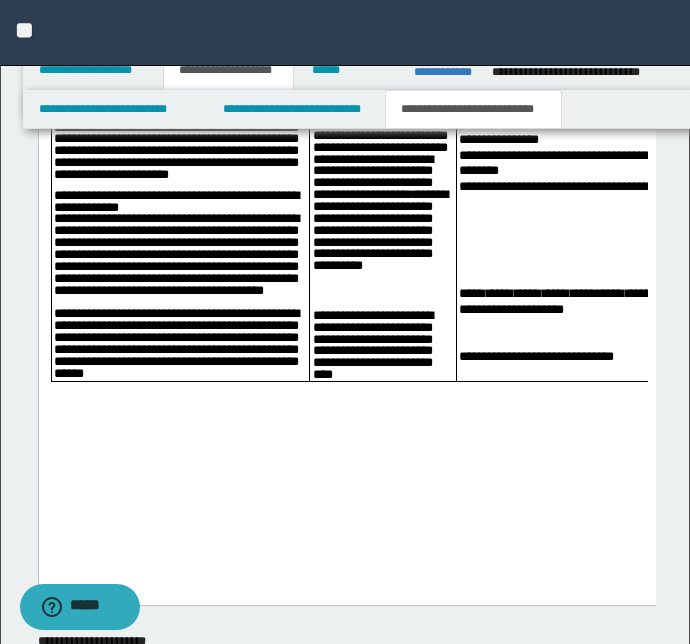 scroll, scrollTop: 3011, scrollLeft: 0, axis: vertical 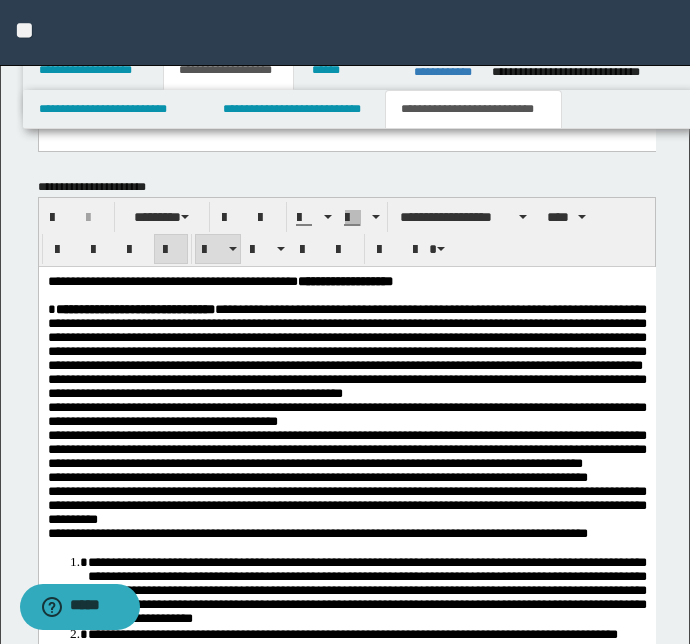 click on "**********" at bounding box center (346, 671) 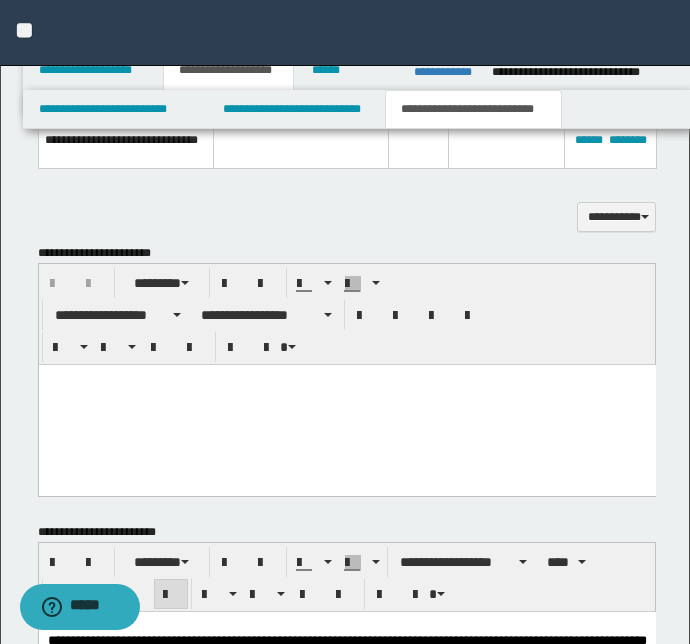 scroll, scrollTop: 1217, scrollLeft: 0, axis: vertical 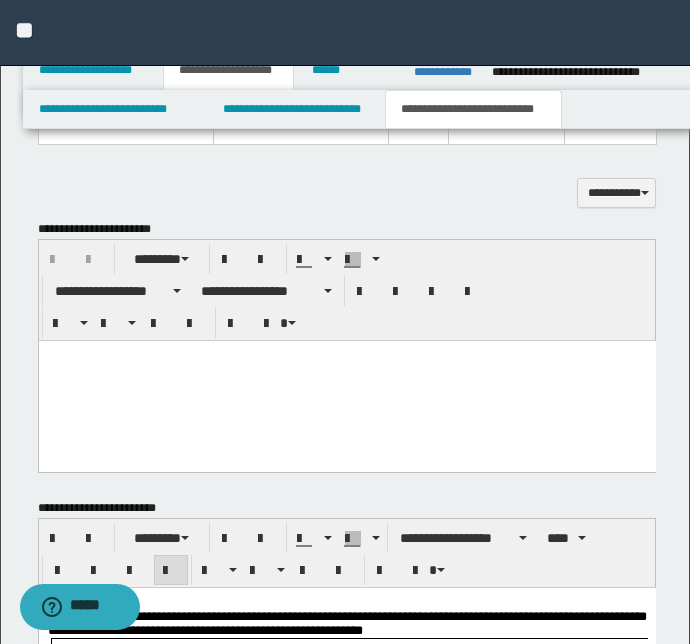 click at bounding box center [346, 381] 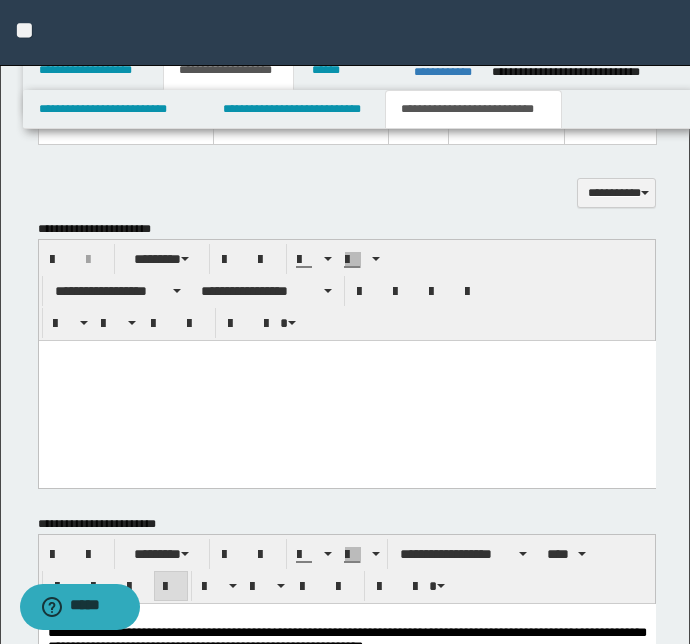 paste 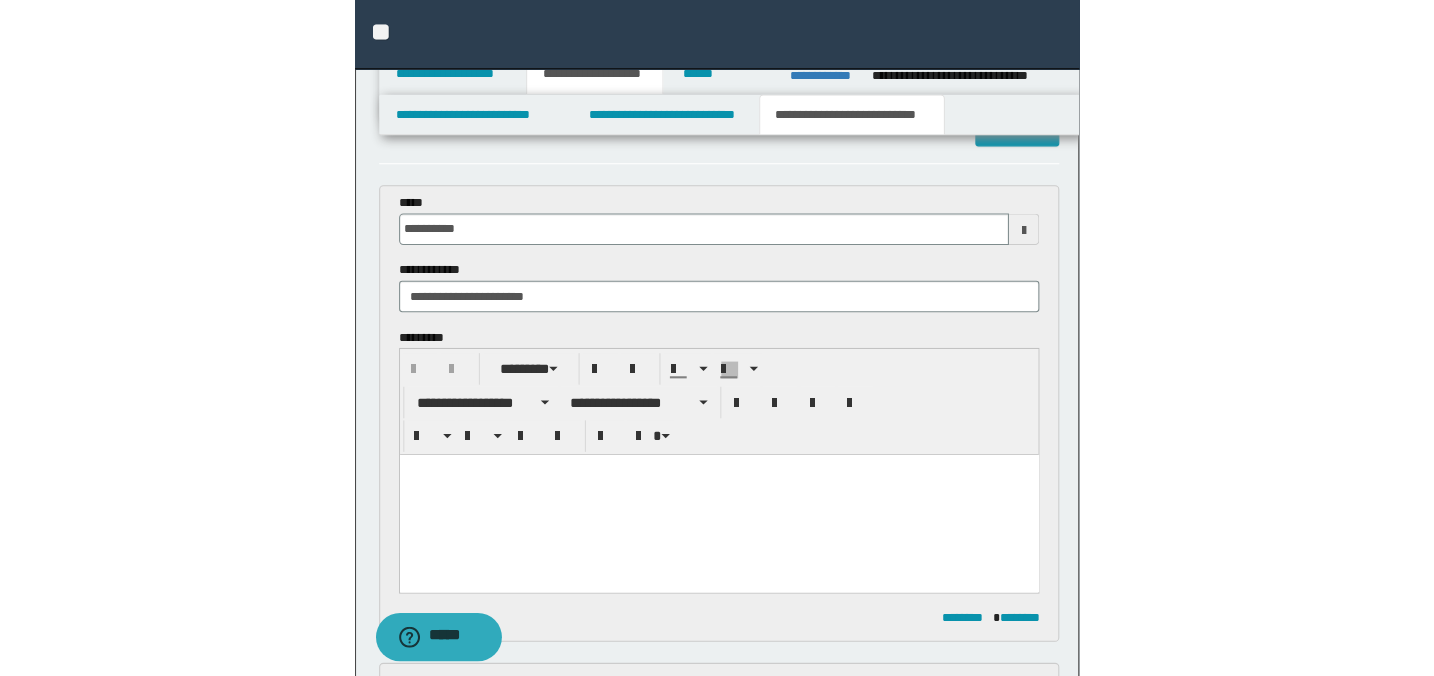 scroll, scrollTop: 0, scrollLeft: 0, axis: both 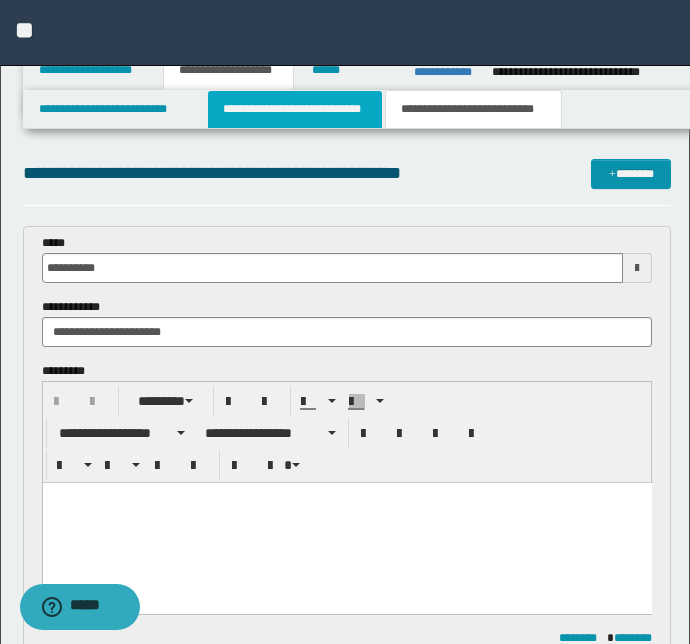 click on "**********" at bounding box center [294, 109] 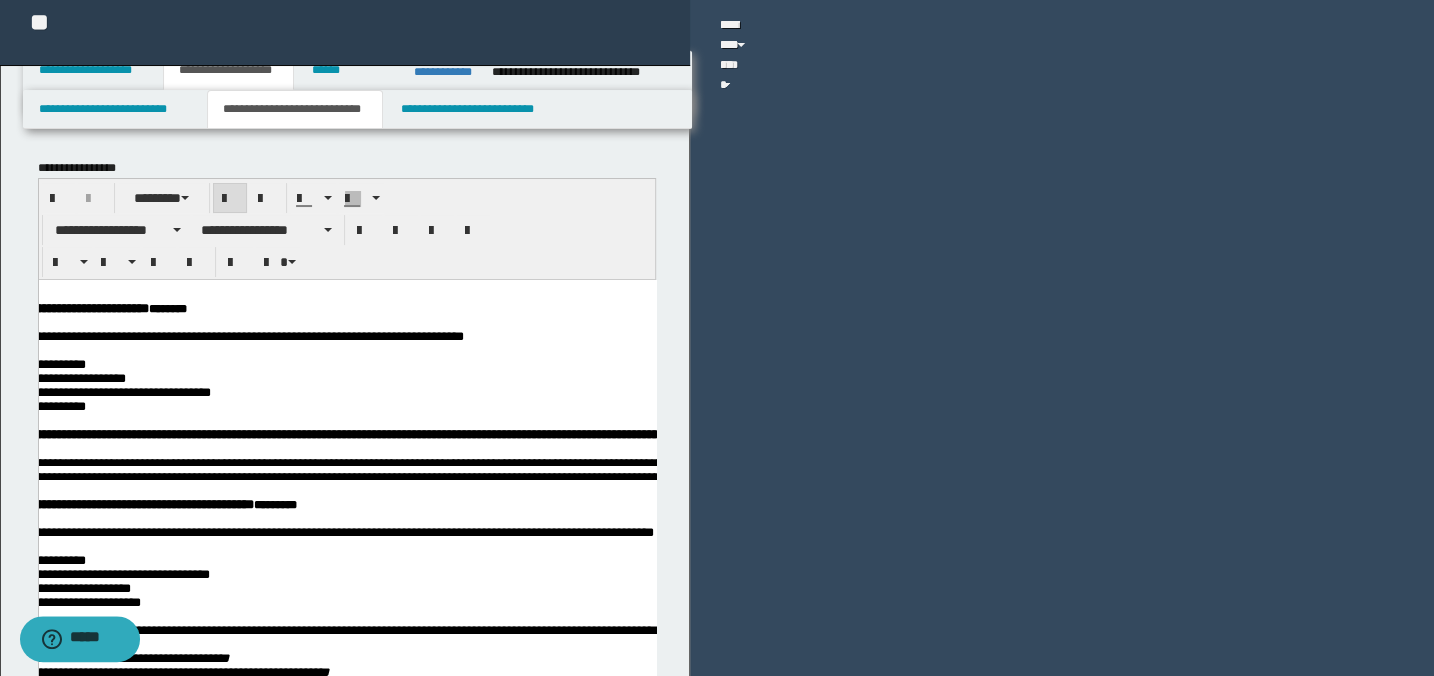 scroll, scrollTop: 0, scrollLeft: 0, axis: both 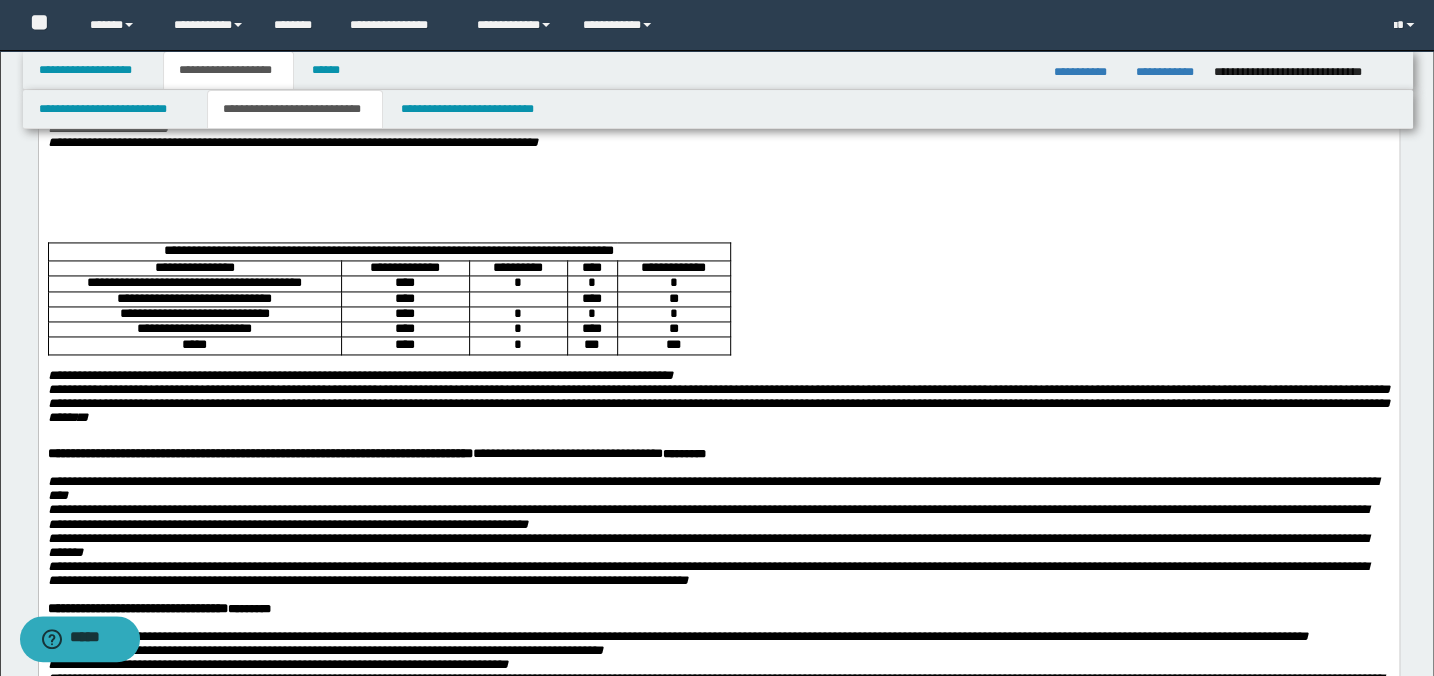 click at bounding box center [718, 213] 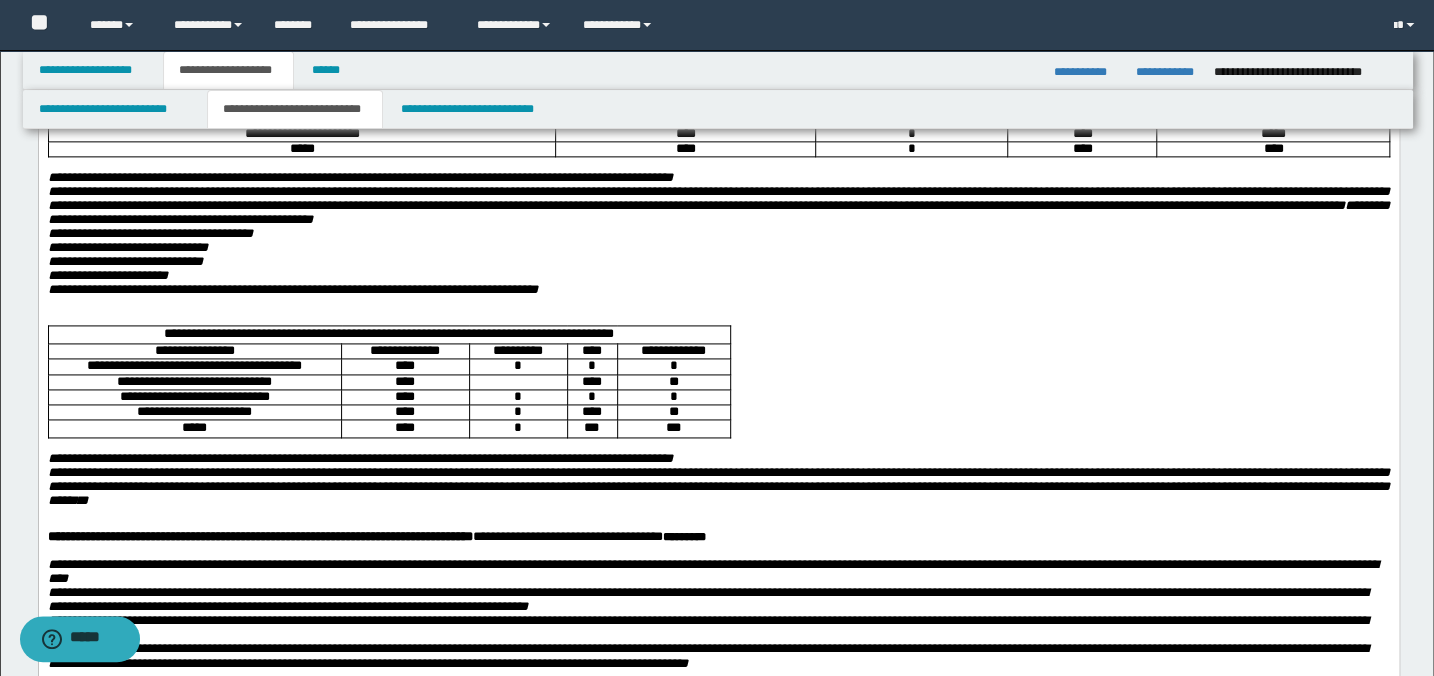 scroll, scrollTop: 1545, scrollLeft: 0, axis: vertical 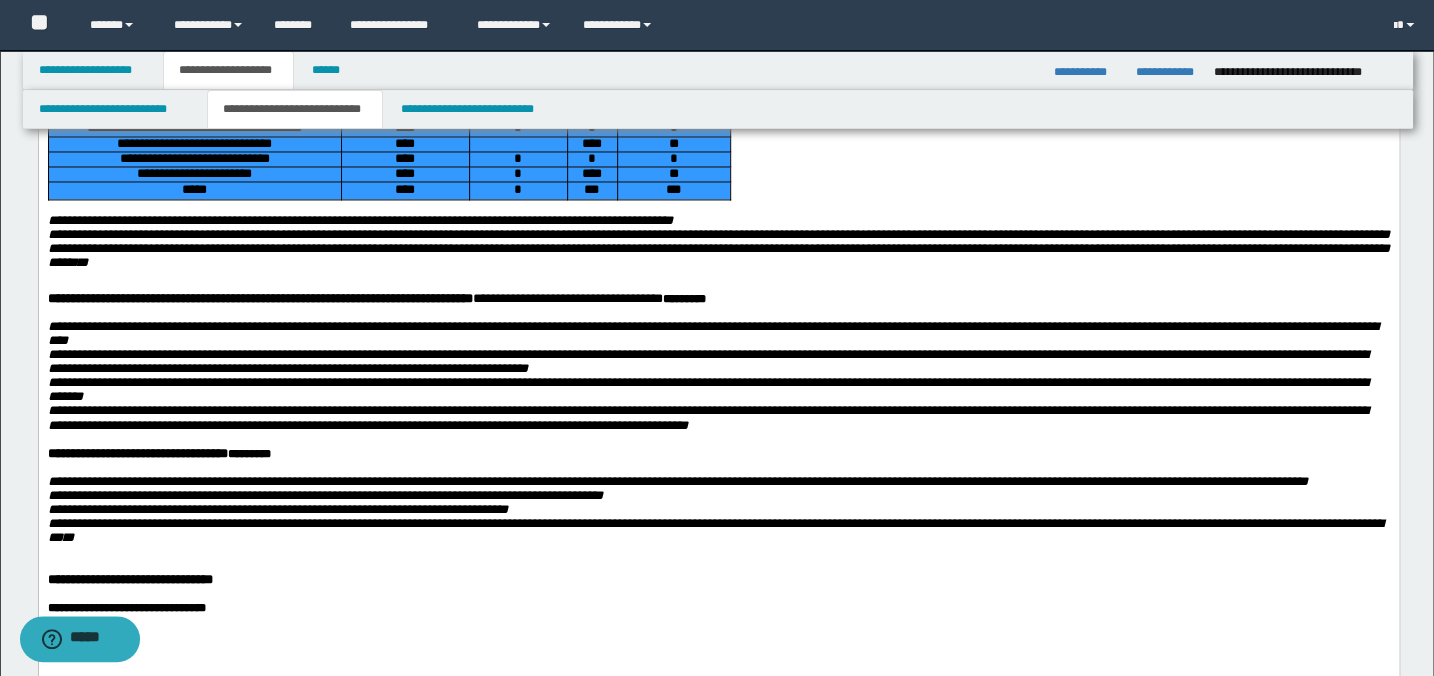 drag, startPoint x: 87, startPoint y: 282, endPoint x: 717, endPoint y: 374, distance: 636.682 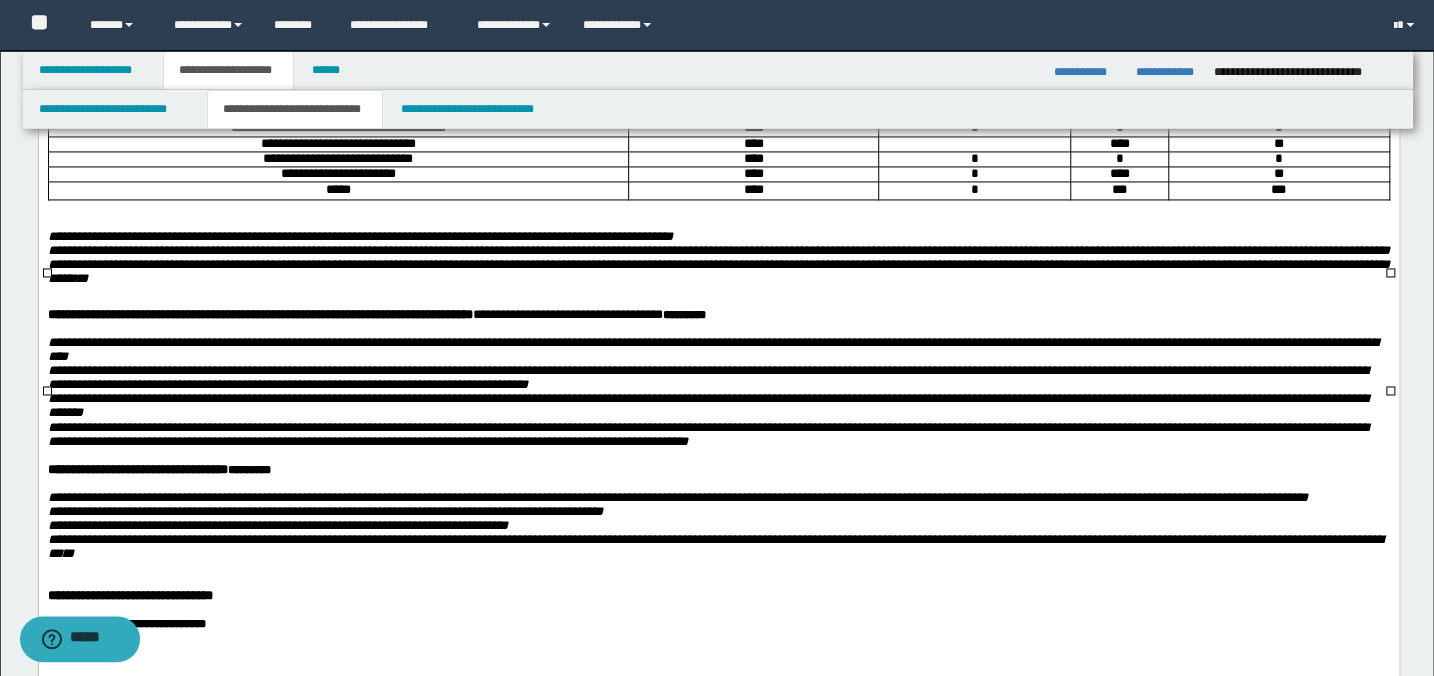 click at bounding box center [718, 80] 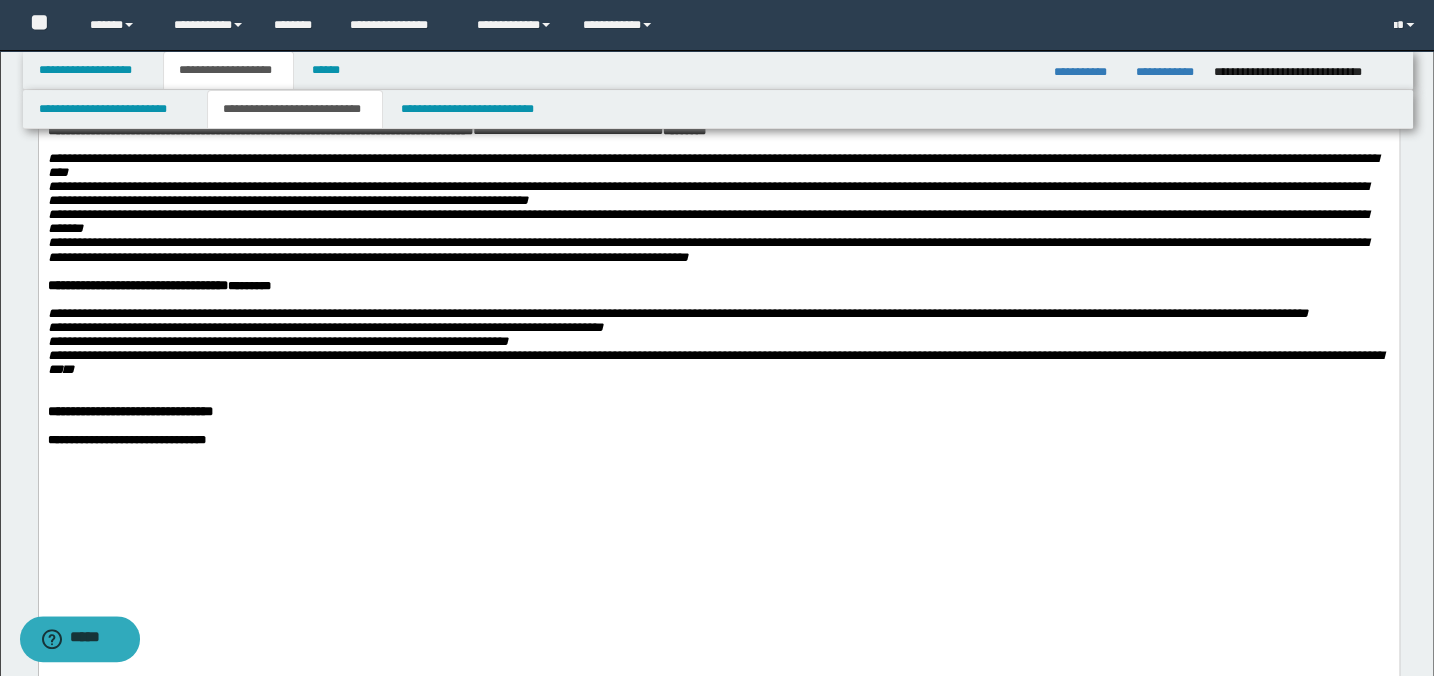 scroll, scrollTop: 1727, scrollLeft: 0, axis: vertical 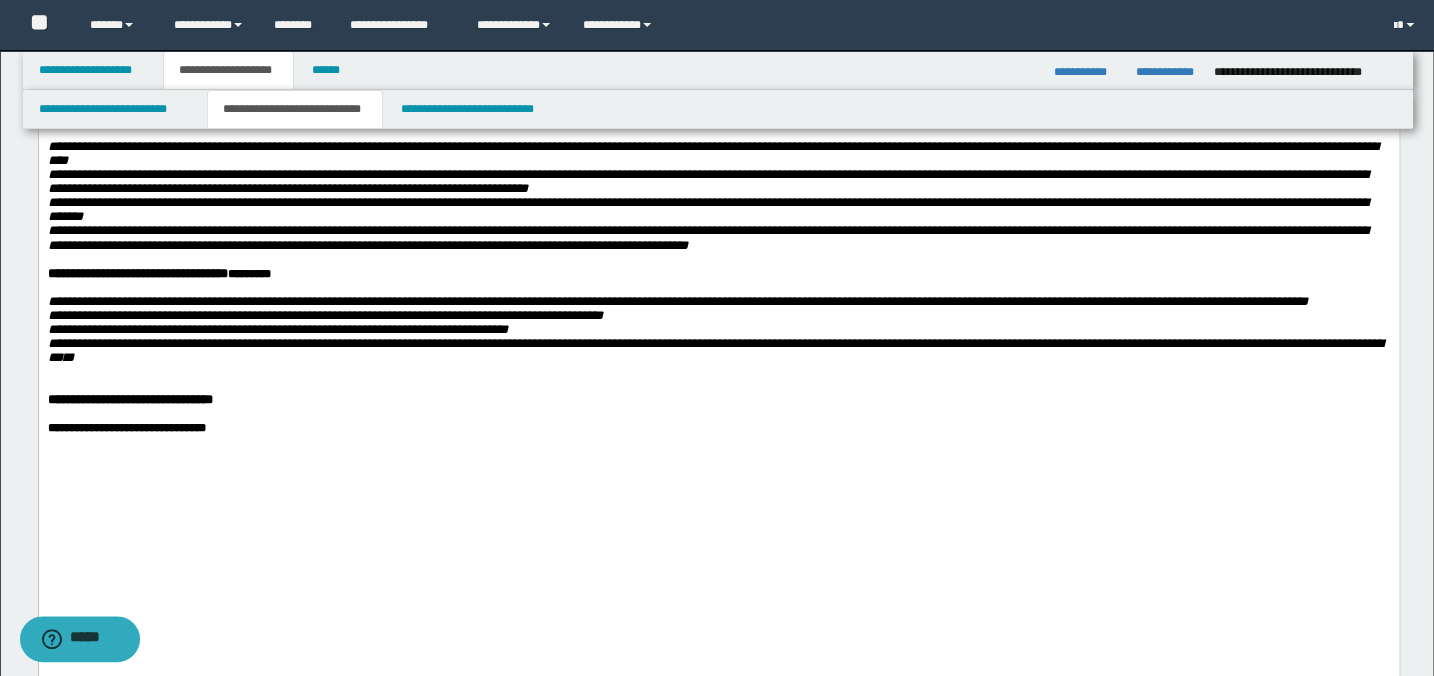 click at bounding box center [718, 27] 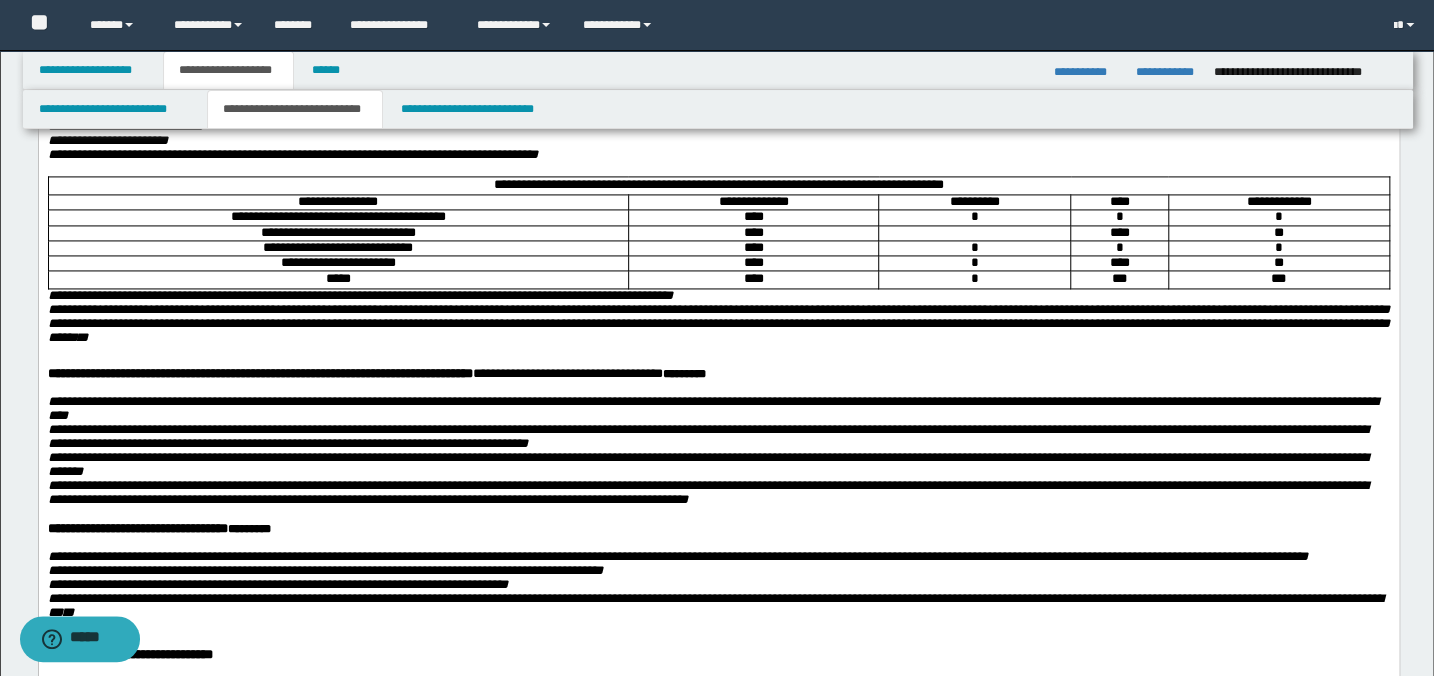 scroll, scrollTop: 1363, scrollLeft: 0, axis: vertical 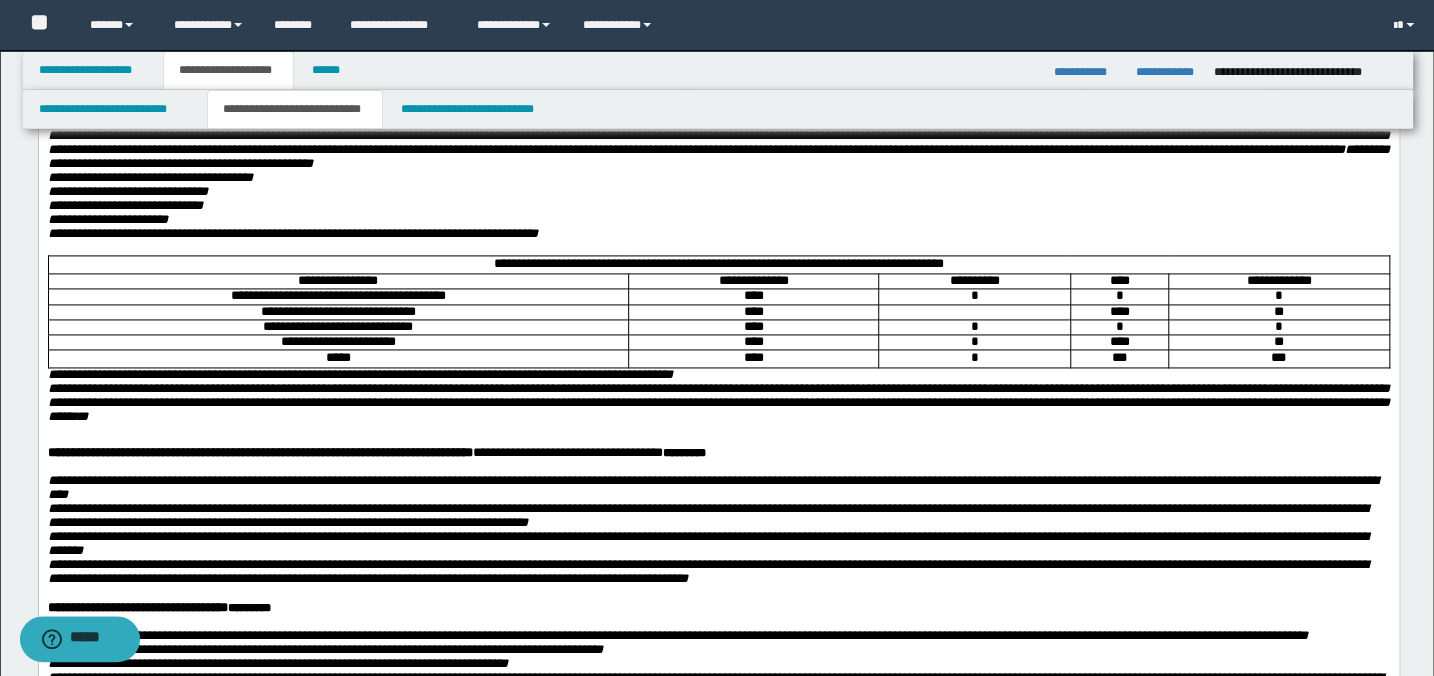 click at bounding box center (718, 108) 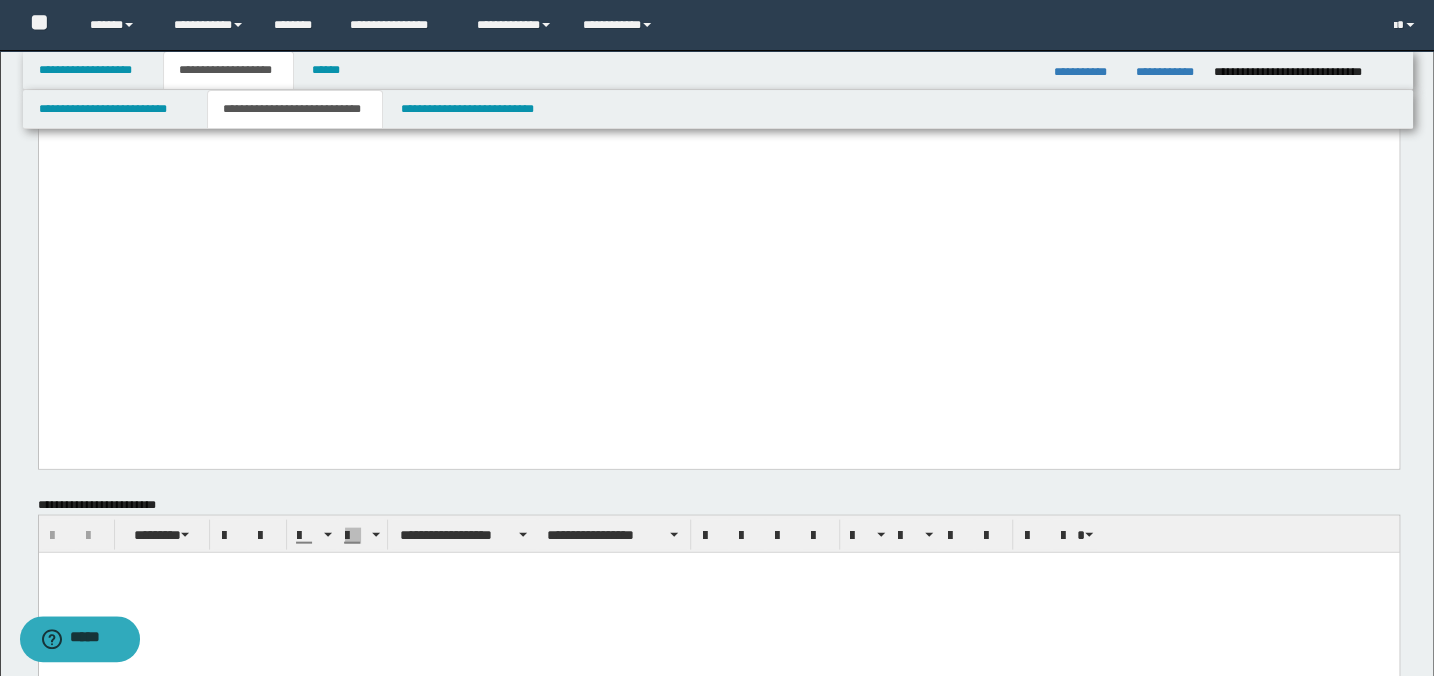 scroll, scrollTop: 2000, scrollLeft: 0, axis: vertical 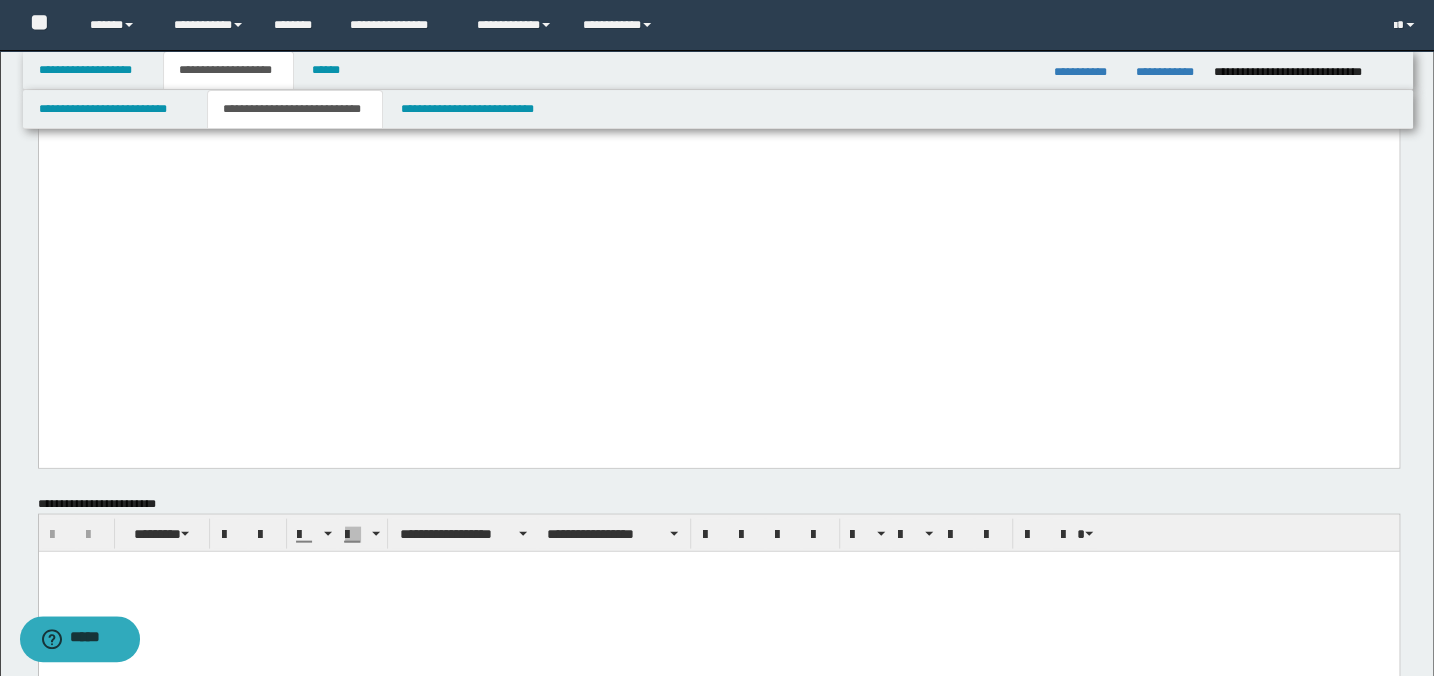 click at bounding box center (718, 68) 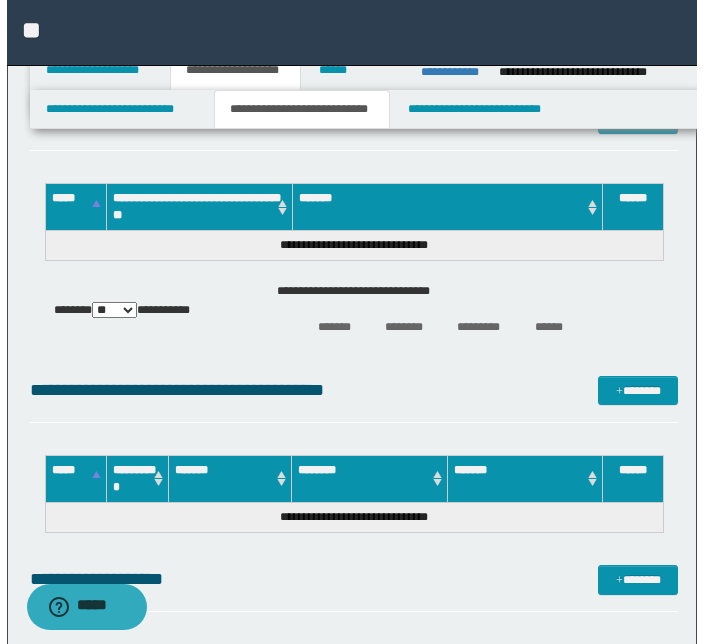 scroll, scrollTop: 2454, scrollLeft: 0, axis: vertical 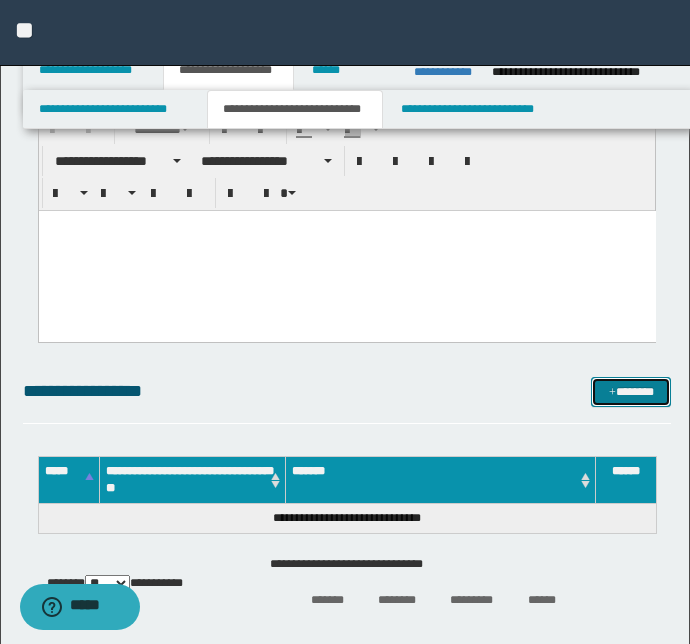 click on "*******" at bounding box center [631, 392] 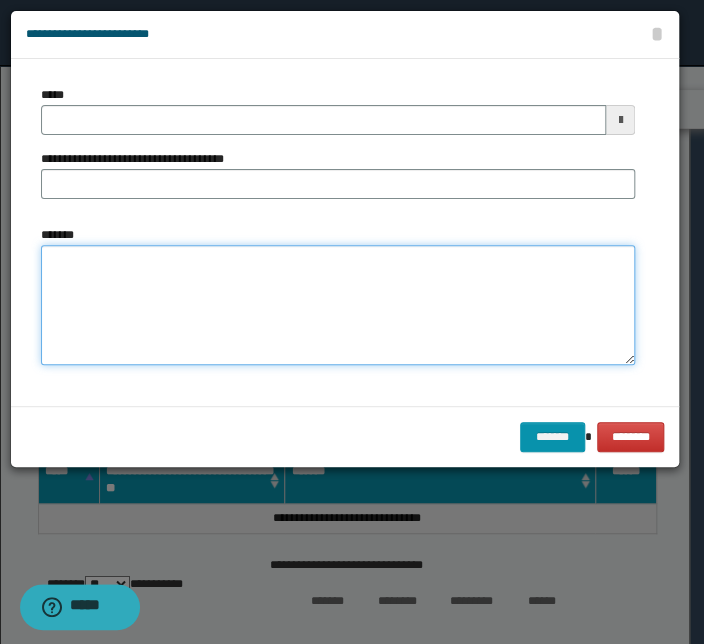click on "*******" at bounding box center [338, 305] 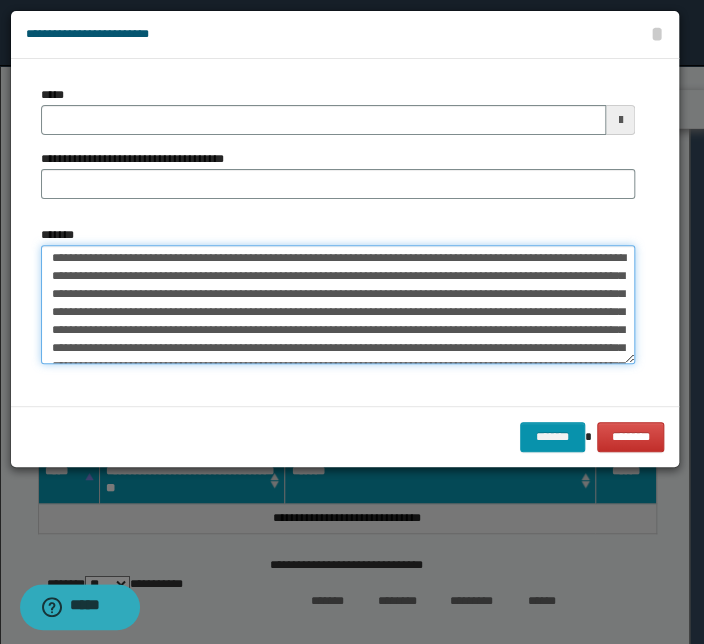 scroll, scrollTop: 0, scrollLeft: 0, axis: both 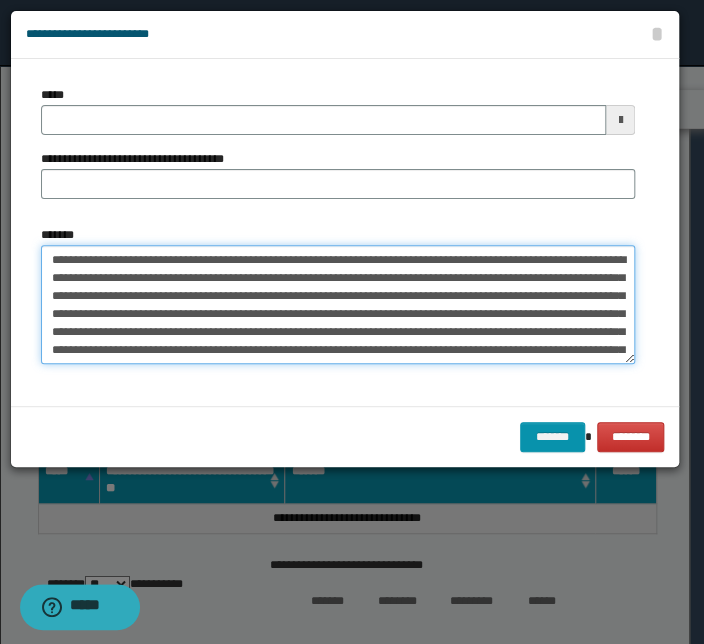 drag, startPoint x: 288, startPoint y: 259, endPoint x: -29, endPoint y: 255, distance: 317.02524 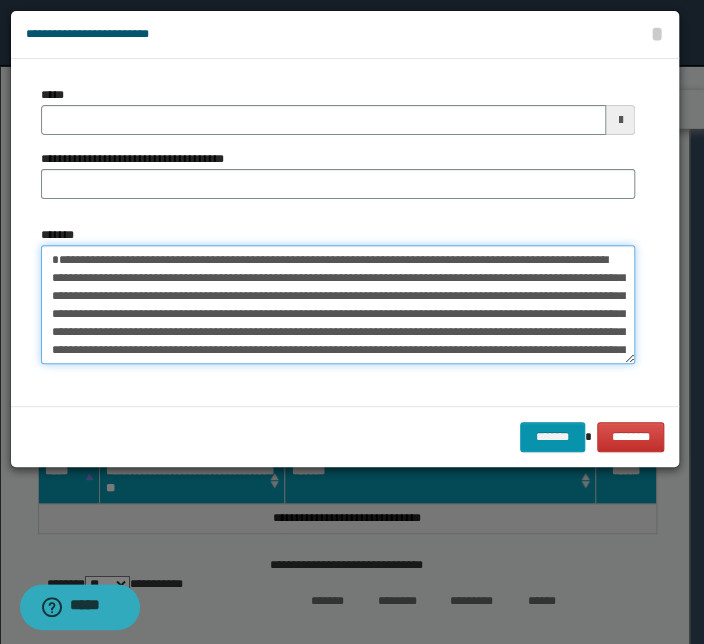 type 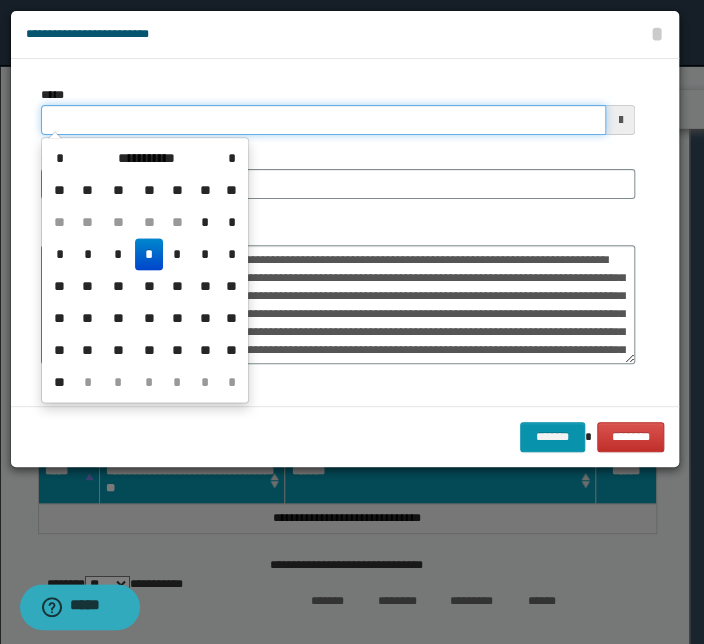click on "*****" at bounding box center [323, 120] 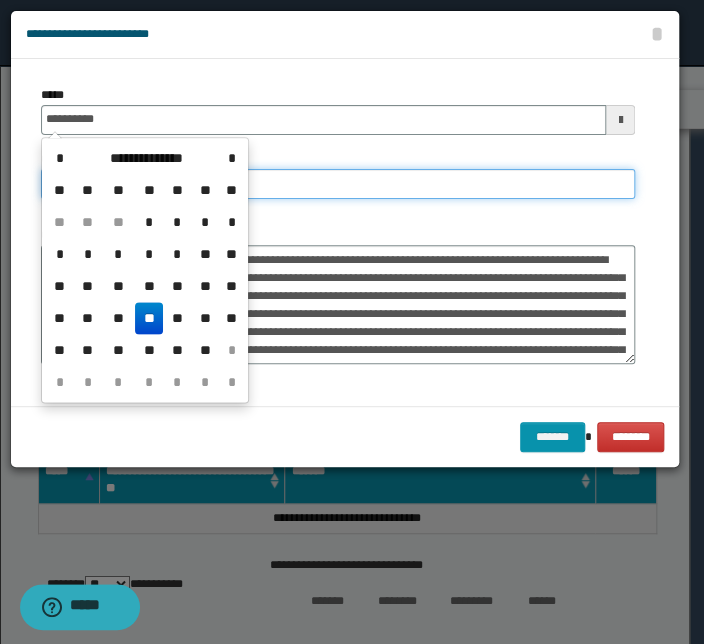 type on "**********" 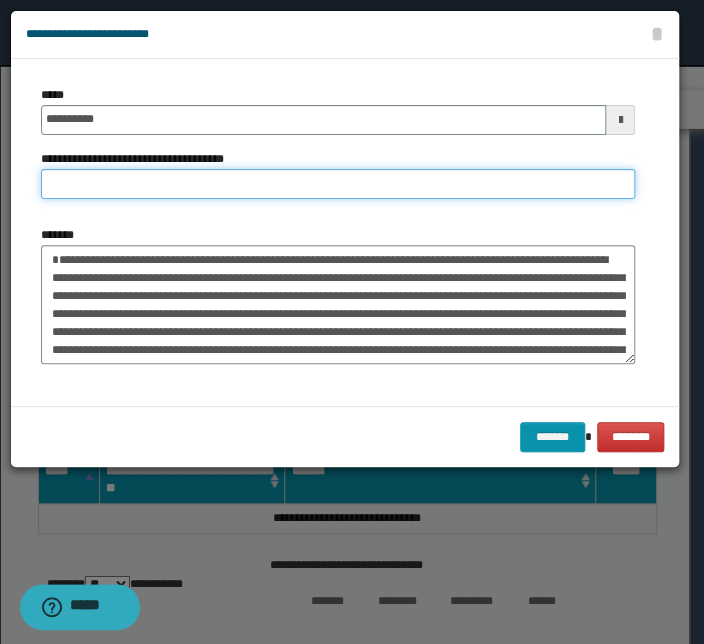 click on "**********" at bounding box center (338, 184) 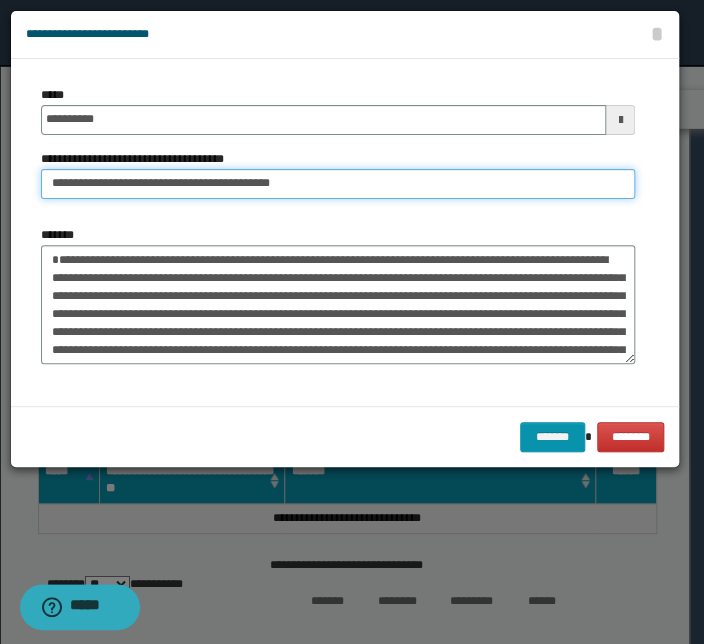 drag, startPoint x: 114, startPoint y: 186, endPoint x: -69, endPoint y: 179, distance: 183.13383 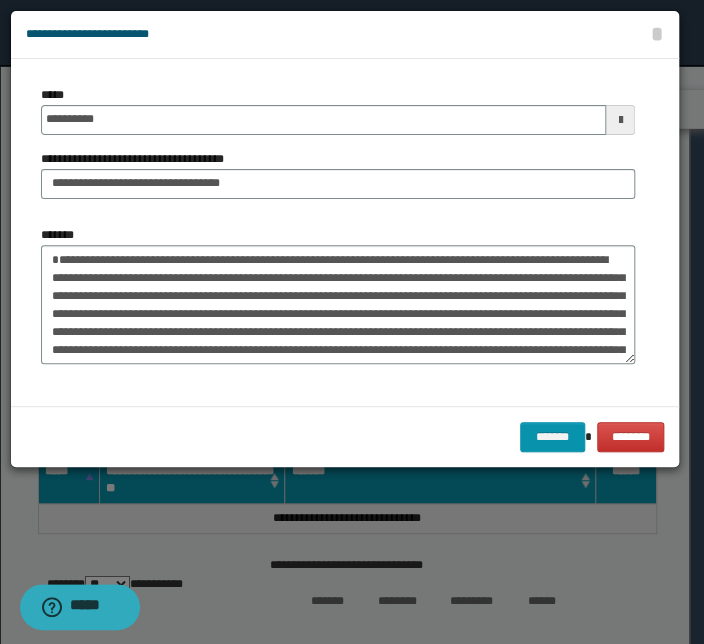 click on "**********" at bounding box center [338, 232] 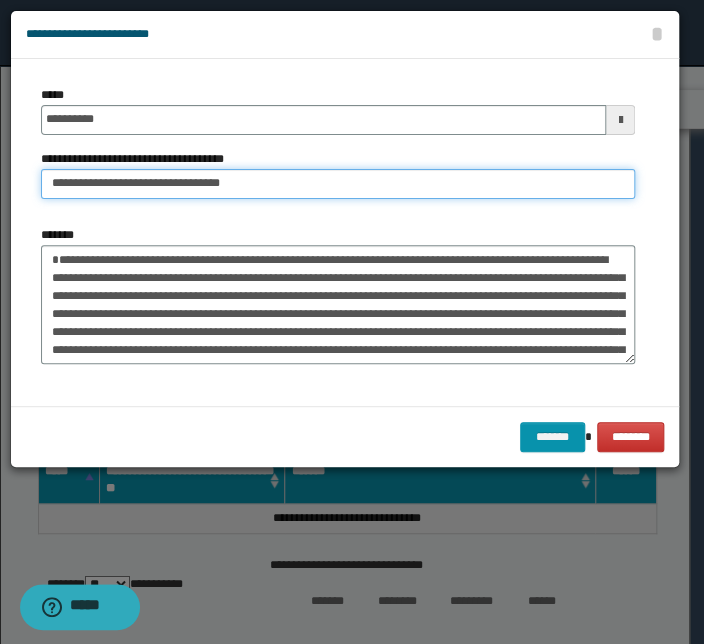 click on "**********" at bounding box center [338, 184] 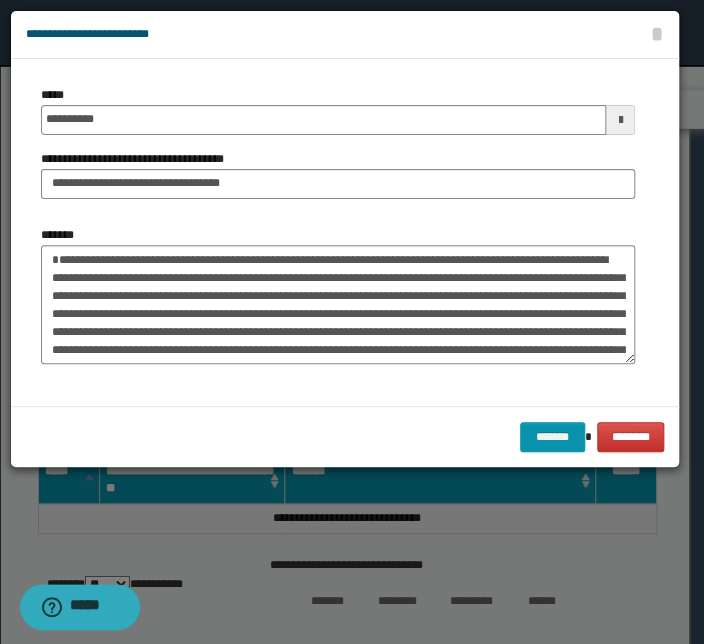 click on "**********" at bounding box center (338, 232) 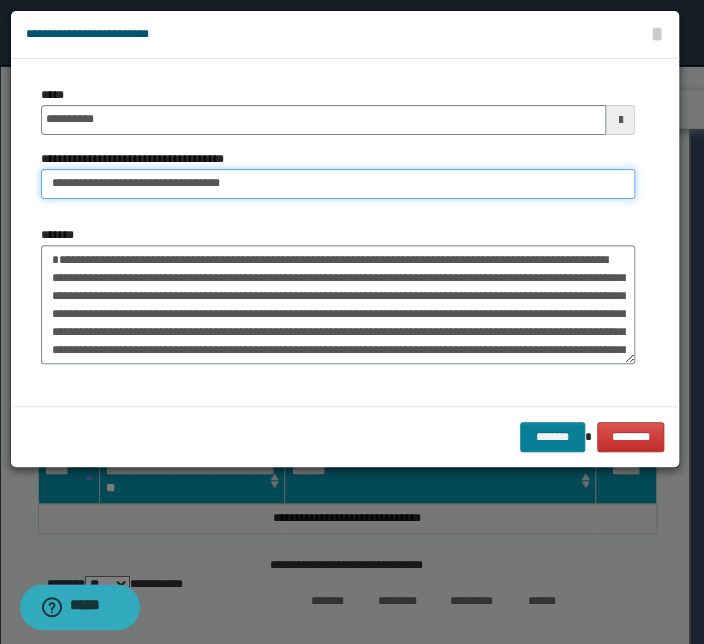 type on "**********" 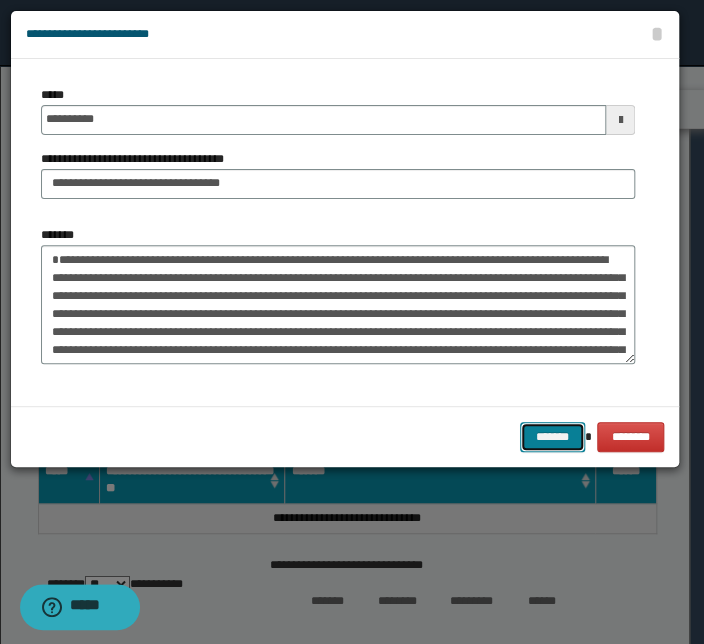click on "*******" at bounding box center (552, 437) 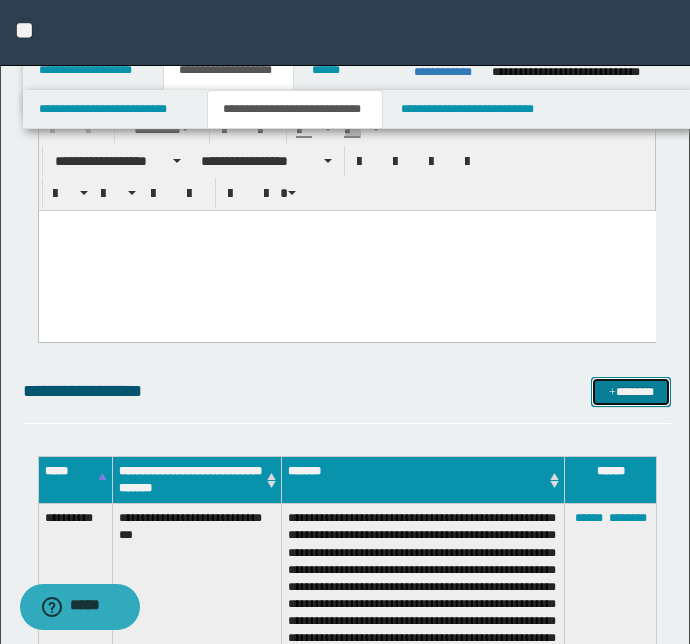 click on "*******" at bounding box center [631, 392] 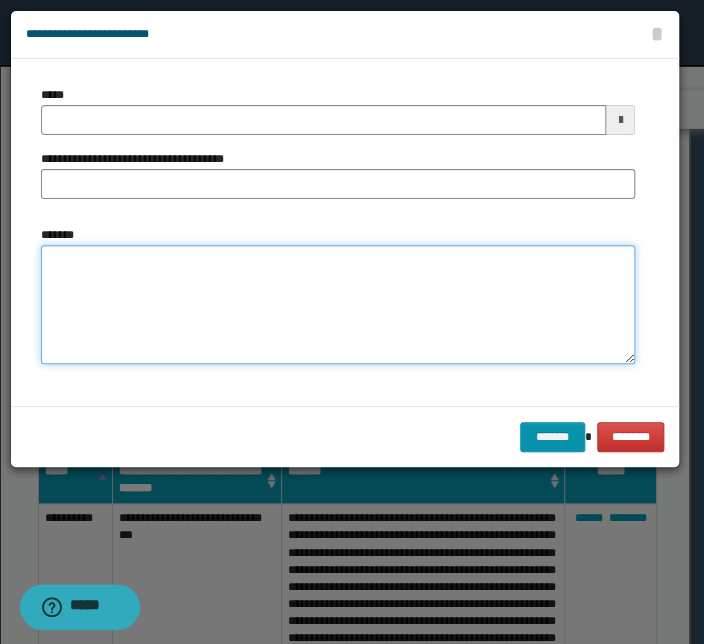 click on "*******" at bounding box center [338, 305] 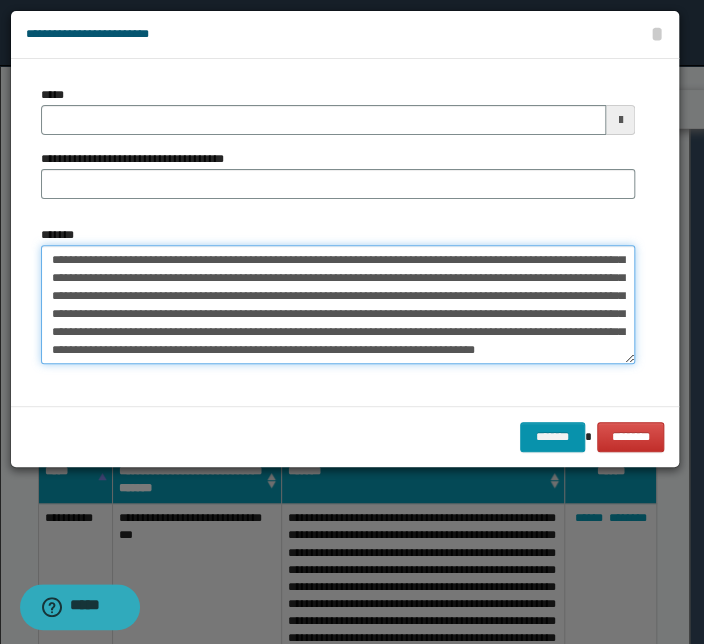 scroll, scrollTop: 0, scrollLeft: 0, axis: both 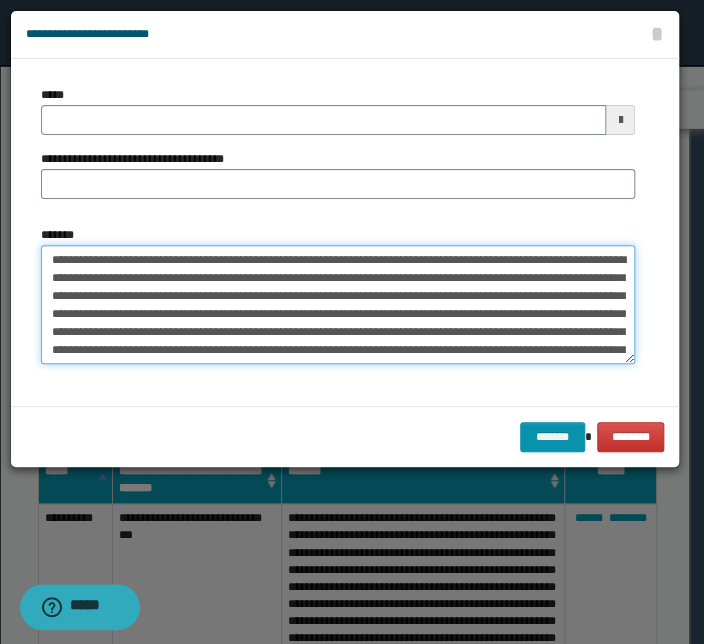 drag, startPoint x: 330, startPoint y: 259, endPoint x: -34, endPoint y: 248, distance: 364.16617 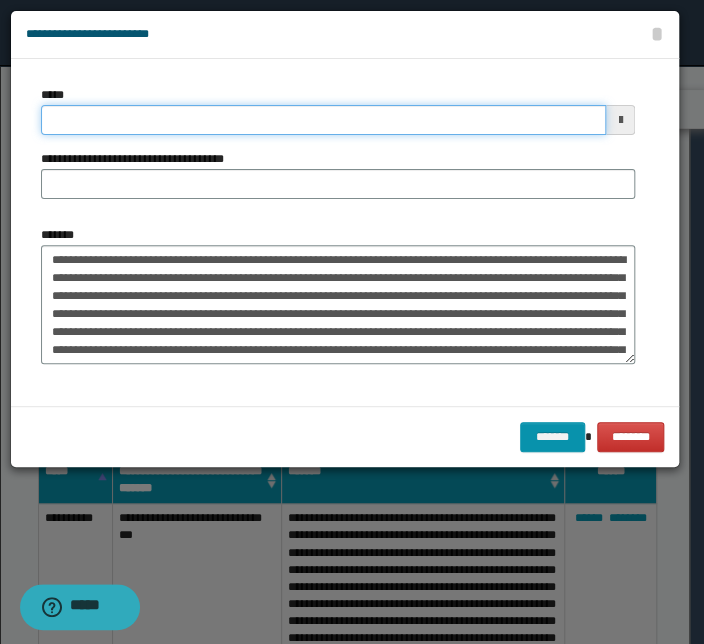 click on "*****" at bounding box center [323, 120] 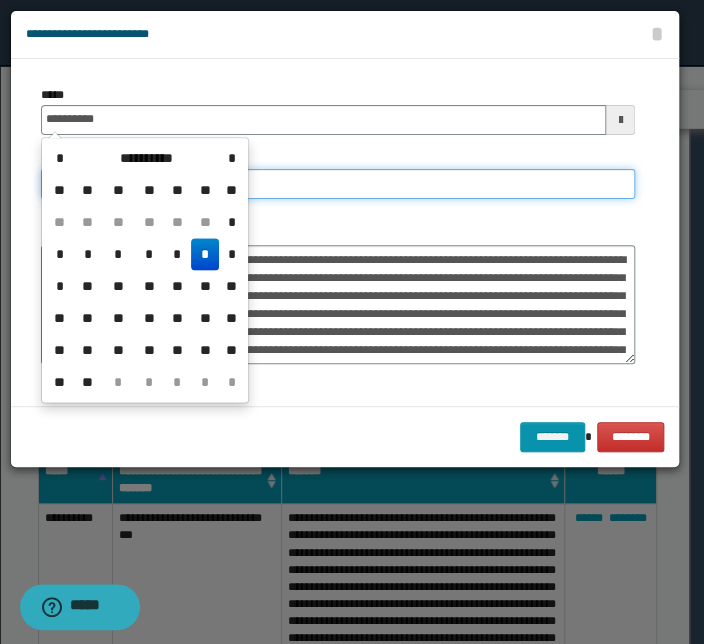 type on "**********" 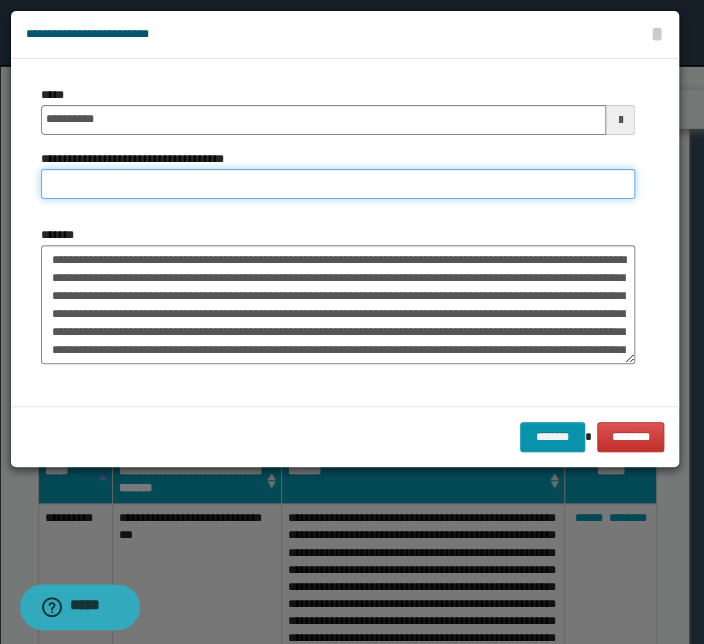 click on "**********" at bounding box center (338, 184) 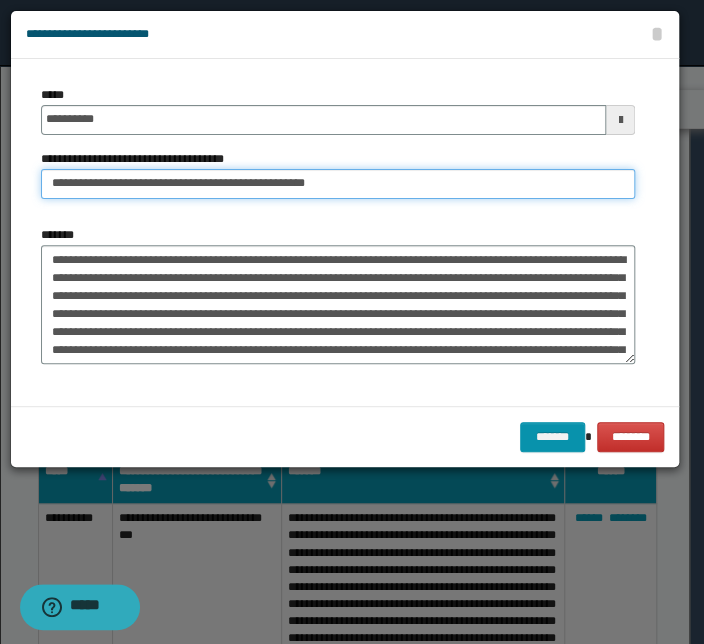 drag, startPoint x: 104, startPoint y: 183, endPoint x: -31, endPoint y: 172, distance: 135.4474 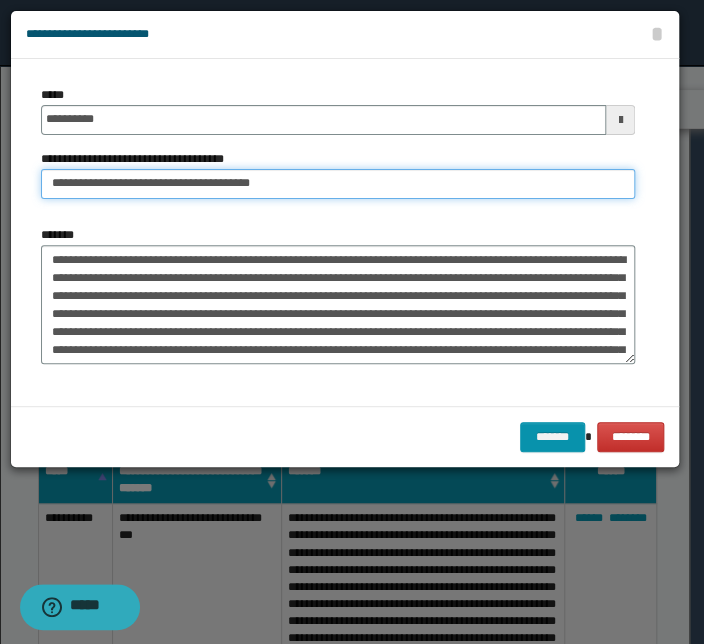 type on "**********" 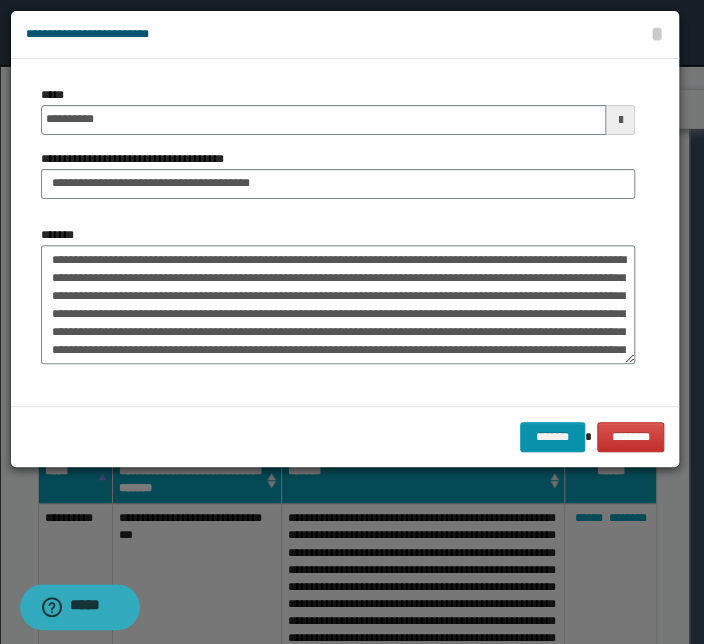 click on "**********" at bounding box center [338, 232] 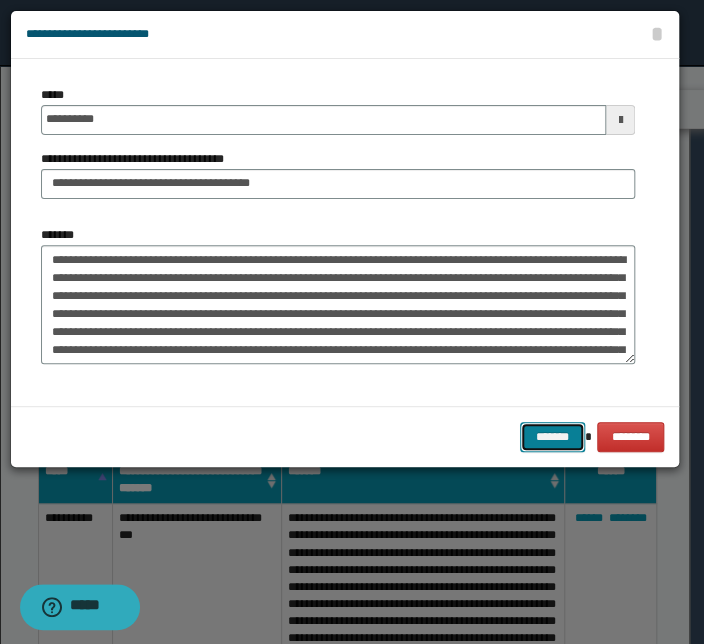 drag, startPoint x: 550, startPoint y: 439, endPoint x: 500, endPoint y: 438, distance: 50.01 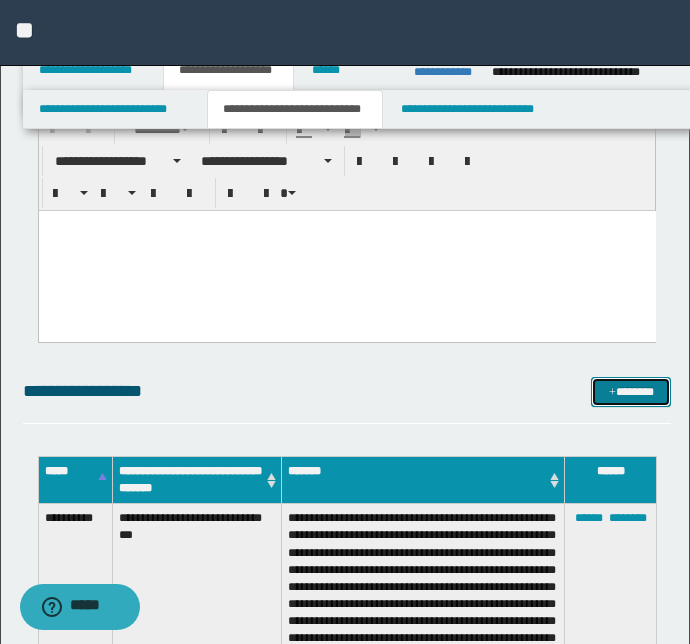 click on "*******" at bounding box center [631, 392] 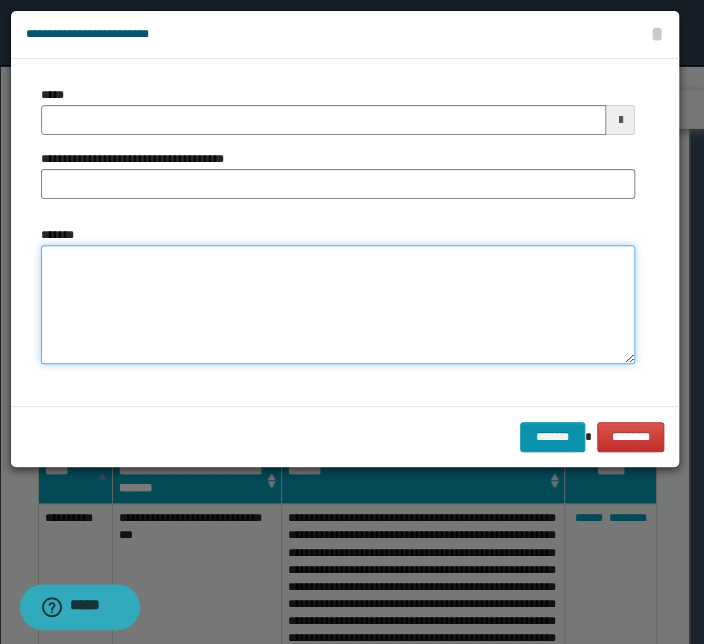 click on "*******" at bounding box center [338, 305] 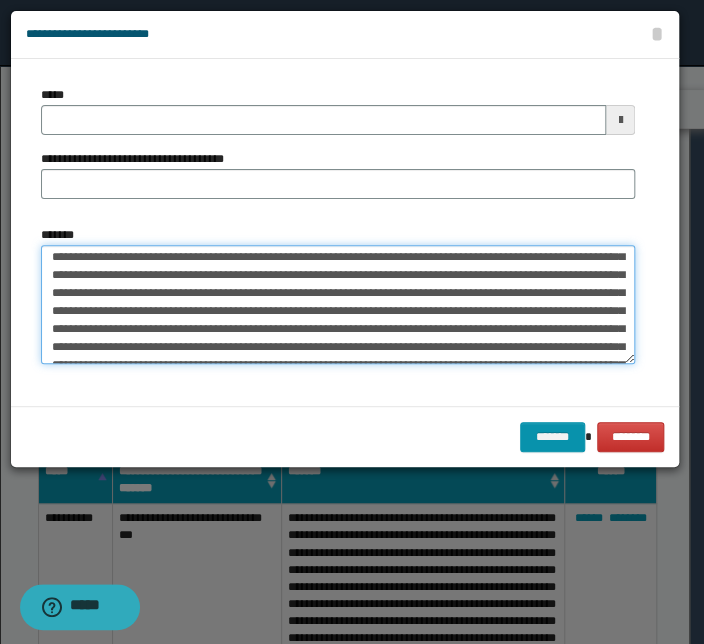 scroll, scrollTop: 0, scrollLeft: 0, axis: both 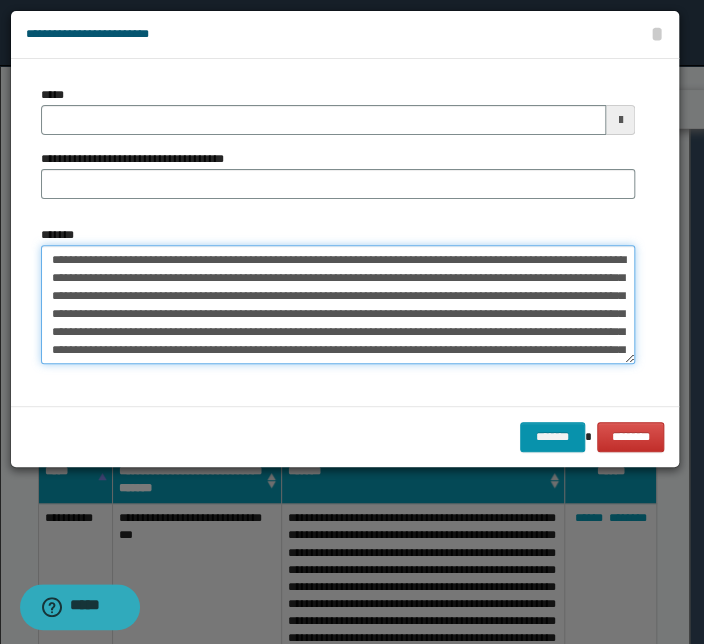 drag, startPoint x: 287, startPoint y: 258, endPoint x: 0, endPoint y: 260, distance: 287.00696 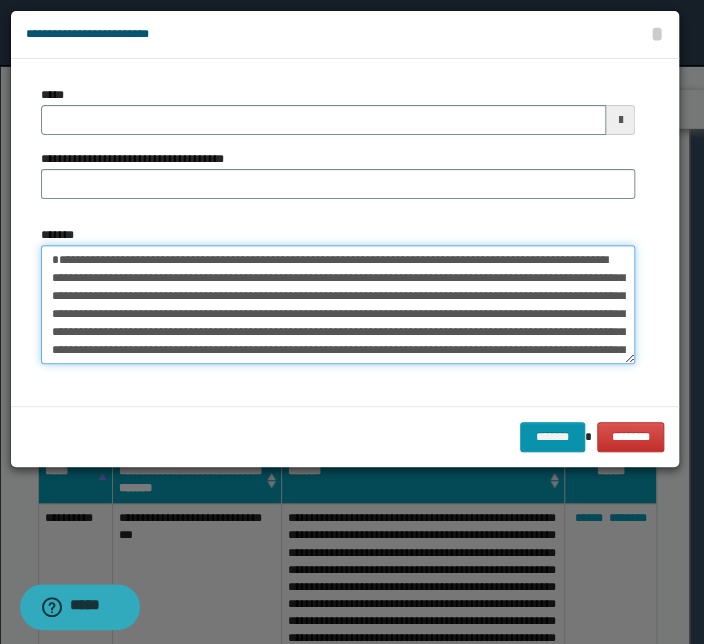 type 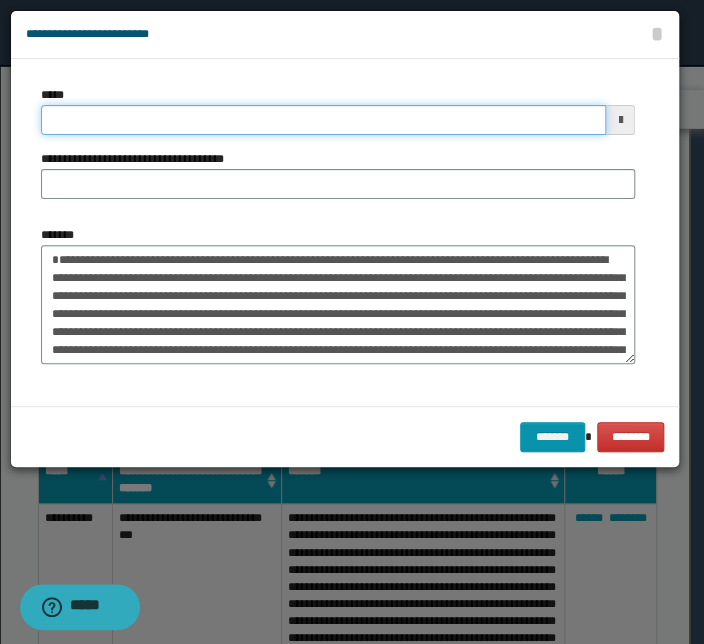 click on "*****" at bounding box center [323, 120] 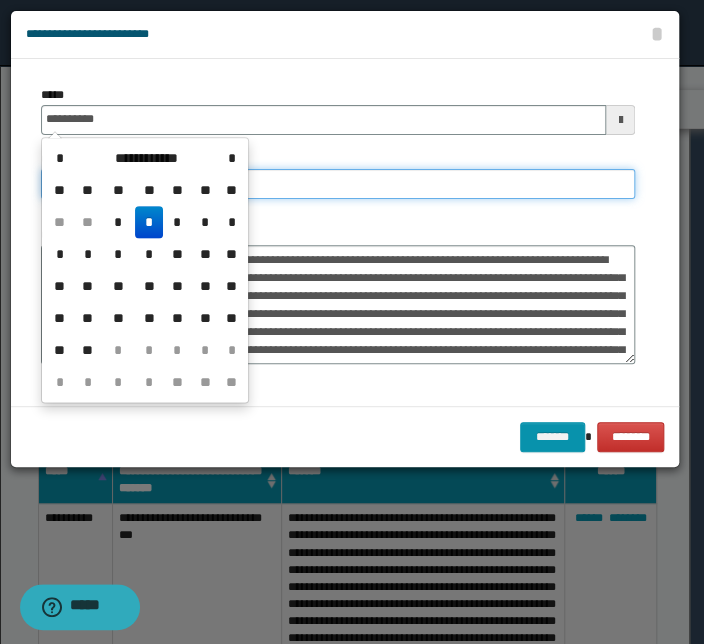 type on "**********" 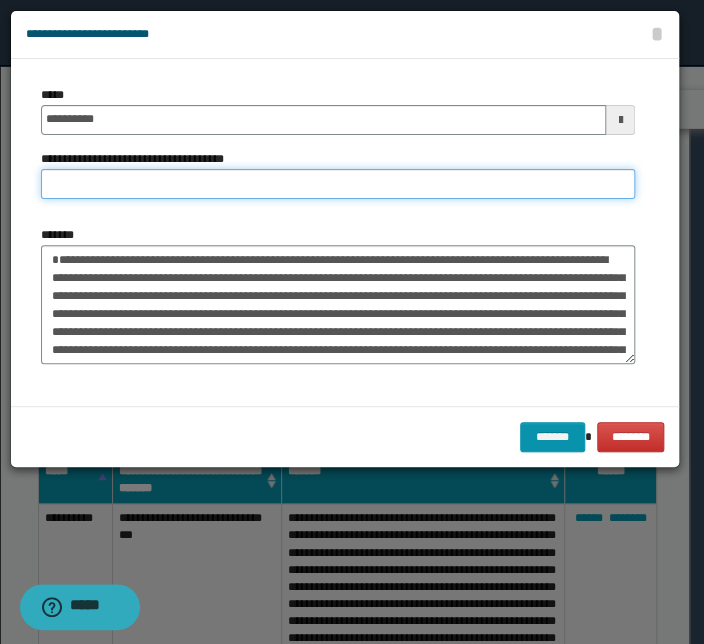 paste on "**********" 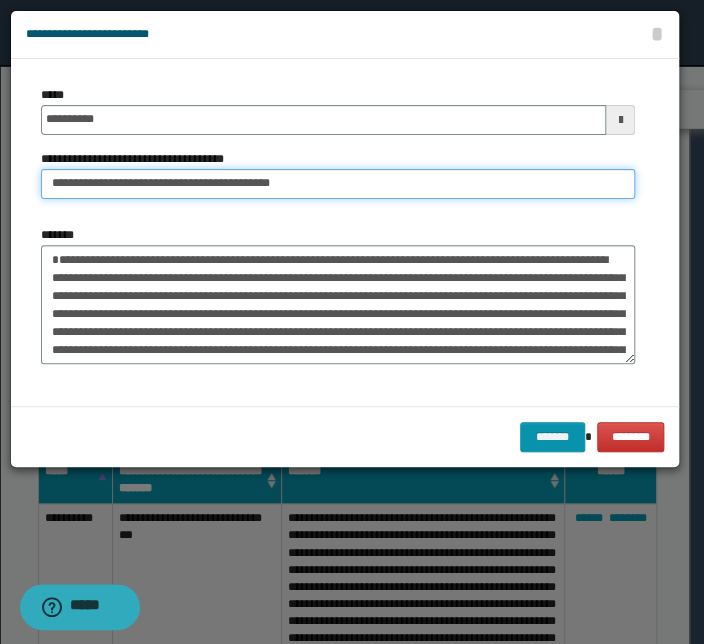 drag, startPoint x: 117, startPoint y: 186, endPoint x: -63, endPoint y: 180, distance: 180.09998 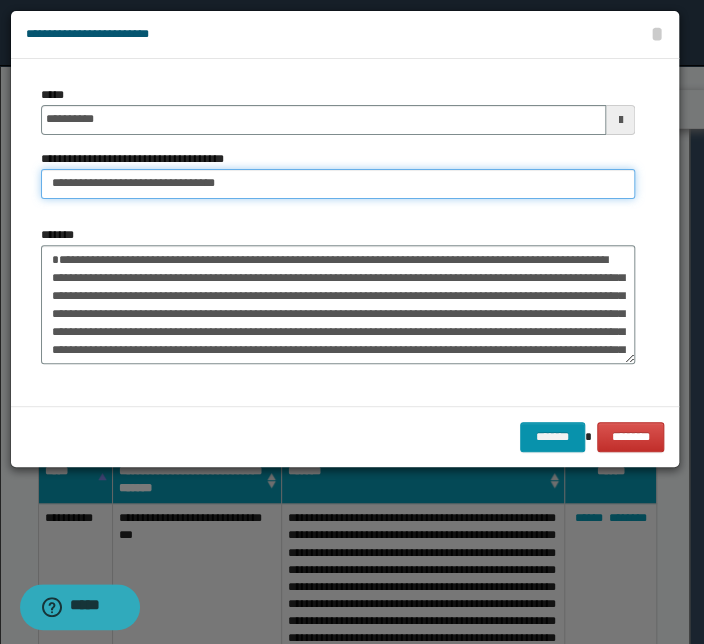 type on "**********" 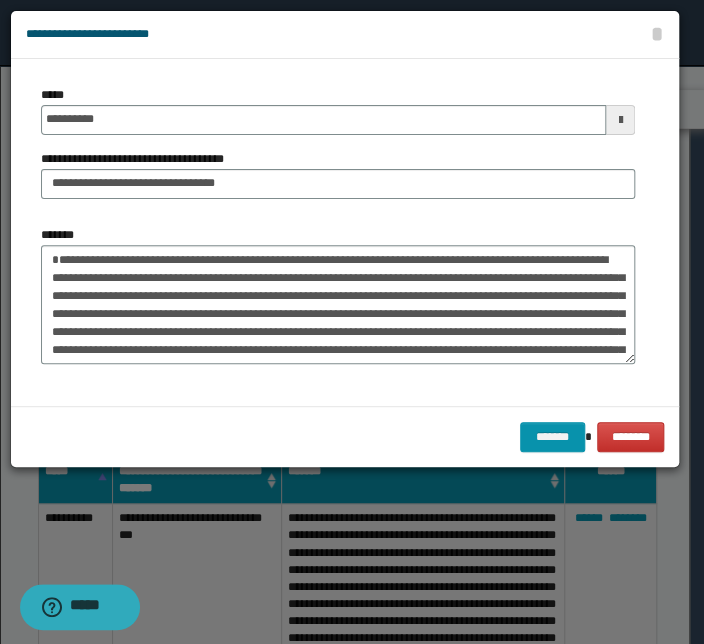 click on "*******" at bounding box center [338, 295] 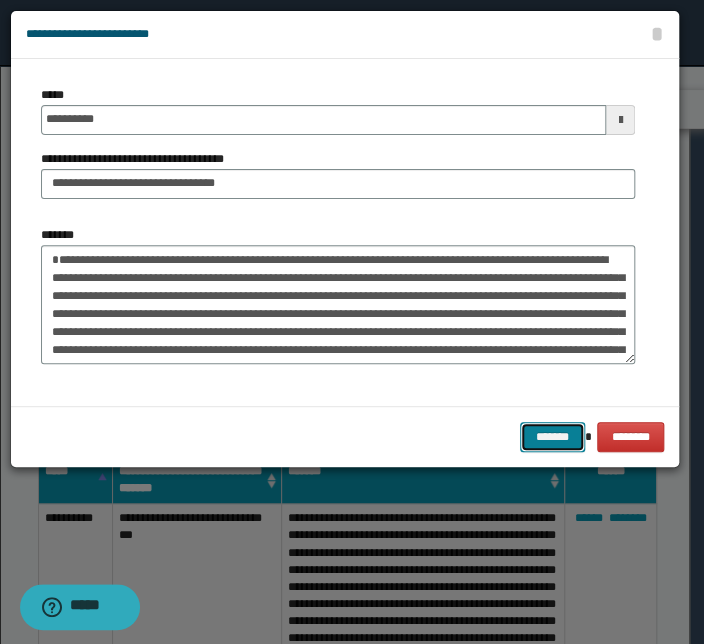 click on "*******" at bounding box center [552, 437] 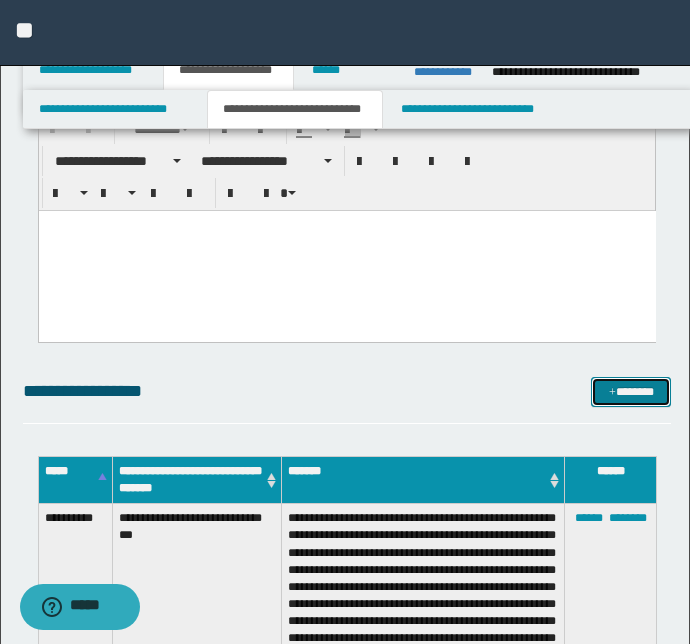 click on "*******" at bounding box center (631, 392) 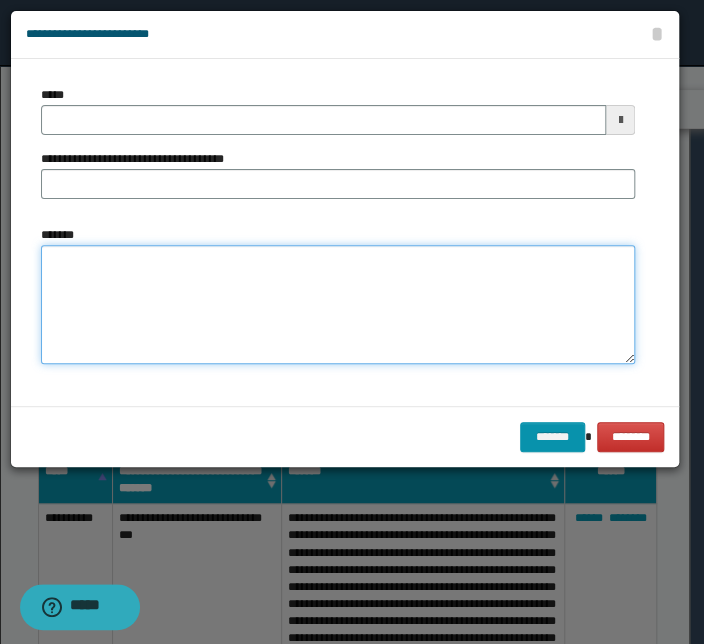click on "*******" at bounding box center (338, 305) 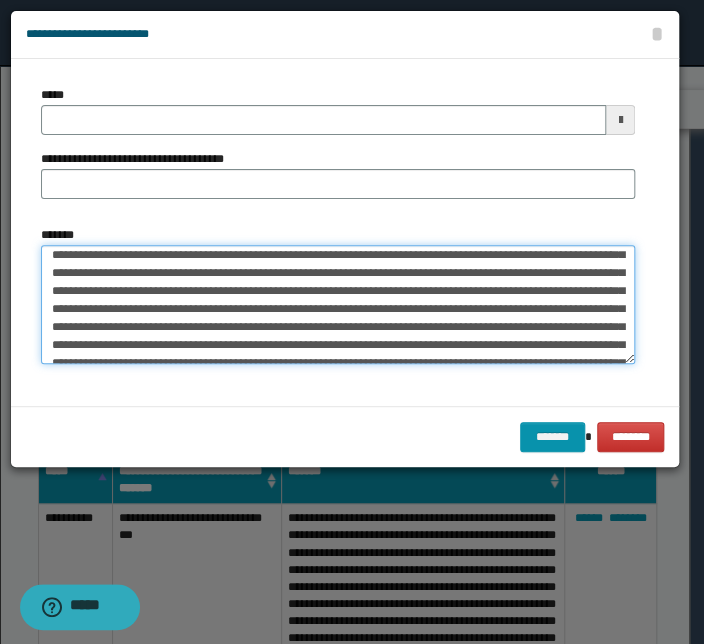 scroll, scrollTop: 0, scrollLeft: 0, axis: both 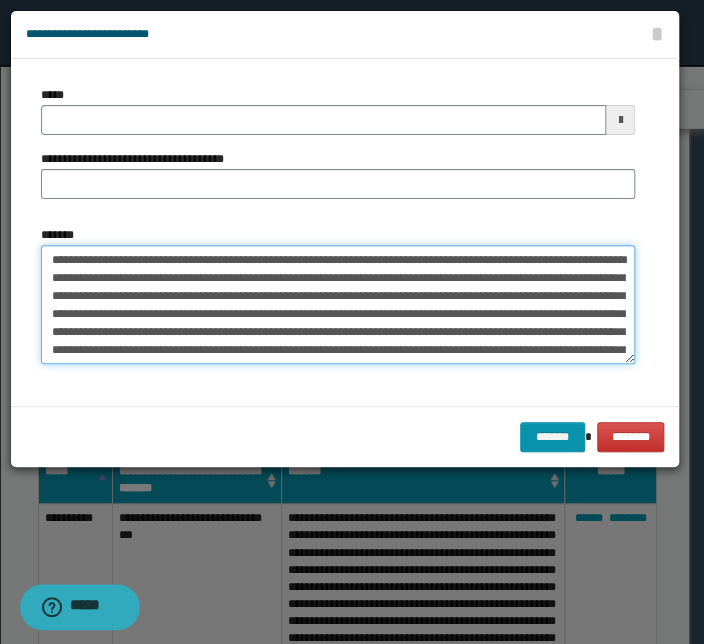 drag, startPoint x: 284, startPoint y: 260, endPoint x: 0, endPoint y: 245, distance: 284.39584 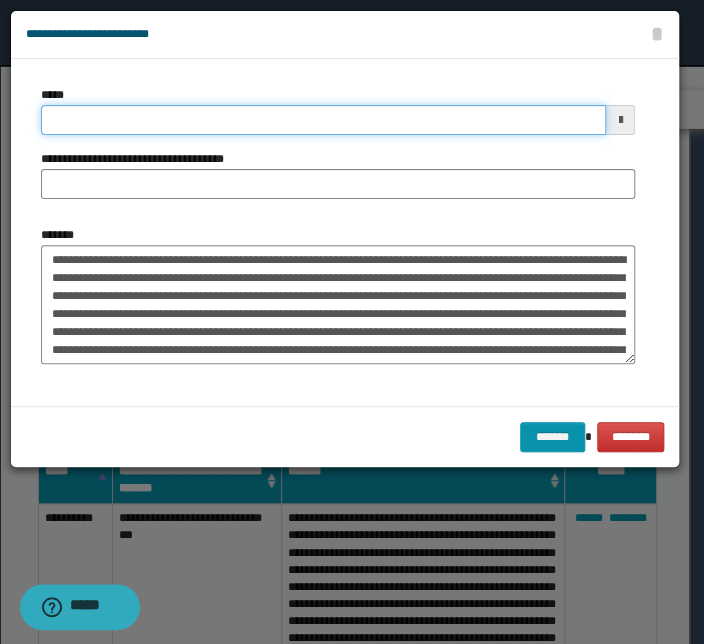 click on "*****" at bounding box center [323, 120] 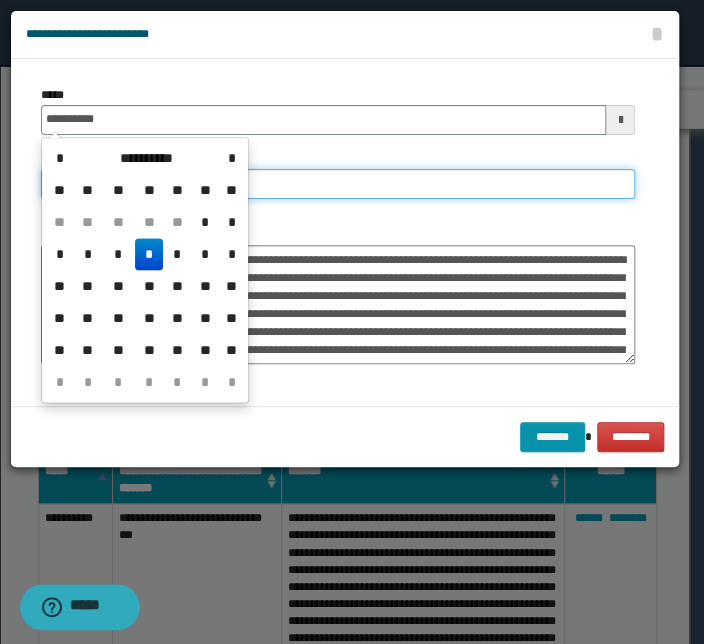 type on "**********" 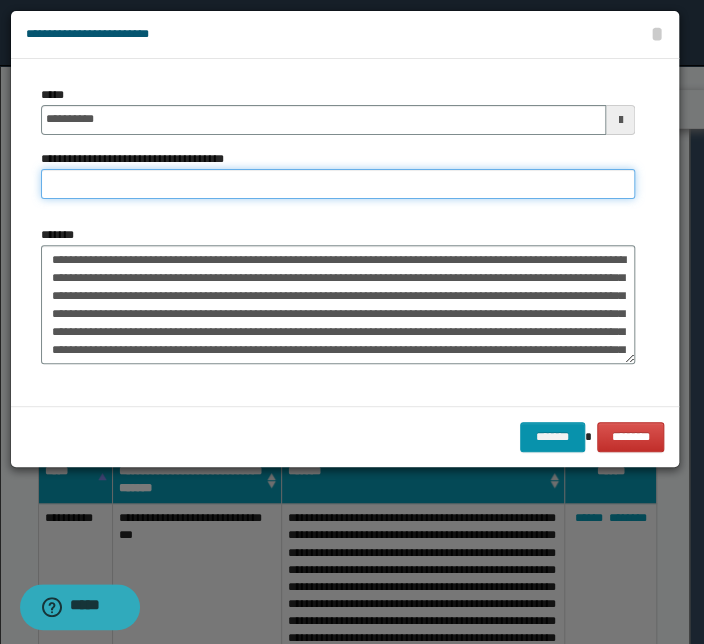 click on "**********" at bounding box center [338, 184] 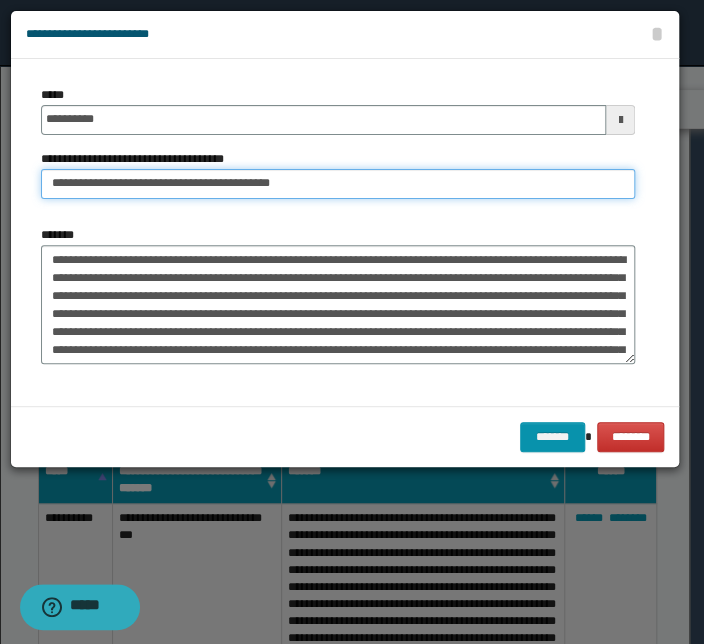 drag, startPoint x: 116, startPoint y: 180, endPoint x: -73, endPoint y: 175, distance: 189.06613 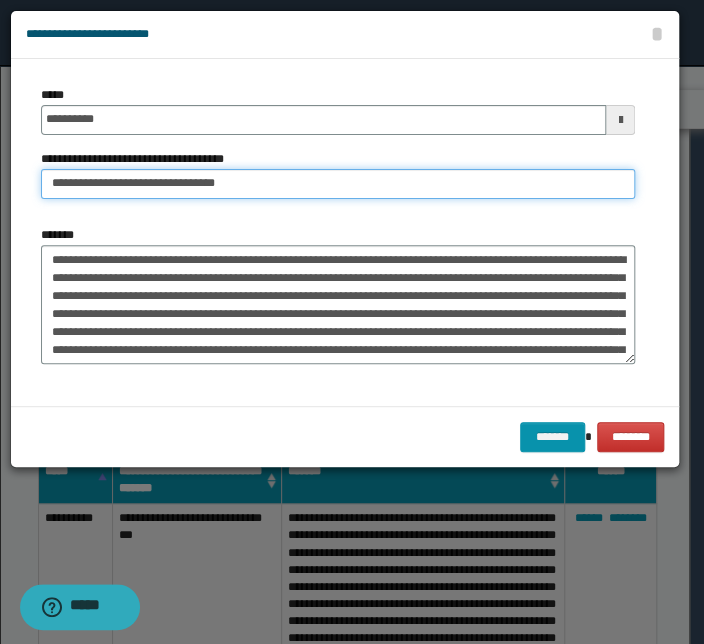 type on "**********" 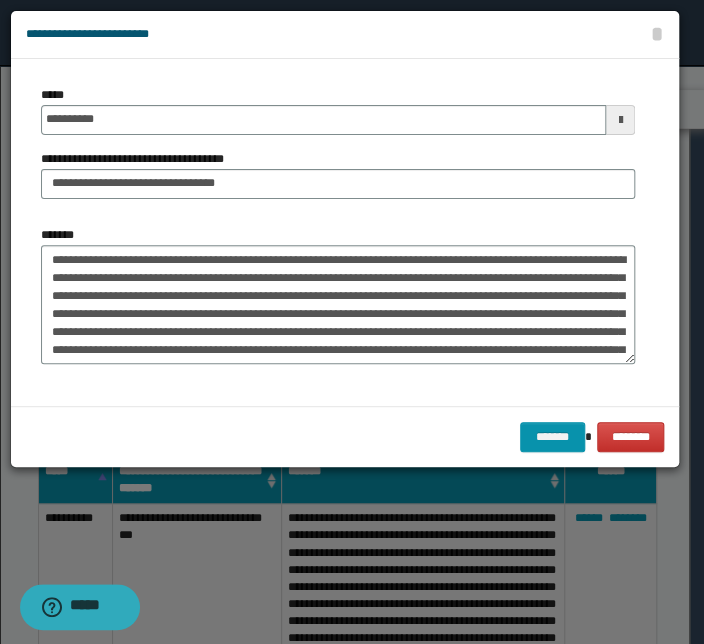 click at bounding box center [352, 322] 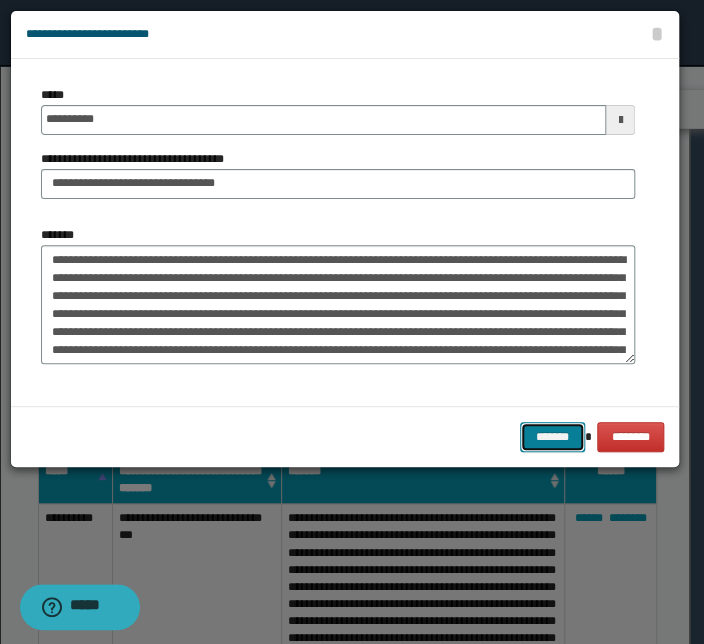 click on "*******" at bounding box center (552, 437) 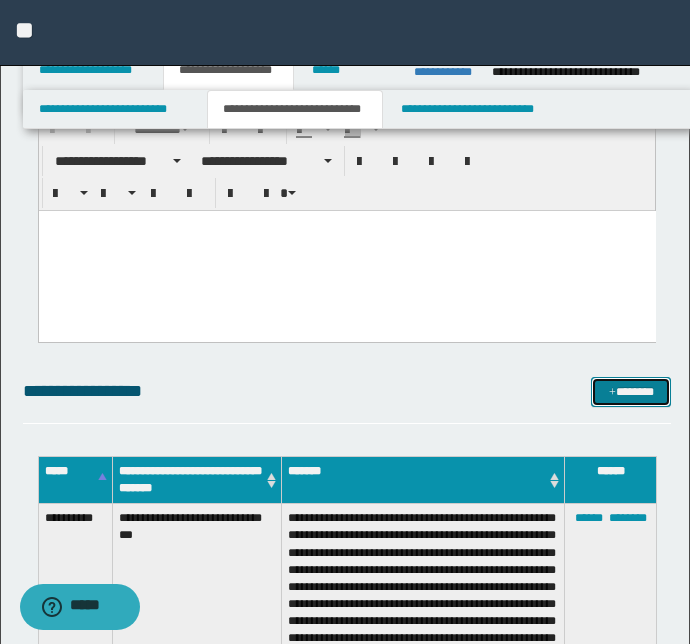 click on "*******" at bounding box center [631, 392] 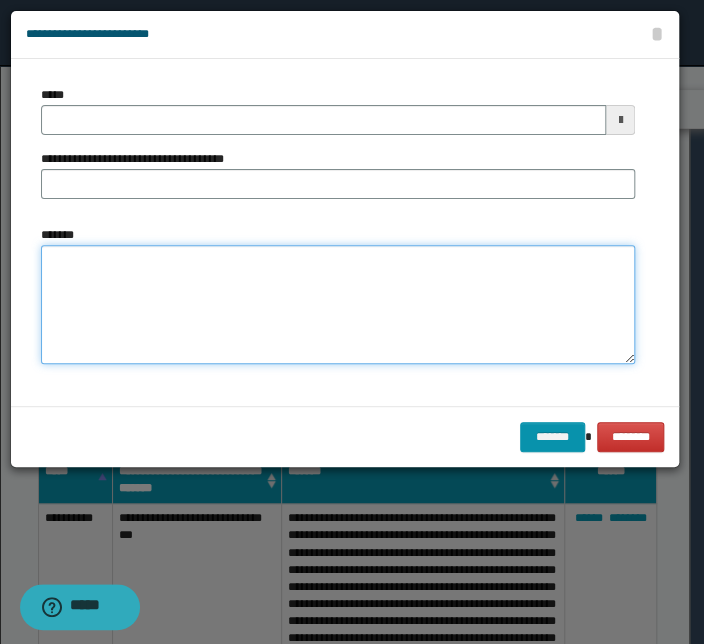 click on "*******" at bounding box center [338, 305] 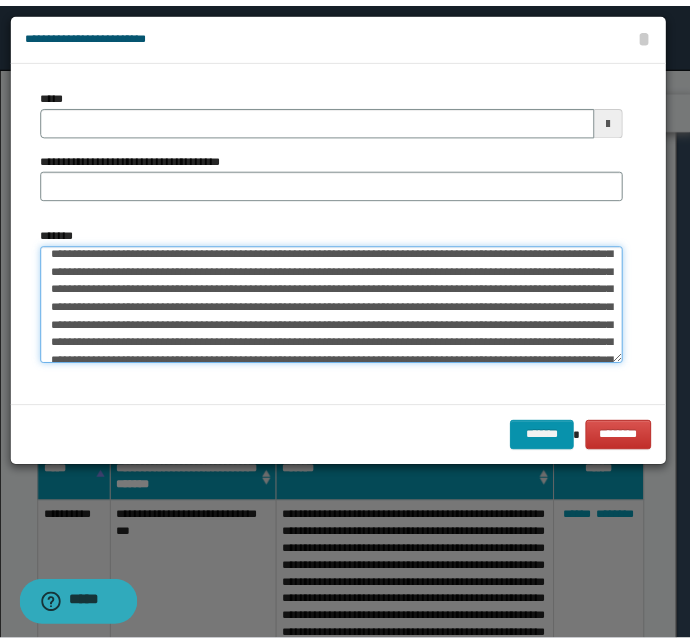scroll, scrollTop: 0, scrollLeft: 0, axis: both 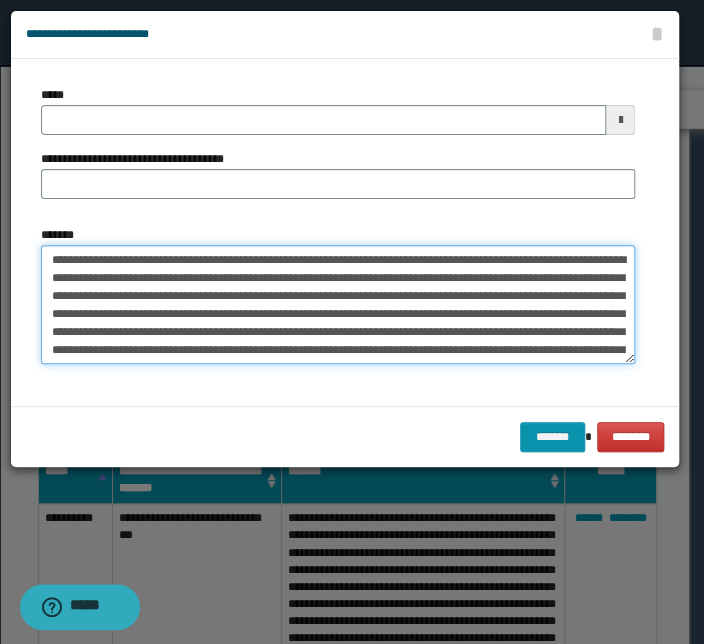 drag, startPoint x: 283, startPoint y: 260, endPoint x: -6, endPoint y: 251, distance: 289.1401 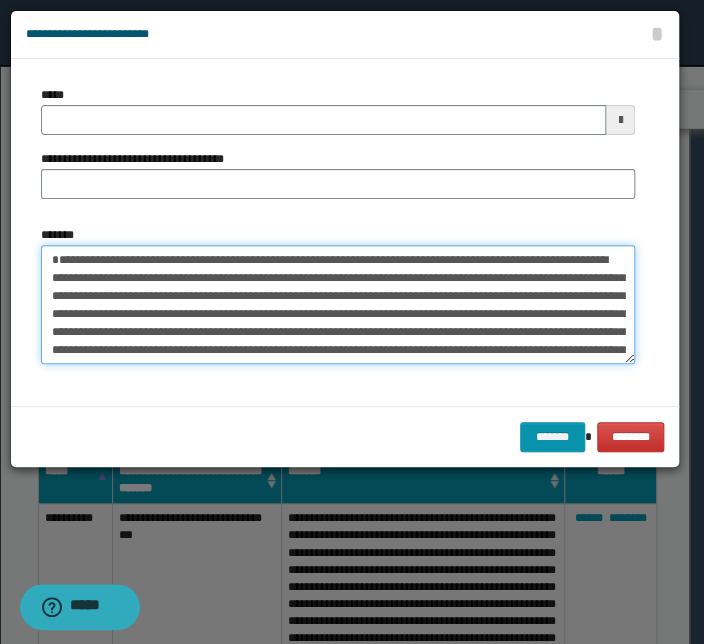 type 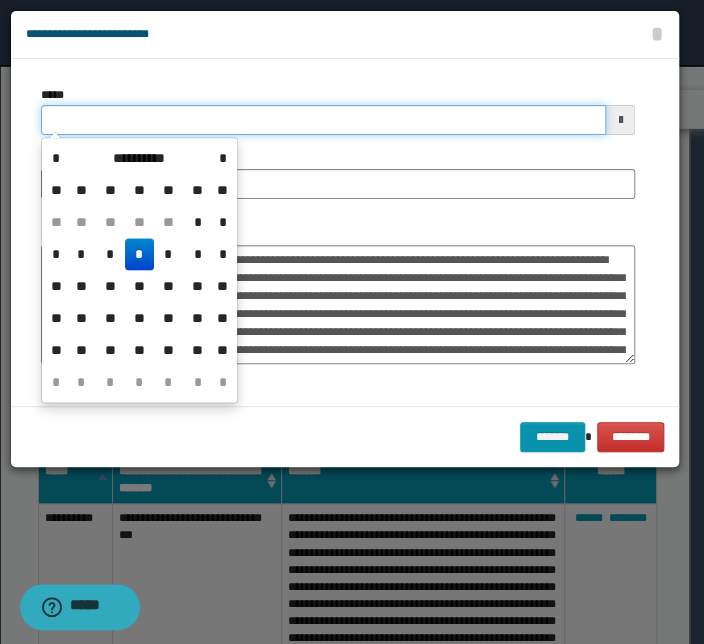 click on "*****" at bounding box center [323, 120] 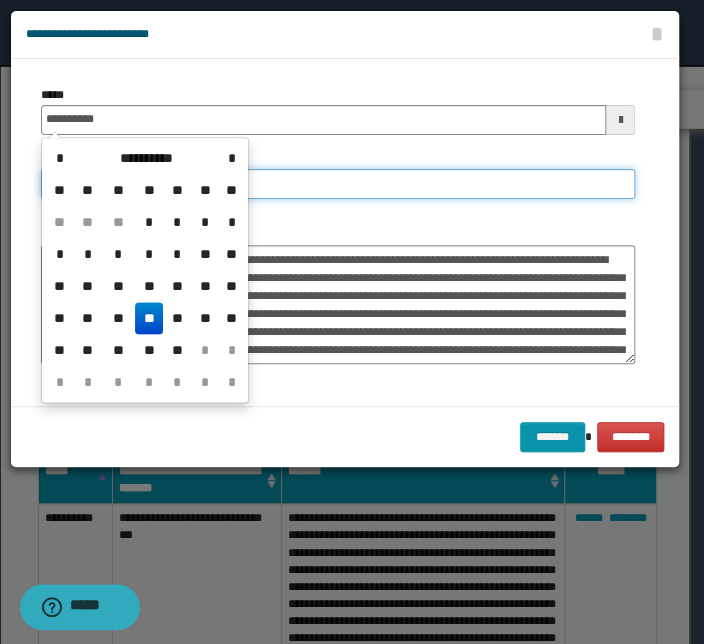 type on "**********" 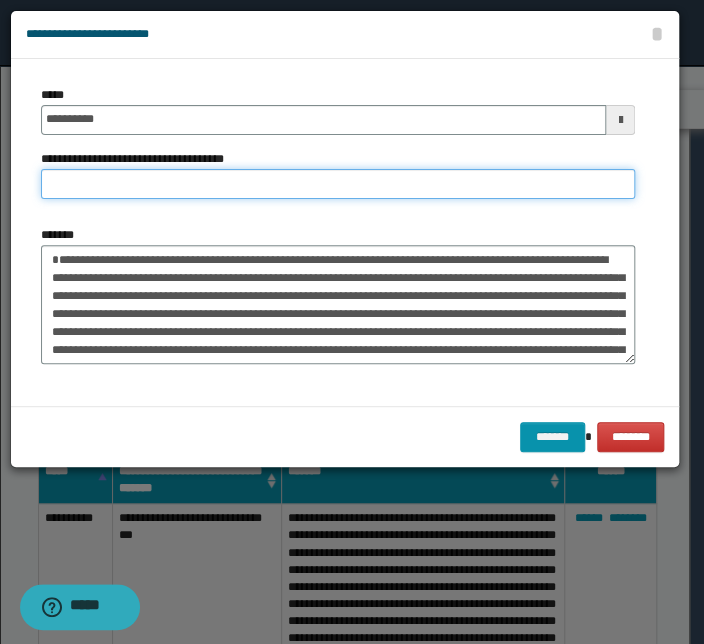 click on "**********" at bounding box center [338, 184] 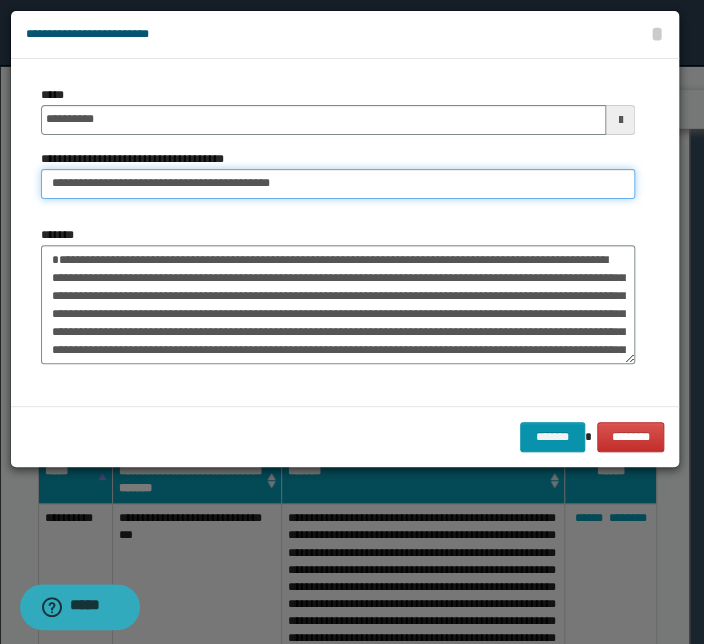 drag, startPoint x: 115, startPoint y: 189, endPoint x: -36, endPoint y: 170, distance: 152.19067 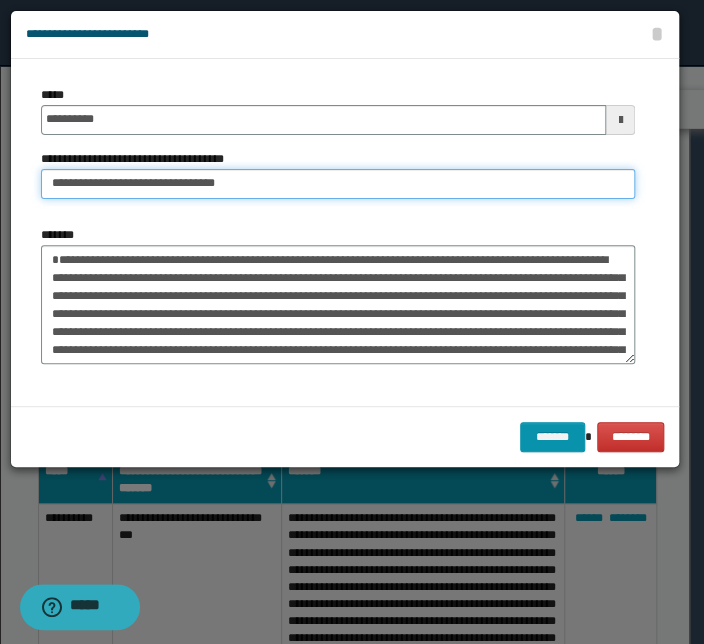 type on "**********" 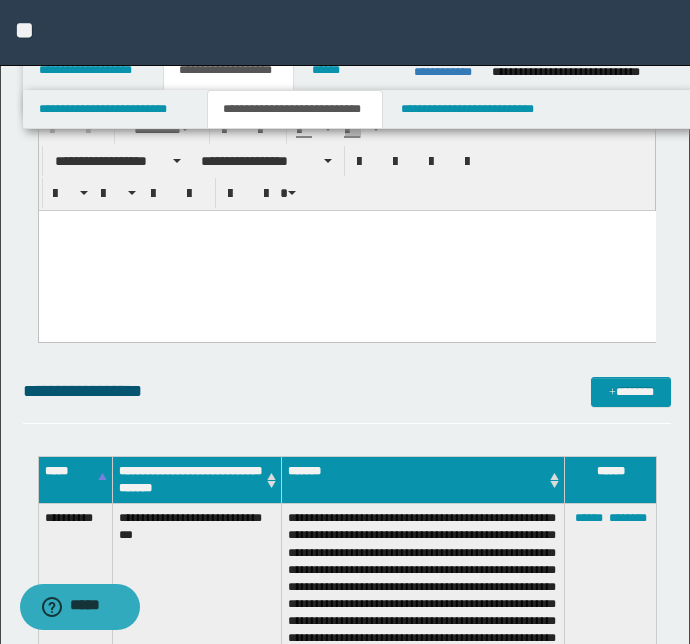 click at bounding box center [346, 250] 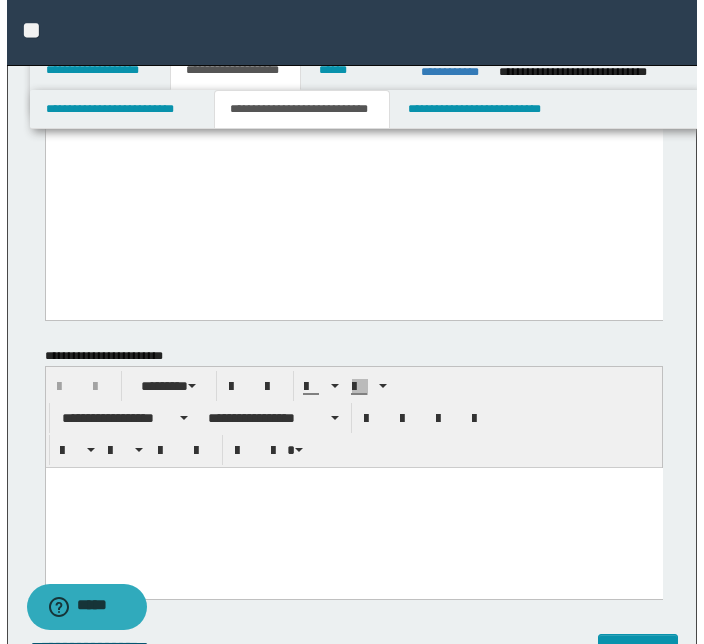 scroll, scrollTop: 3671, scrollLeft: 0, axis: vertical 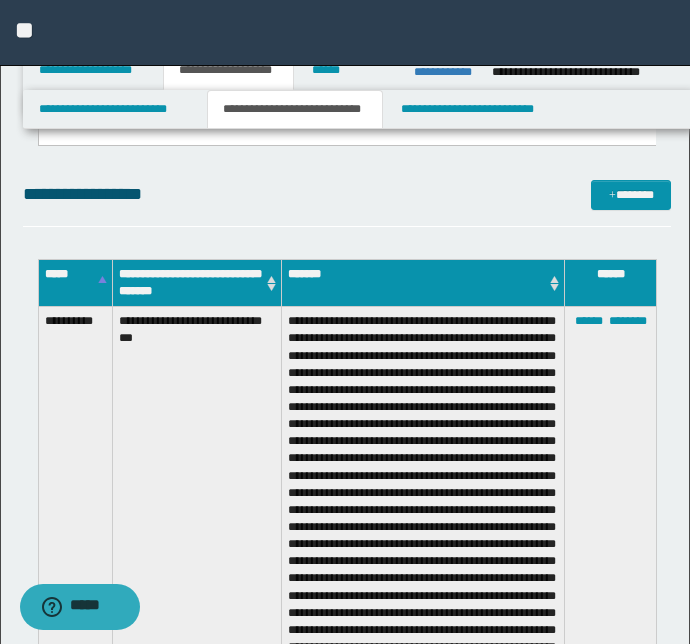 drag, startPoint x: 600, startPoint y: 209, endPoint x: 589, endPoint y: 209, distance: 11 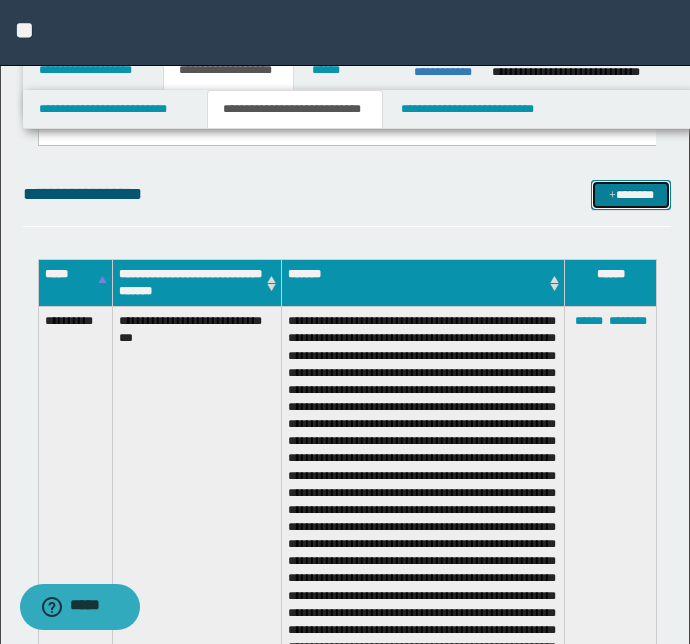 click on "*******" at bounding box center (631, 195) 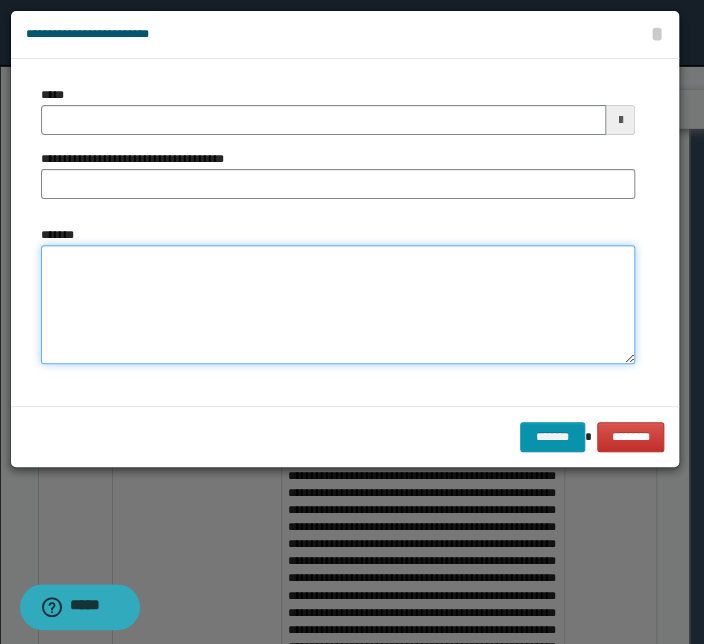 click on "*******" at bounding box center (338, 305) 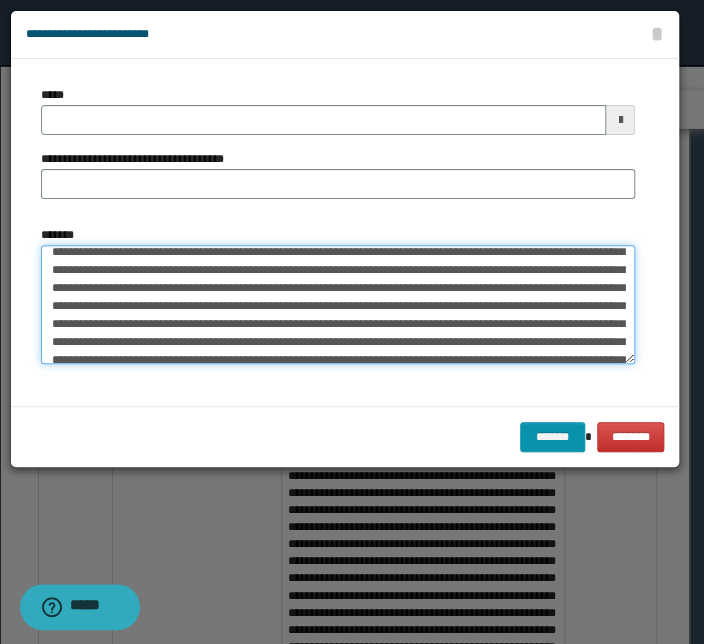 scroll, scrollTop: 0, scrollLeft: 0, axis: both 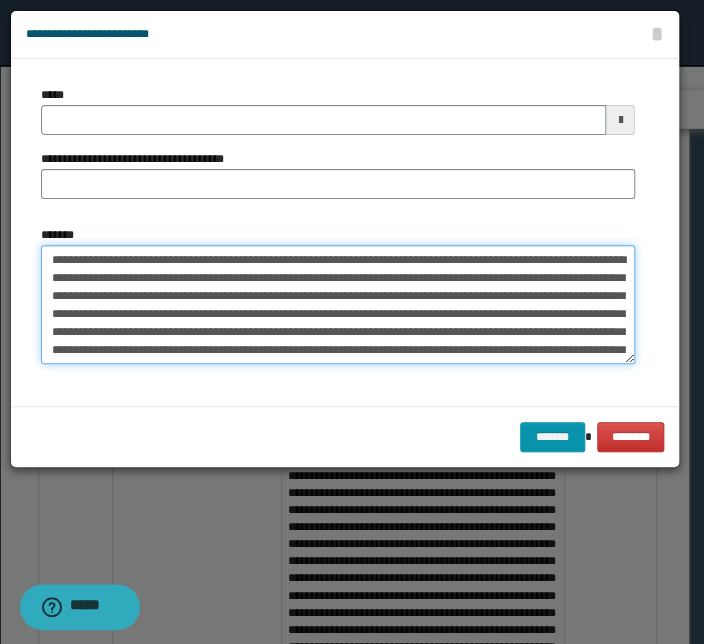 drag, startPoint x: 287, startPoint y: 260, endPoint x: 9, endPoint y: 252, distance: 278.11508 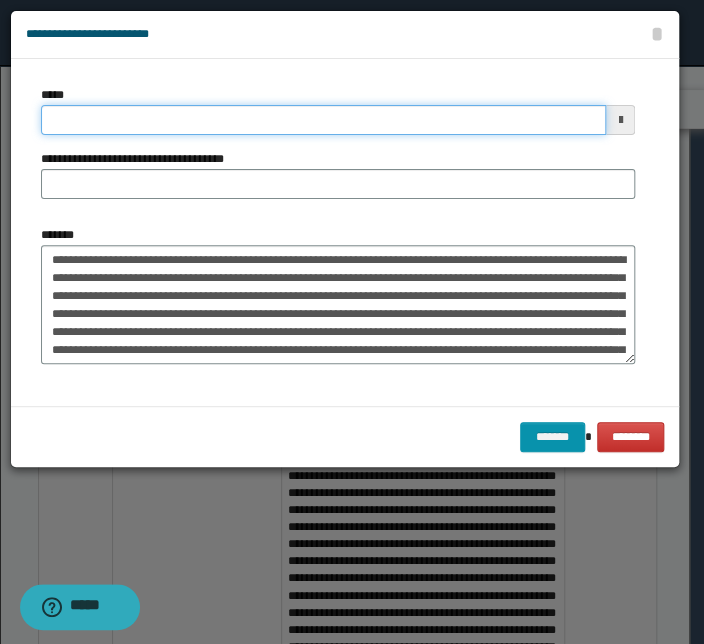click on "*****" at bounding box center [323, 120] 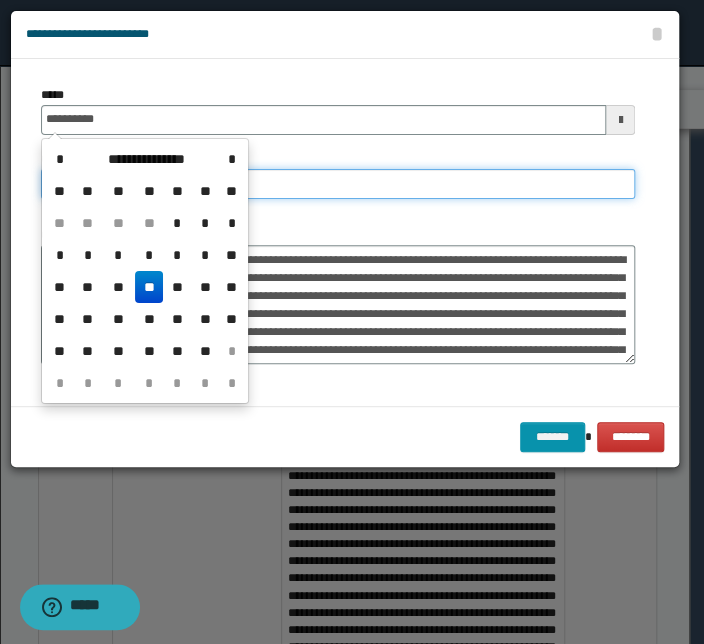 type on "**********" 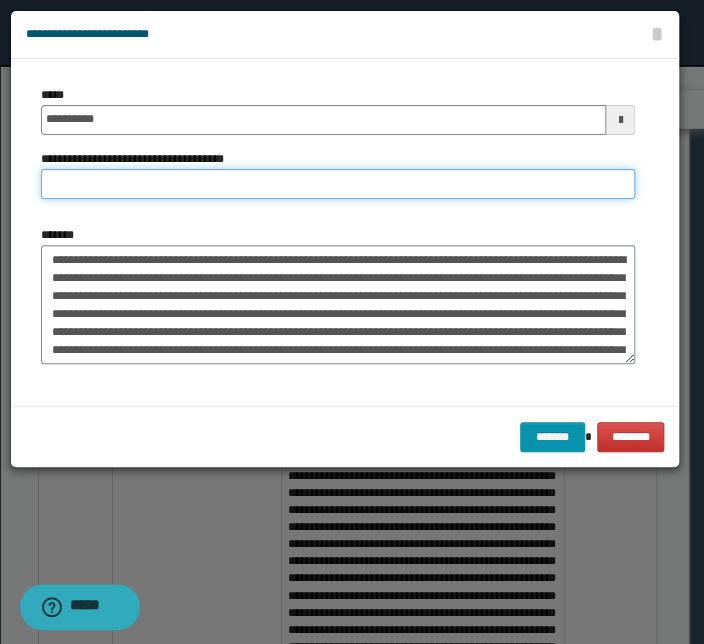 paste on "**********" 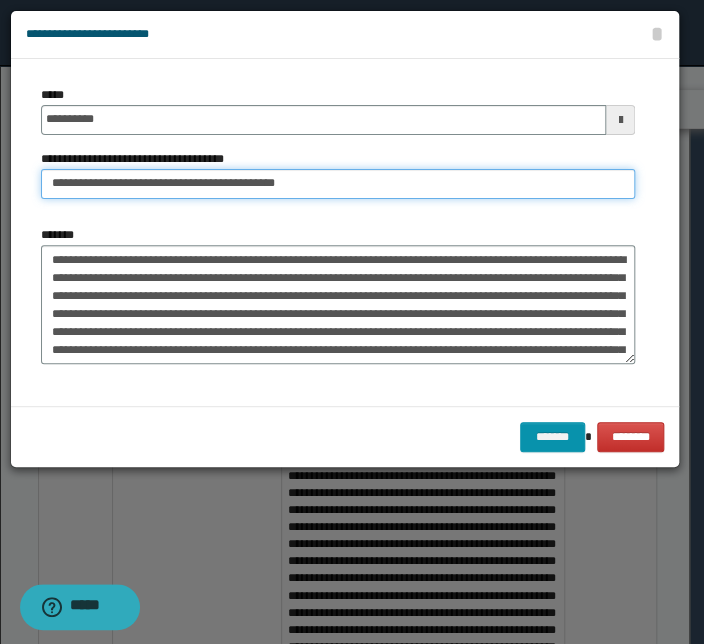 drag, startPoint x: 117, startPoint y: 180, endPoint x: -14, endPoint y: 177, distance: 131.03435 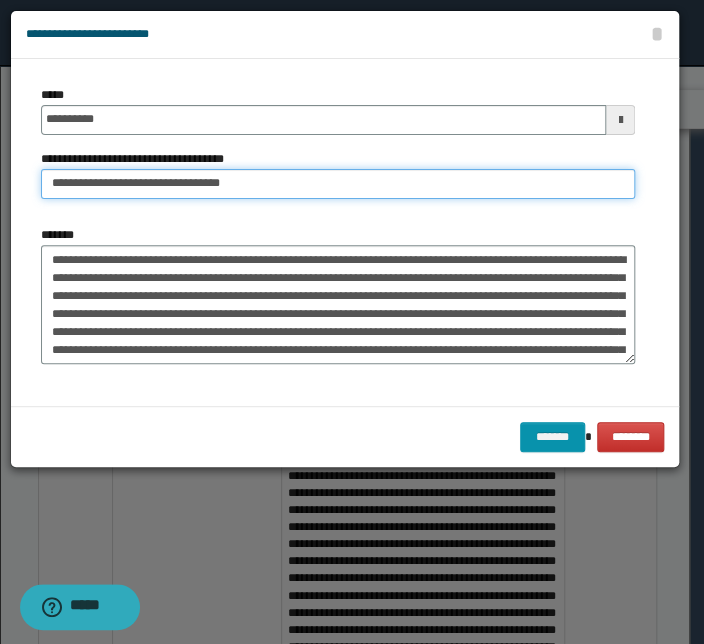 type on "**********" 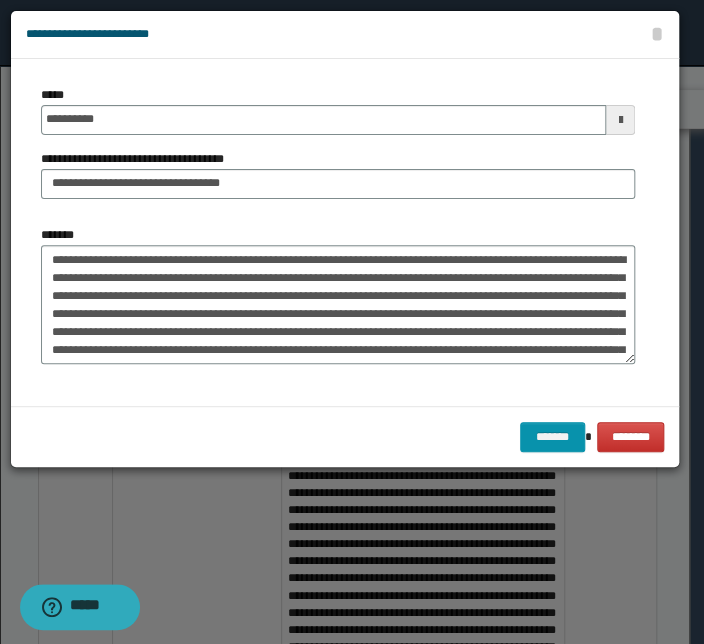 click on "**********" at bounding box center [338, 232] 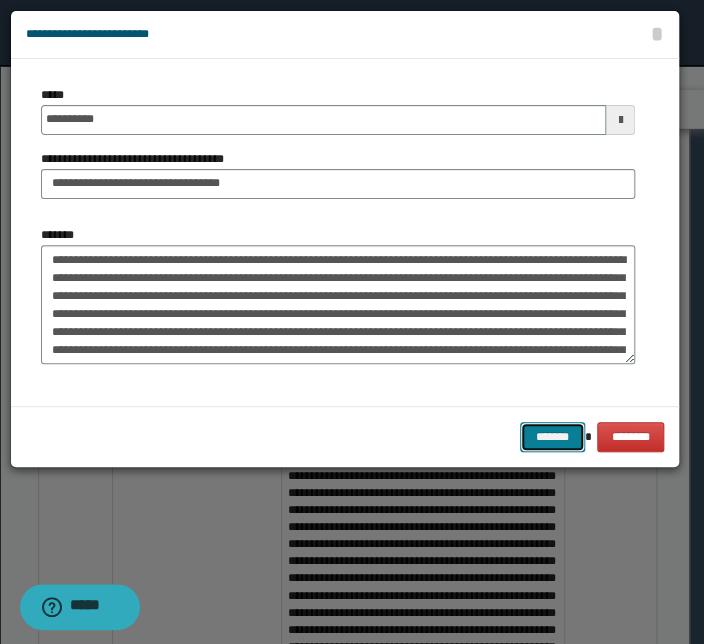 click on "*******" at bounding box center [552, 437] 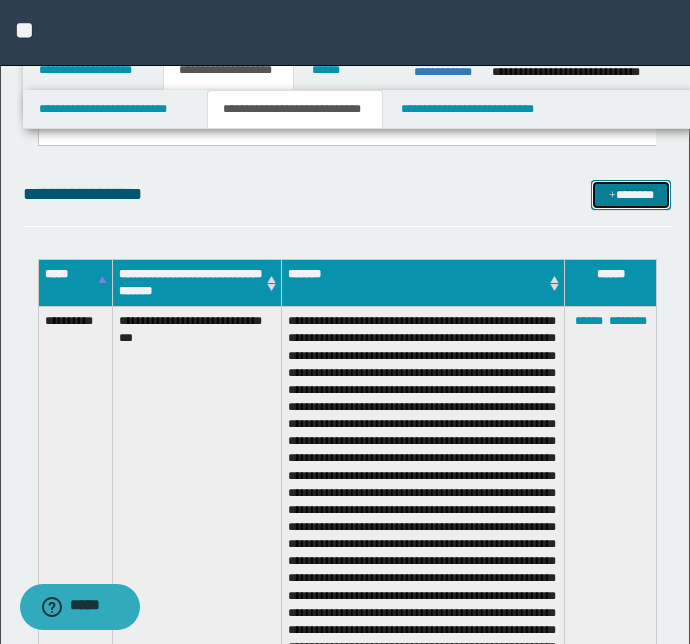 click on "*******" at bounding box center [631, 195] 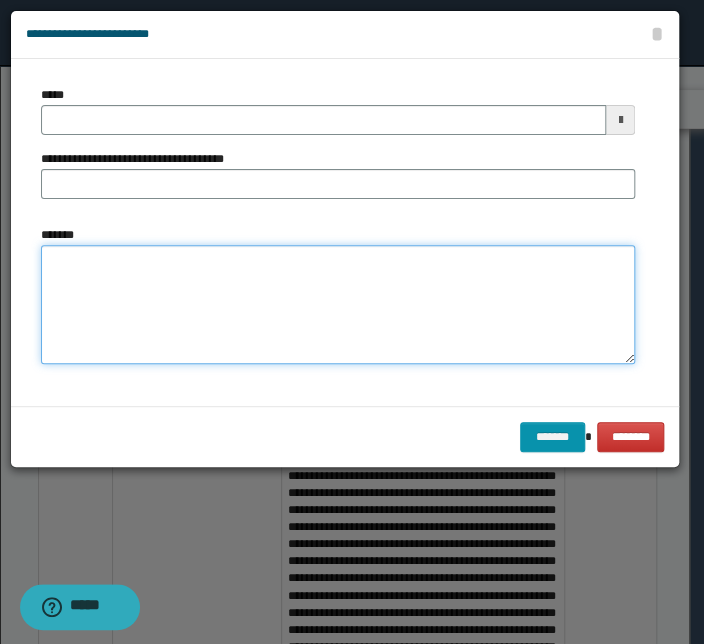 click on "*******" at bounding box center (338, 305) 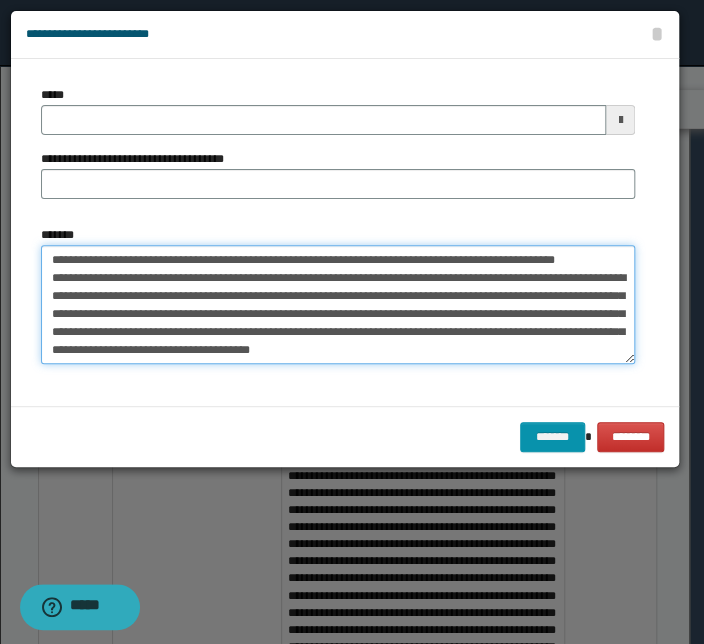 scroll, scrollTop: 0, scrollLeft: 0, axis: both 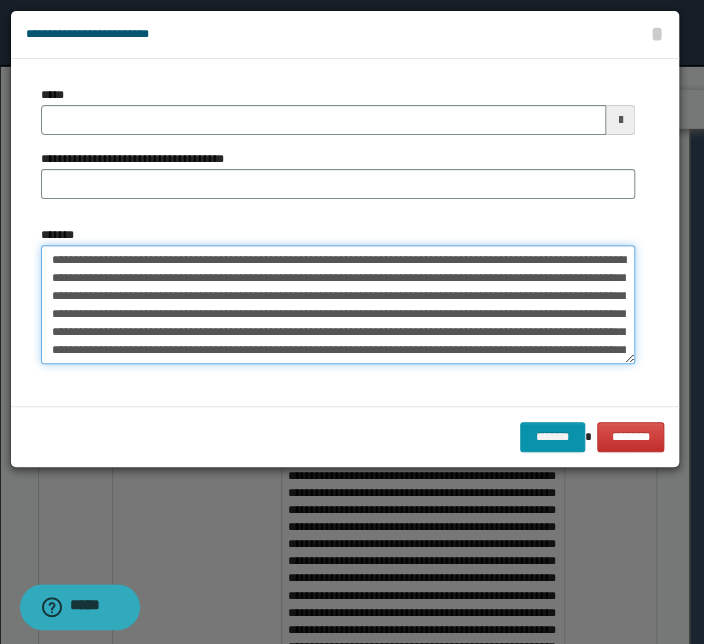 drag, startPoint x: 274, startPoint y: 260, endPoint x: -26, endPoint y: 237, distance: 300.88037 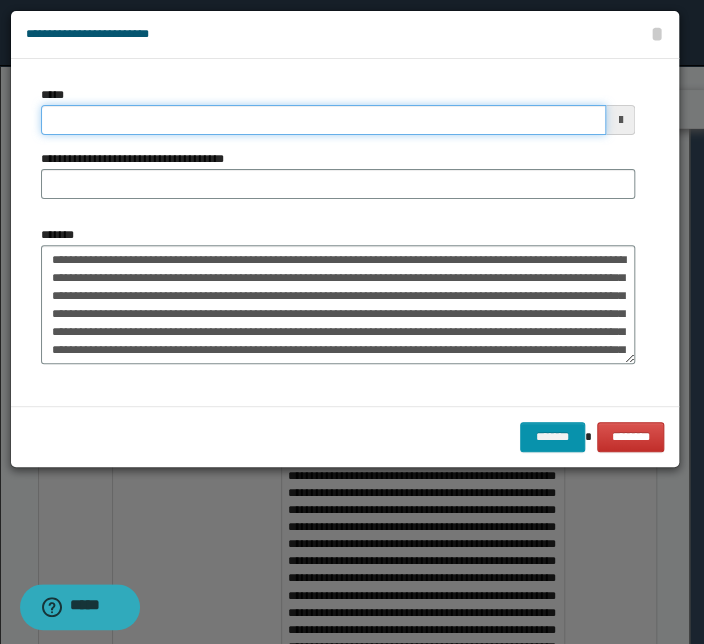 click on "*****" at bounding box center (323, 120) 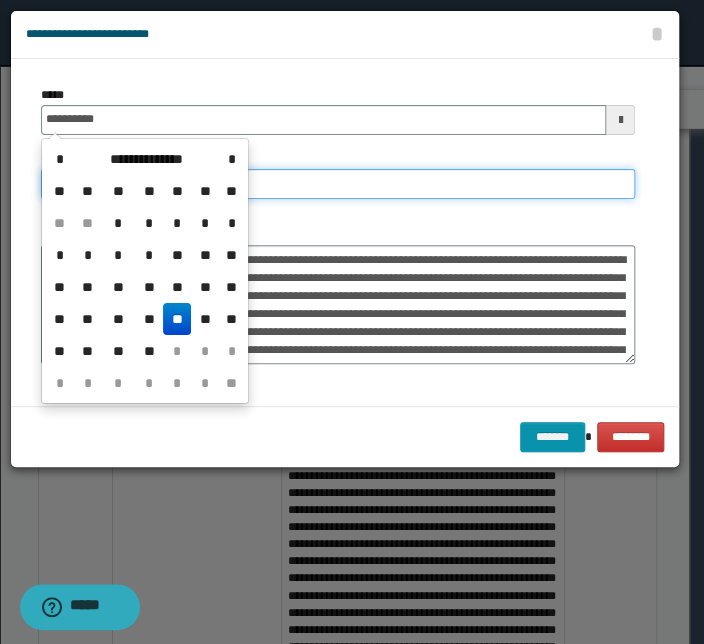 type on "**********" 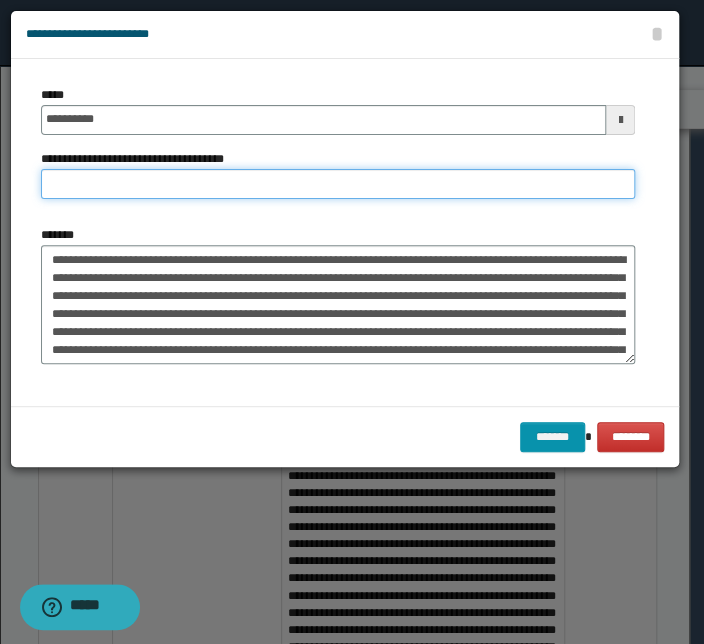paste on "**********" 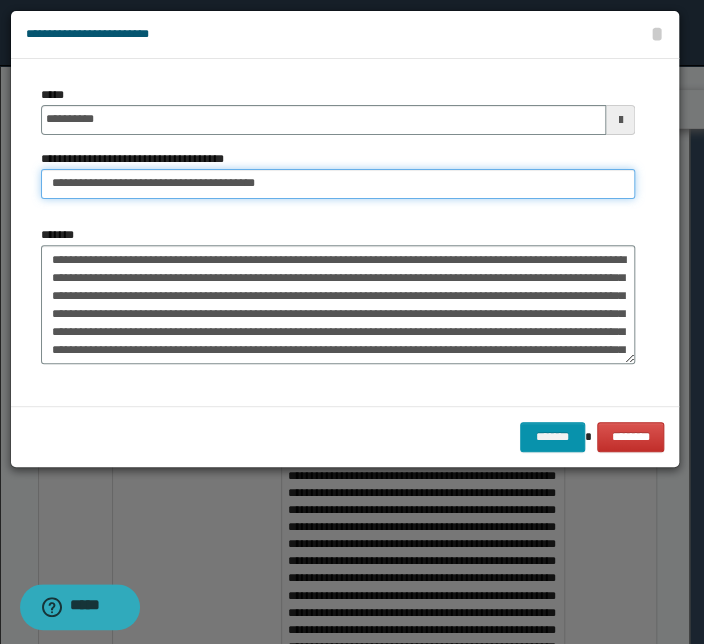 drag, startPoint x: 113, startPoint y: 186, endPoint x: -77, endPoint y: 184, distance: 190.01053 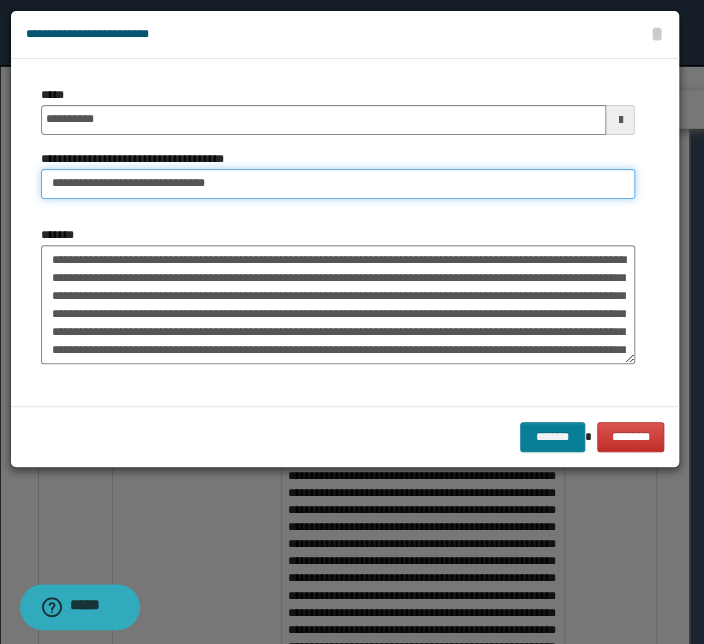 type on "**********" 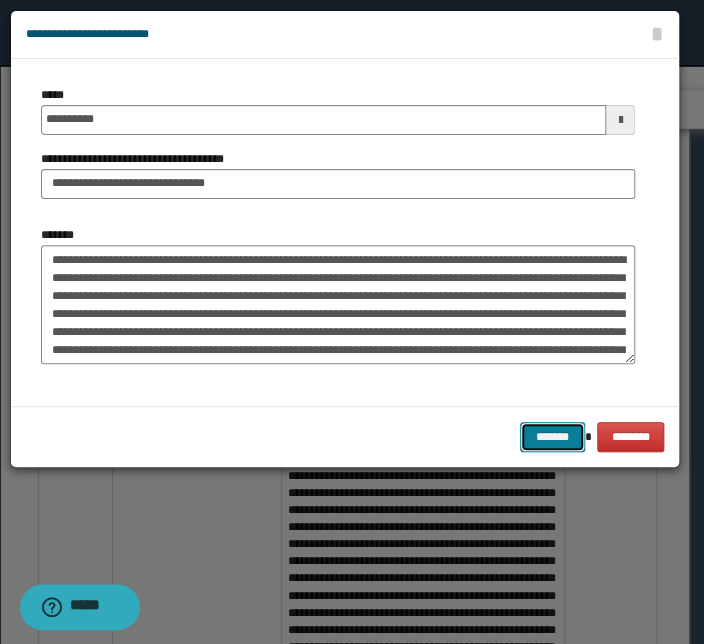 drag, startPoint x: 580, startPoint y: 435, endPoint x: 273, endPoint y: 413, distance: 307.78726 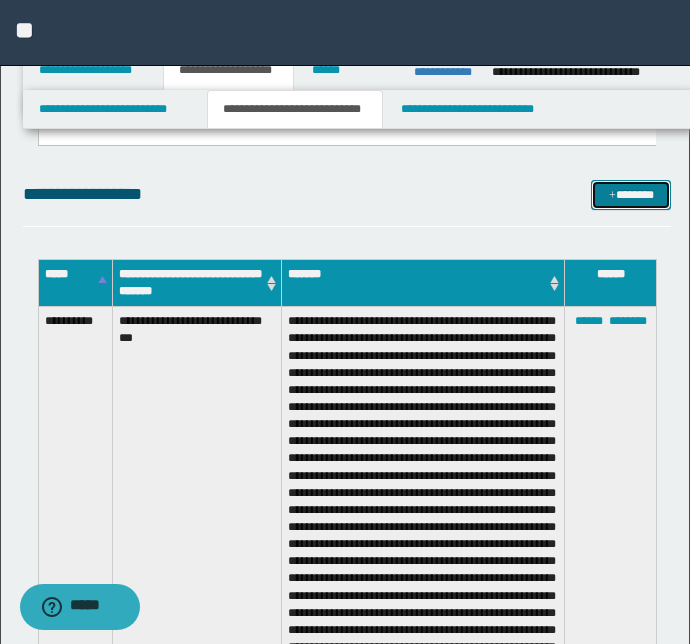 click at bounding box center [612, 196] 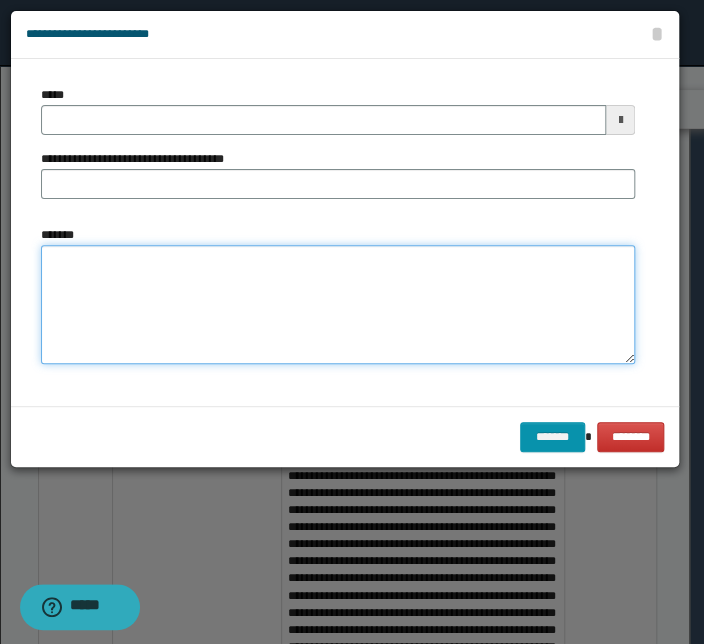 click on "*******" at bounding box center (338, 305) 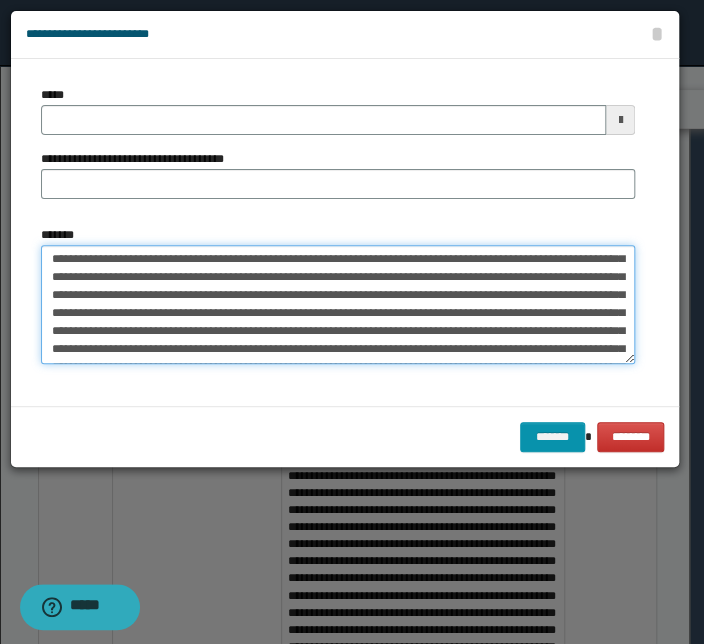 scroll, scrollTop: 0, scrollLeft: 0, axis: both 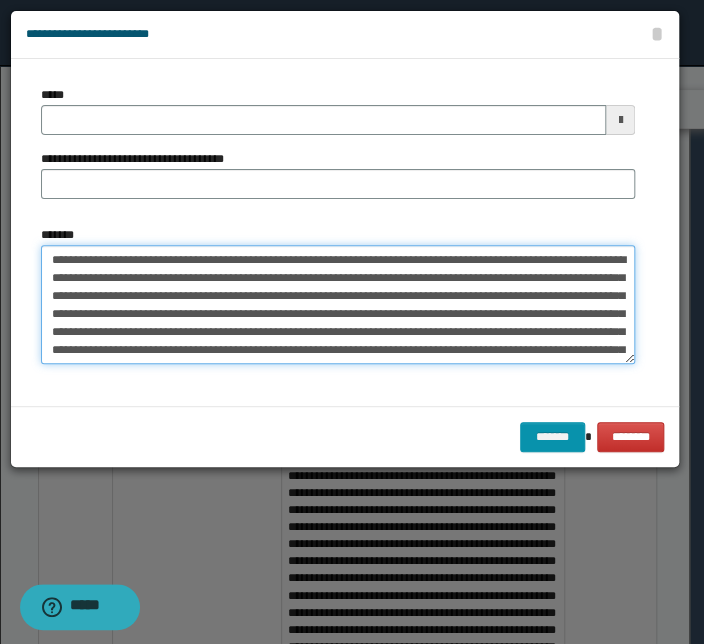 drag, startPoint x: 260, startPoint y: 298, endPoint x: 264, endPoint y: 342, distance: 44.181442 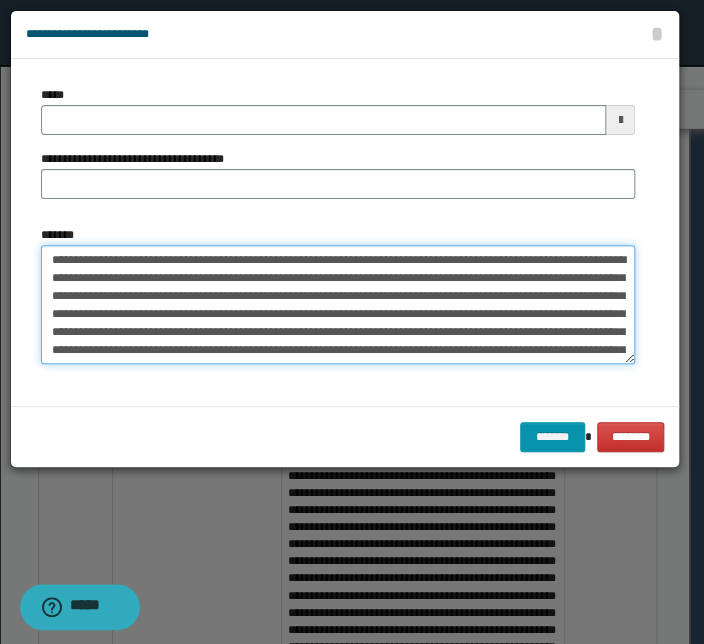 drag, startPoint x: 268, startPoint y: 258, endPoint x: 22, endPoint y: 248, distance: 246.20317 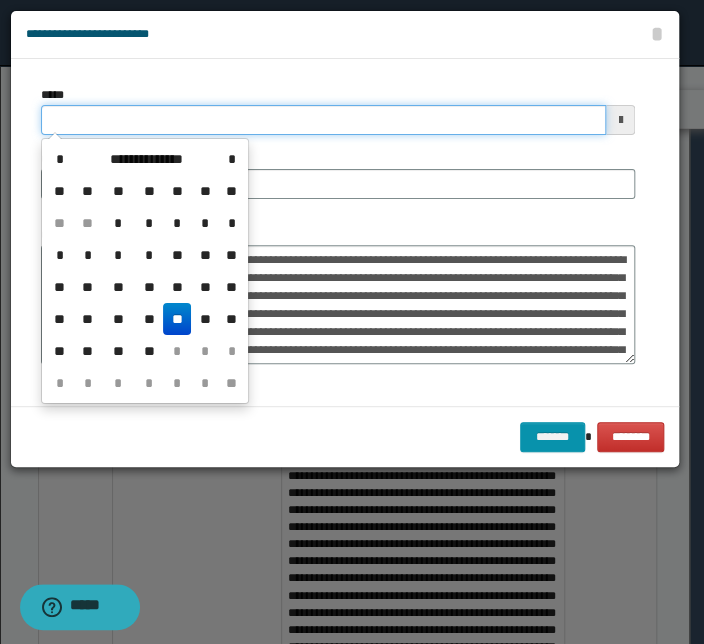 click on "*****" at bounding box center (323, 120) 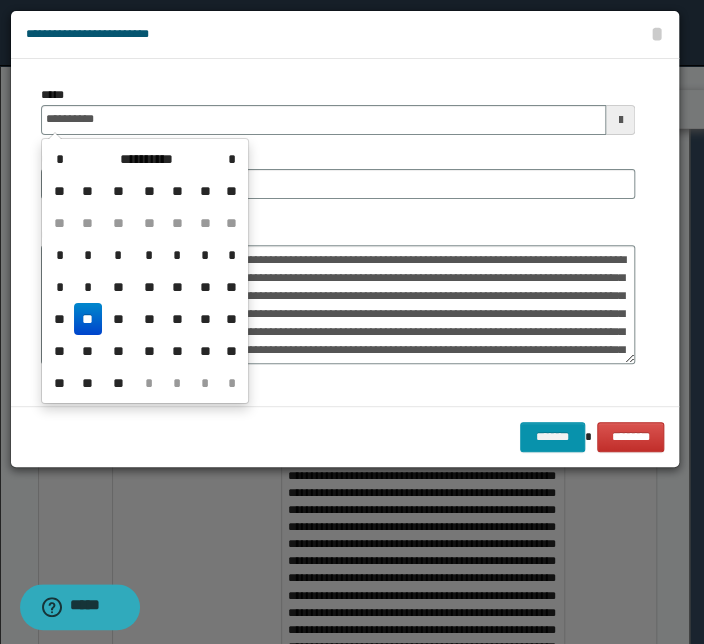 type on "**********" 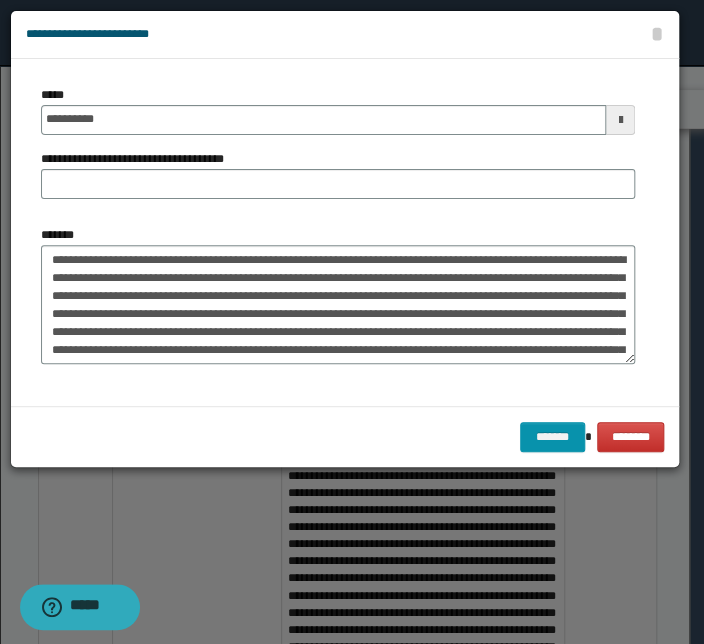 click on "**********" at bounding box center (338, 174) 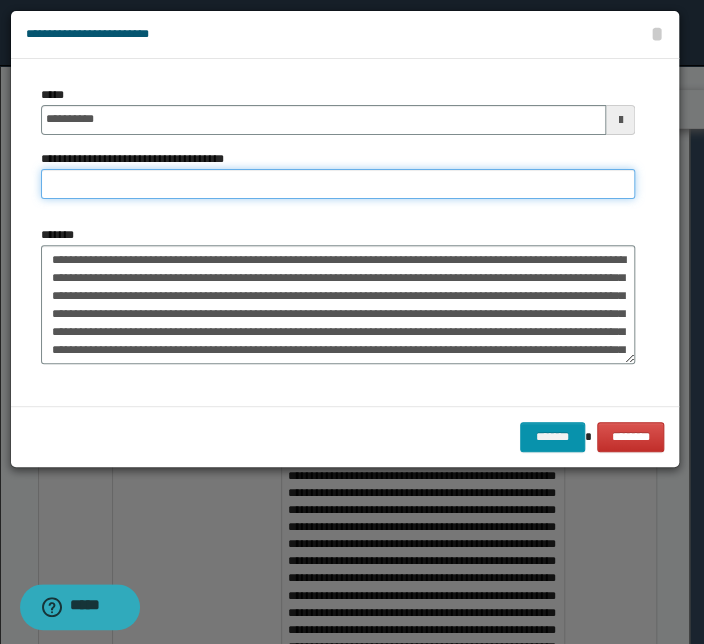 click on "**********" at bounding box center [338, 184] 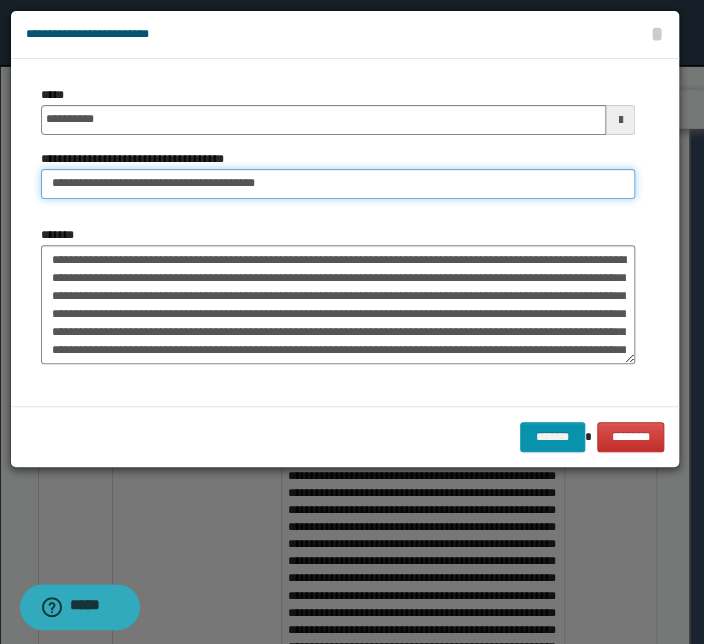 drag, startPoint x: 119, startPoint y: 185, endPoint x: -52, endPoint y: 183, distance: 171.01169 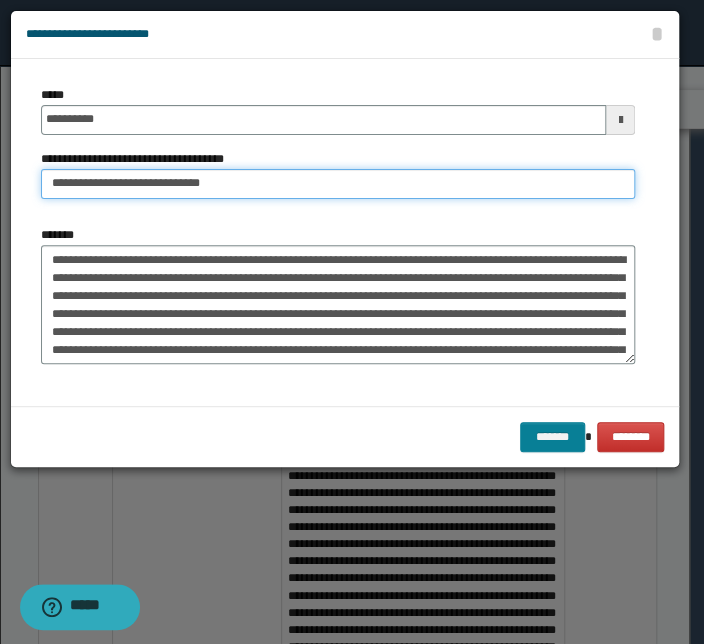 type on "**********" 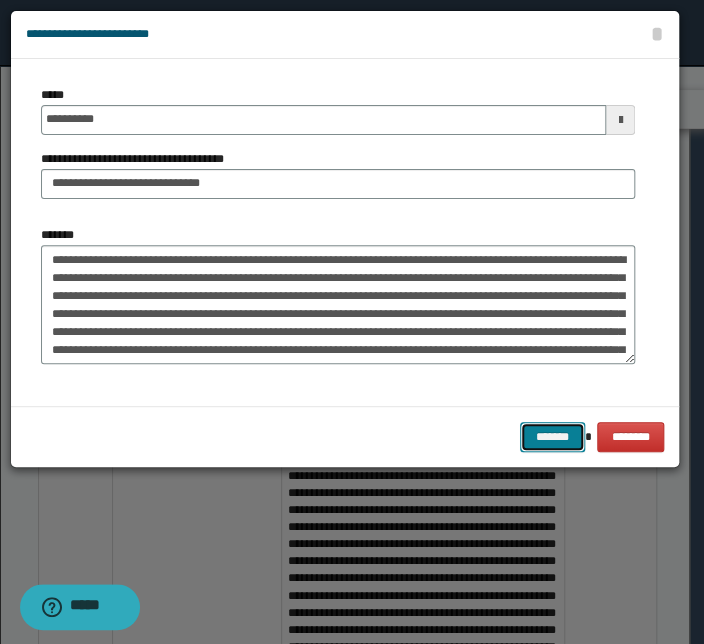 click on "*******" at bounding box center [552, 437] 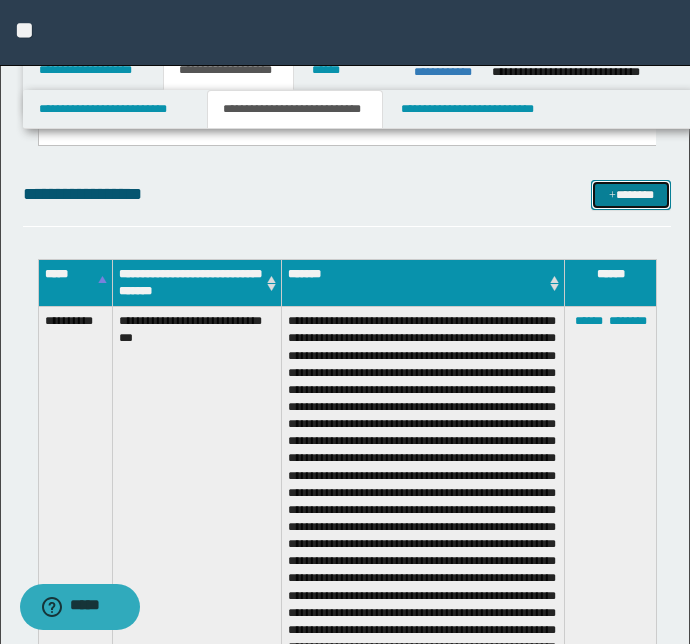 click on "*******" at bounding box center (631, 195) 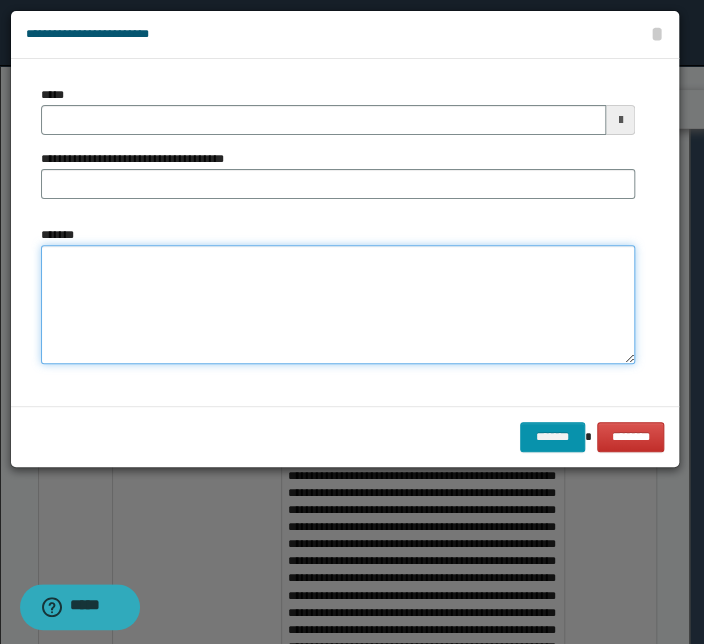 click on "*******" at bounding box center (338, 305) 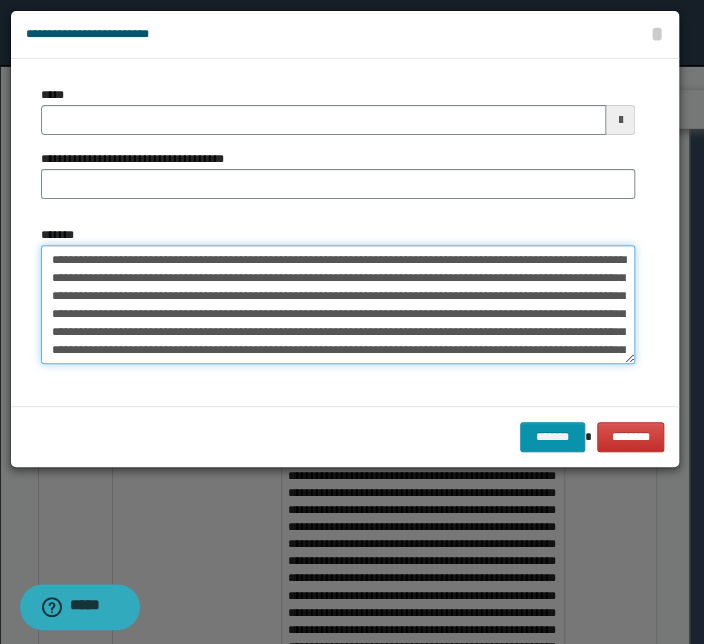 scroll, scrollTop: 0, scrollLeft: 0, axis: both 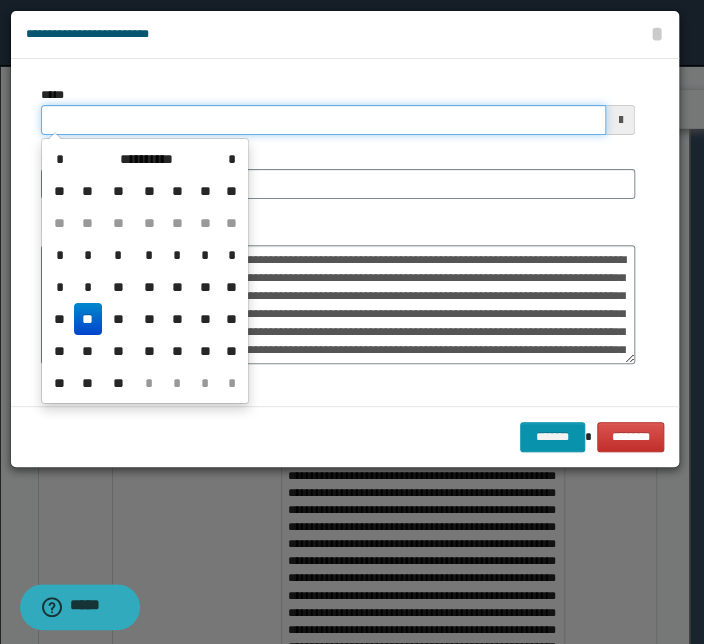 click on "*****" at bounding box center [323, 120] 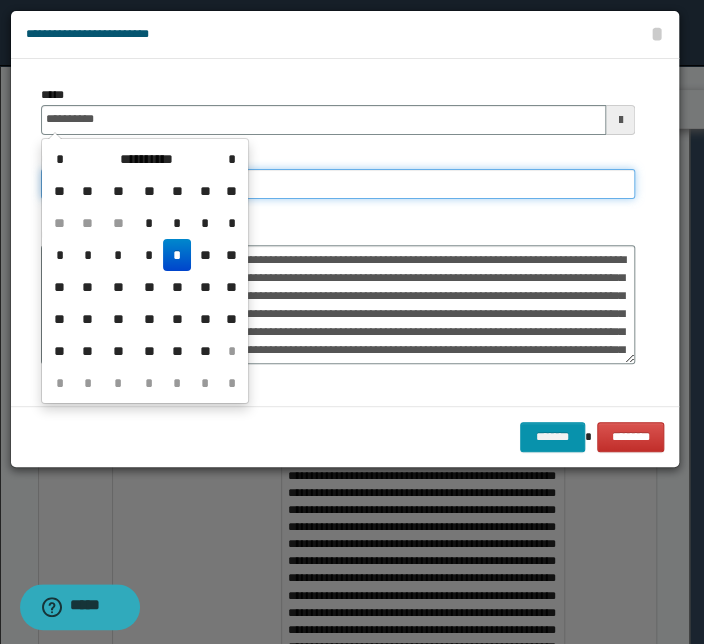 type on "**********" 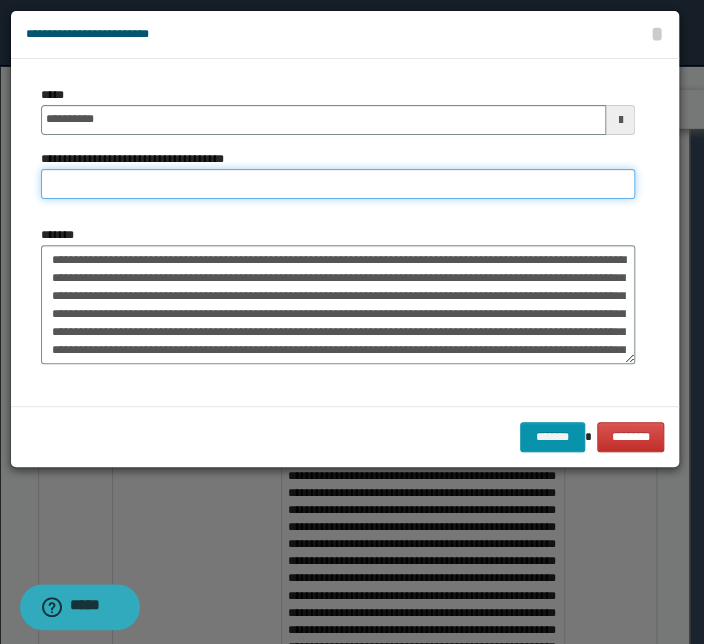 click on "**********" at bounding box center (338, 184) 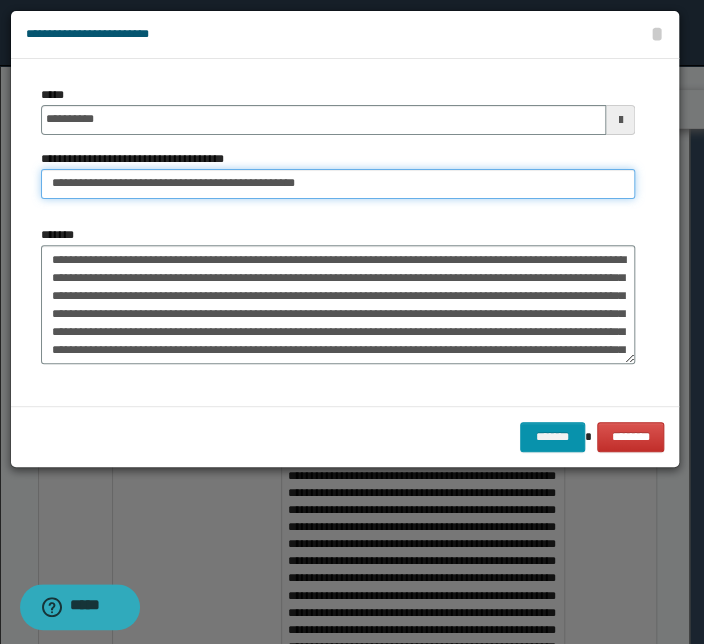 drag, startPoint x: 113, startPoint y: 183, endPoint x: -53, endPoint y: 172, distance: 166.36406 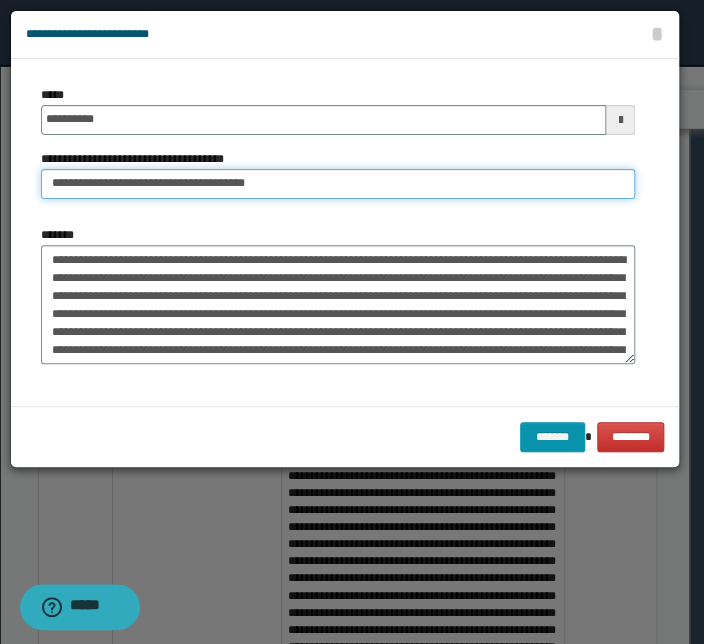 type on "**********" 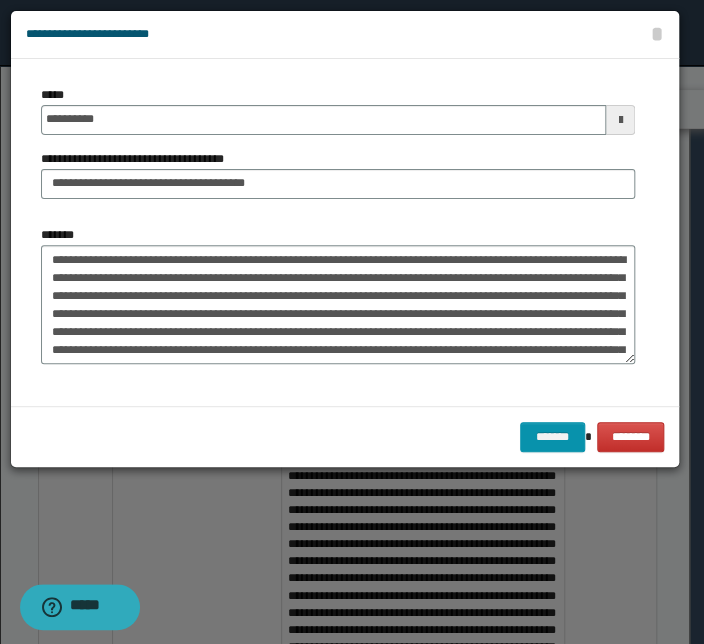 click on "**********" at bounding box center [338, 150] 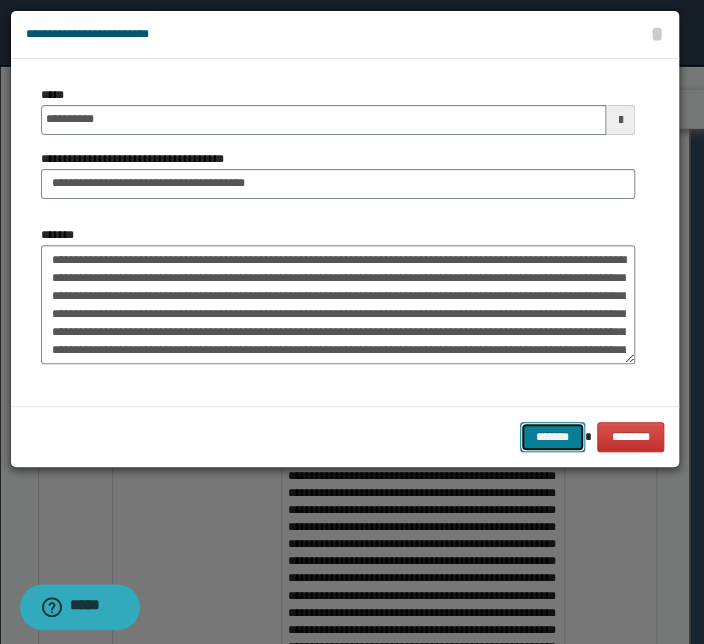 click on "*******" at bounding box center (552, 437) 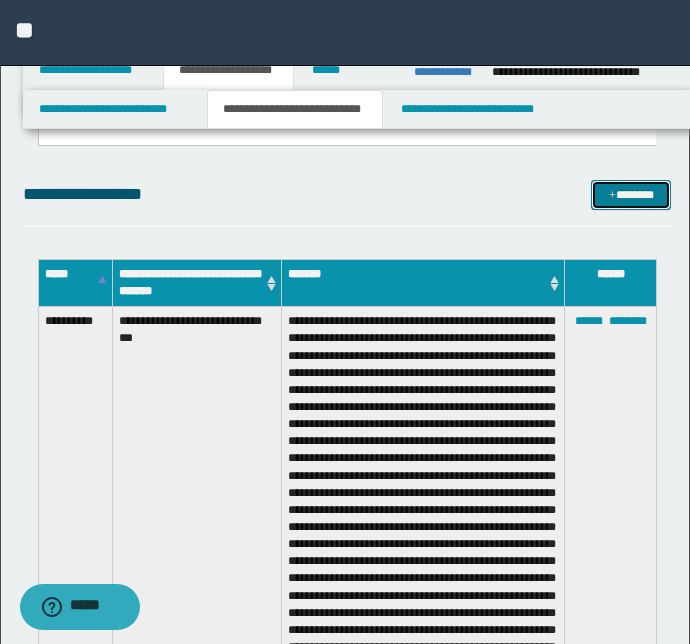 click on "*******" at bounding box center [631, 195] 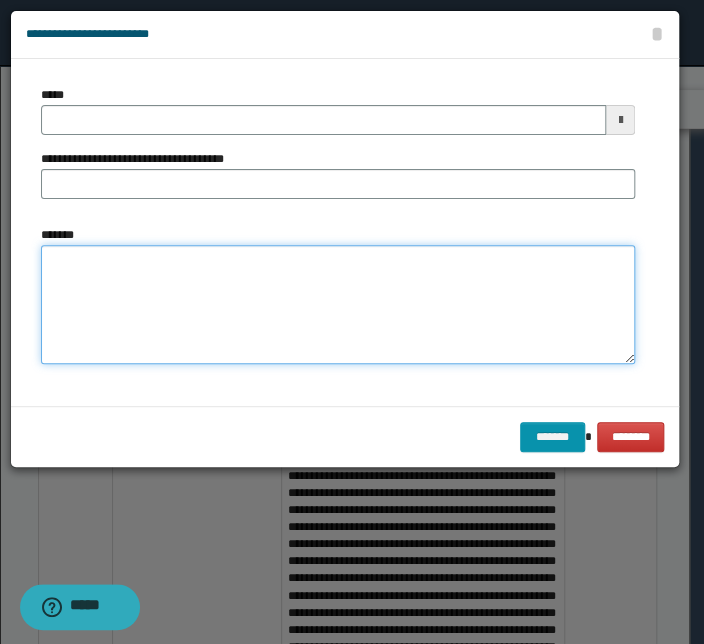 click on "*******" at bounding box center [338, 305] 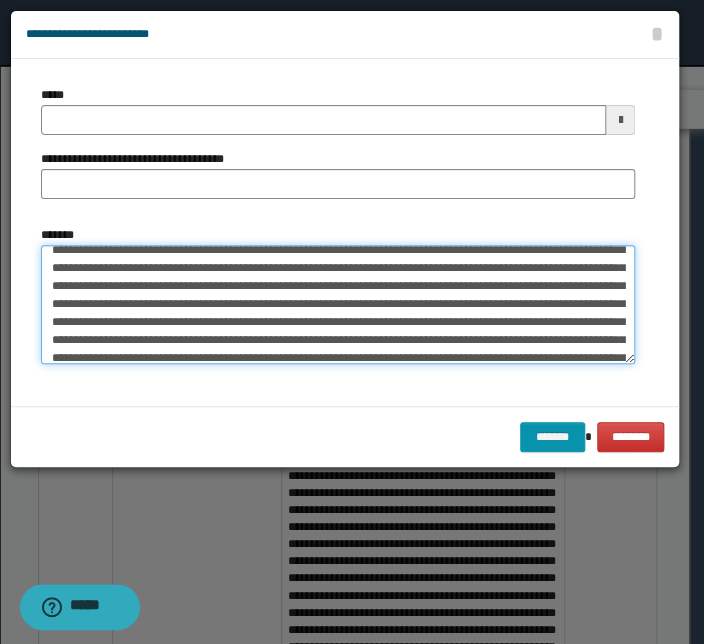 scroll, scrollTop: 0, scrollLeft: 0, axis: both 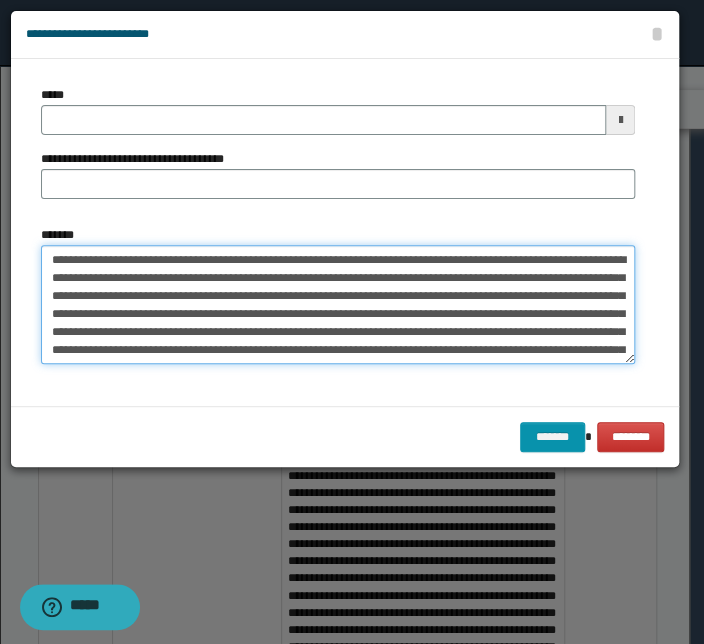 drag, startPoint x: 270, startPoint y: 257, endPoint x: -6, endPoint y: 249, distance: 276.1159 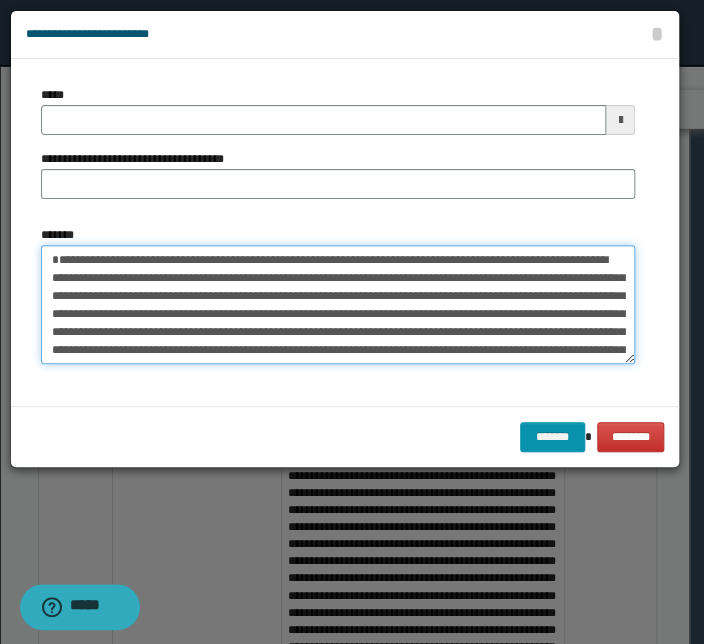 type 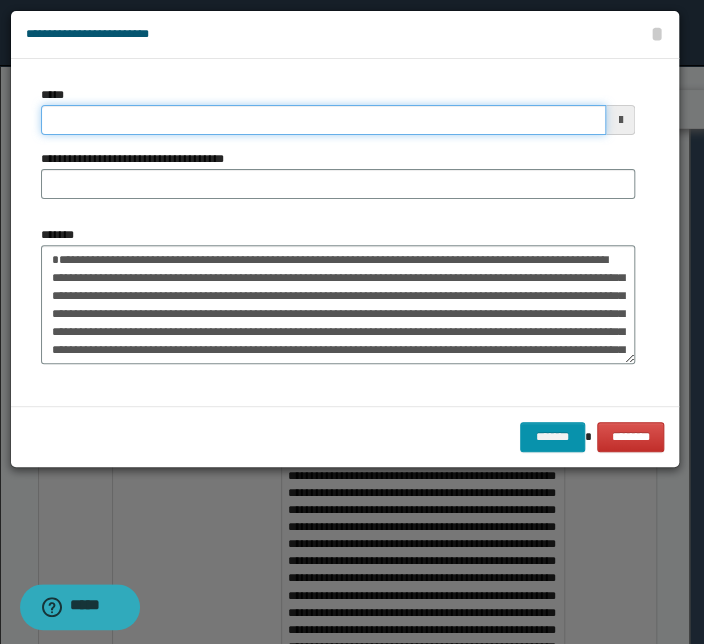 click on "*****" at bounding box center [323, 120] 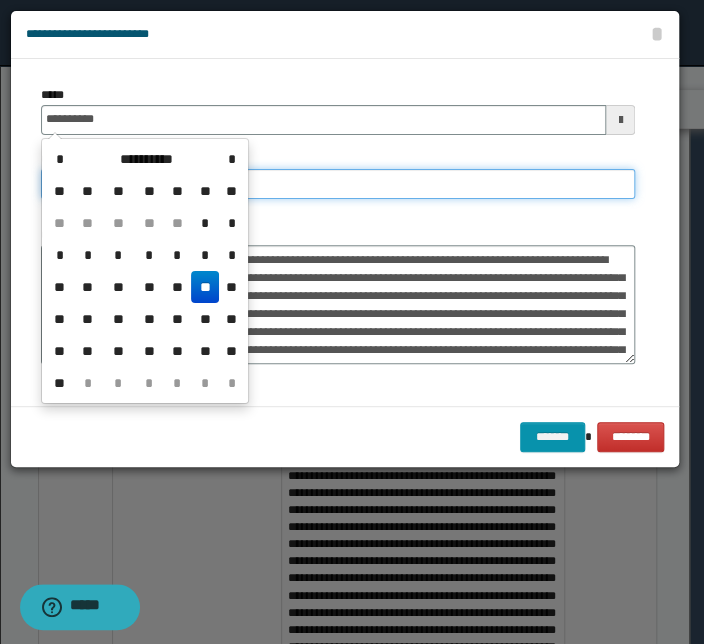 type on "**********" 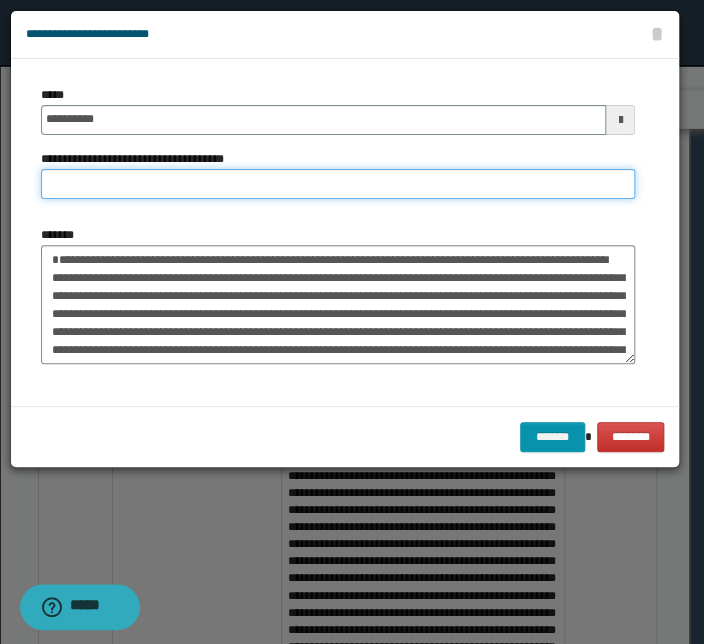 paste on "**********" 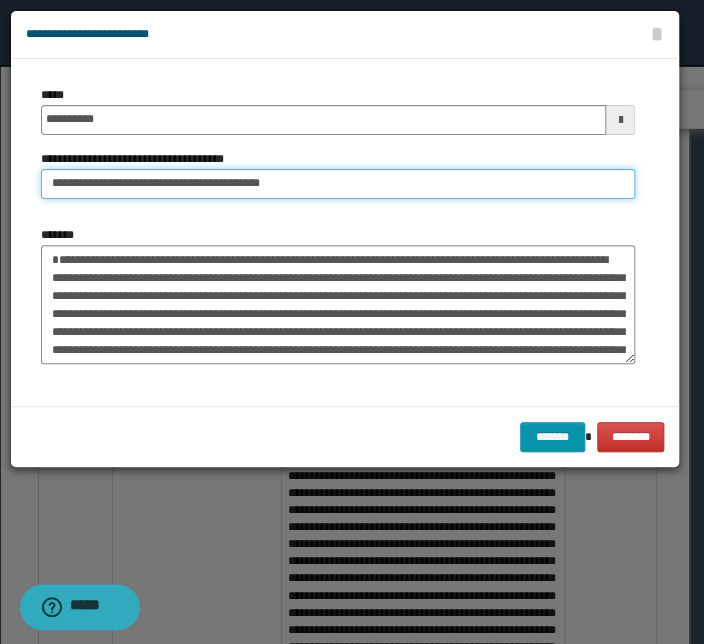 drag, startPoint x: 111, startPoint y: 186, endPoint x: -198, endPoint y: 164, distance: 309.7822 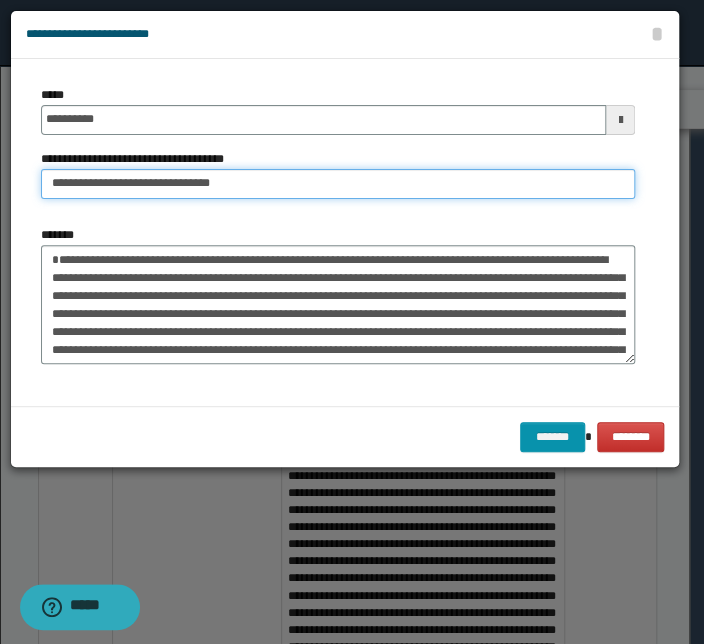 type on "**********" 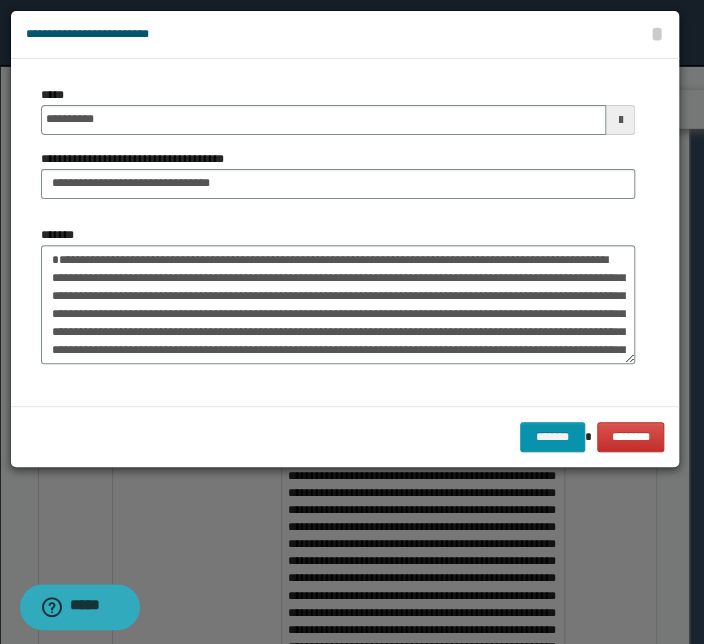 click on "*******
********" at bounding box center [345, 436] 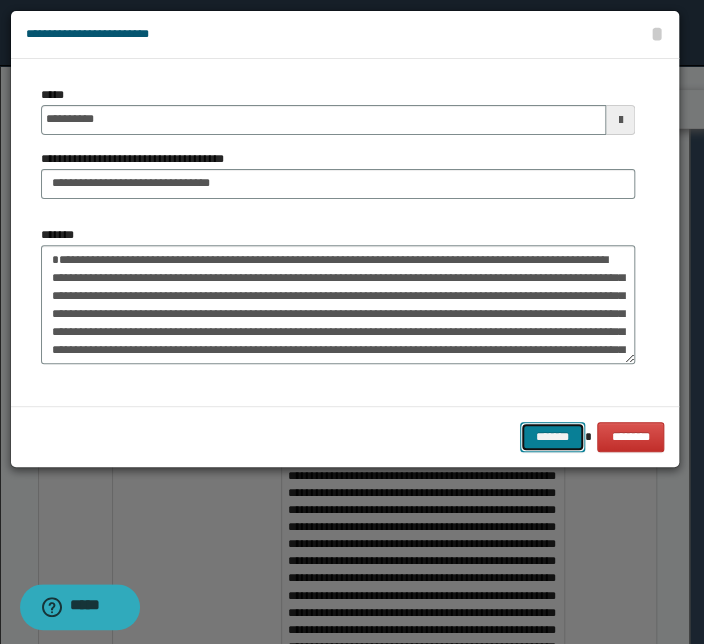 drag, startPoint x: 564, startPoint y: 440, endPoint x: 513, endPoint y: 439, distance: 51.009804 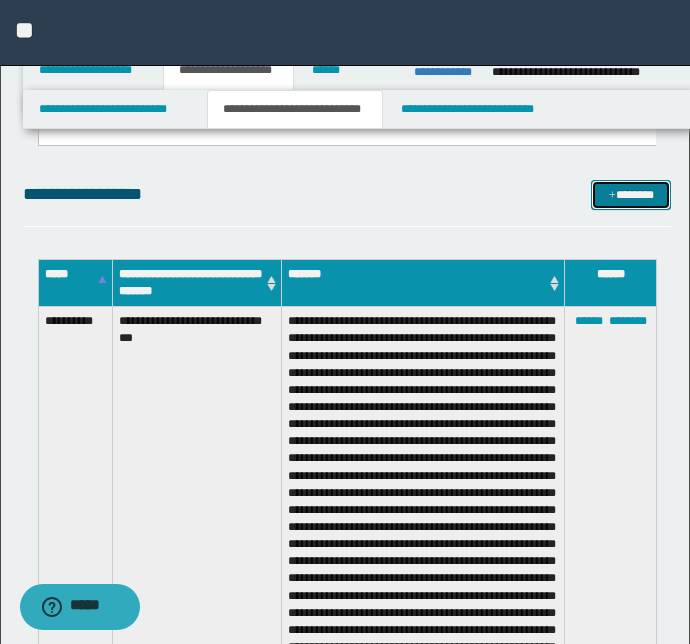 drag, startPoint x: 608, startPoint y: 195, endPoint x: 575, endPoint y: 201, distance: 33.54102 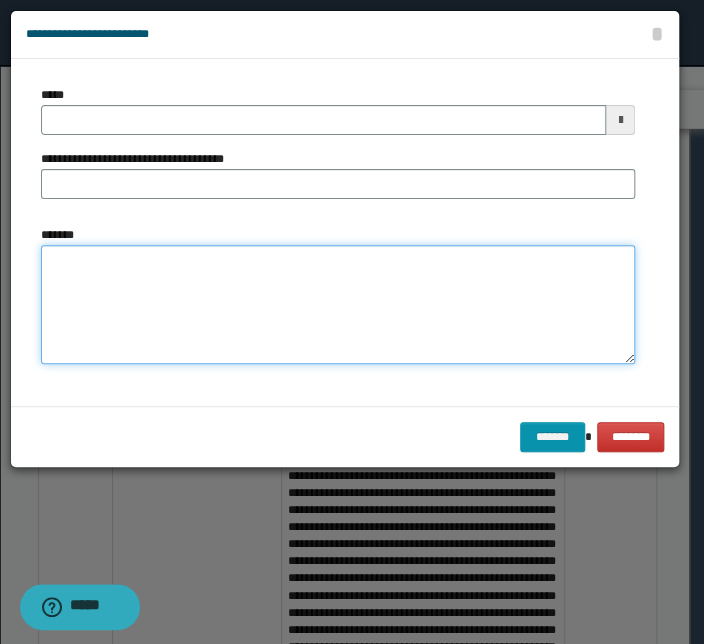 click on "*******" at bounding box center (338, 305) 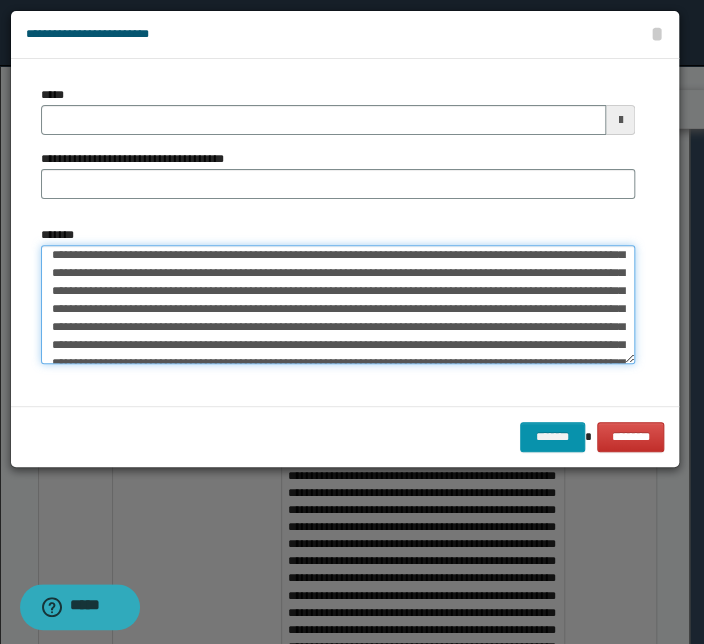 scroll, scrollTop: 0, scrollLeft: 0, axis: both 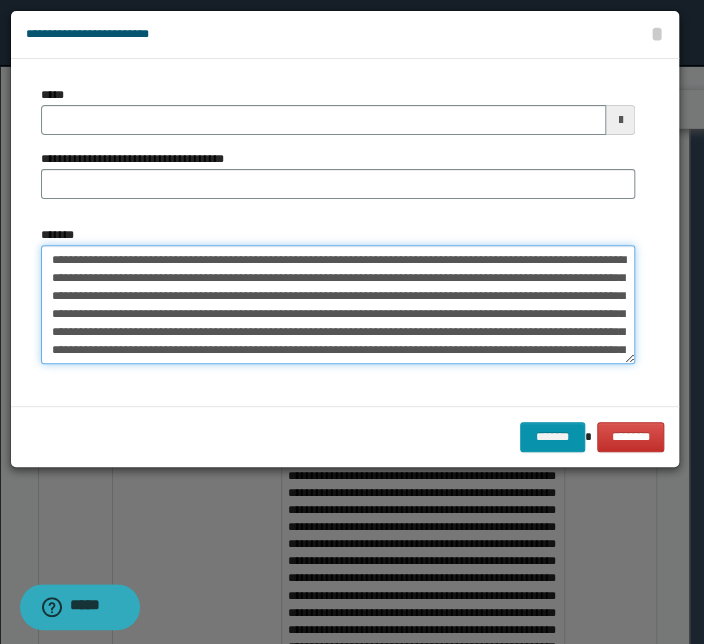 drag, startPoint x: 390, startPoint y: 257, endPoint x: -6, endPoint y: 257, distance: 396 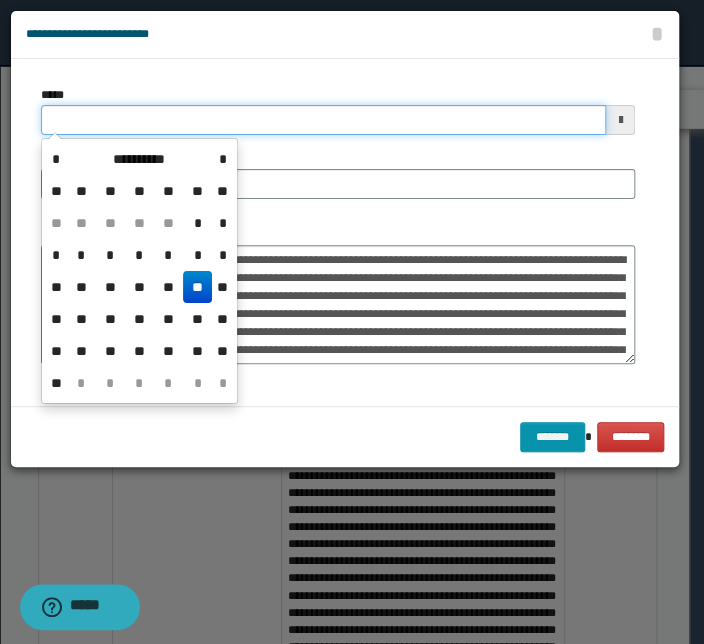 click on "*****" at bounding box center [323, 120] 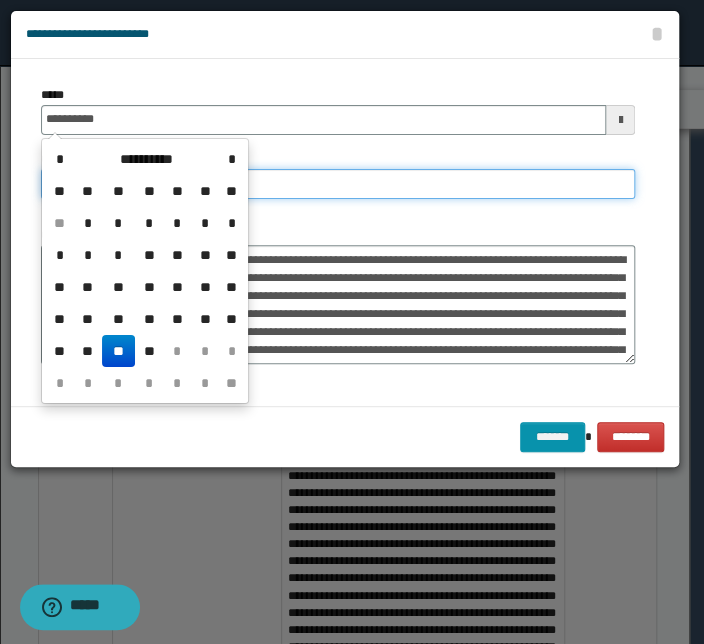 type on "**********" 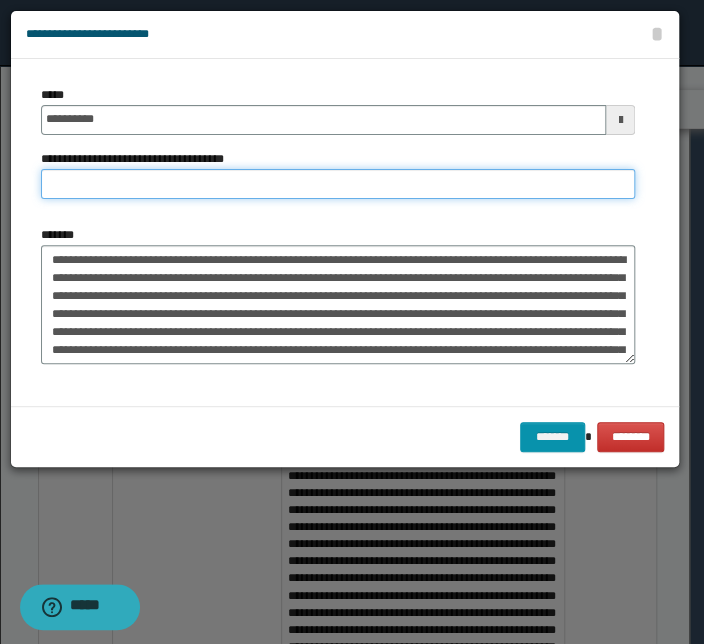 click on "**********" at bounding box center (338, 184) 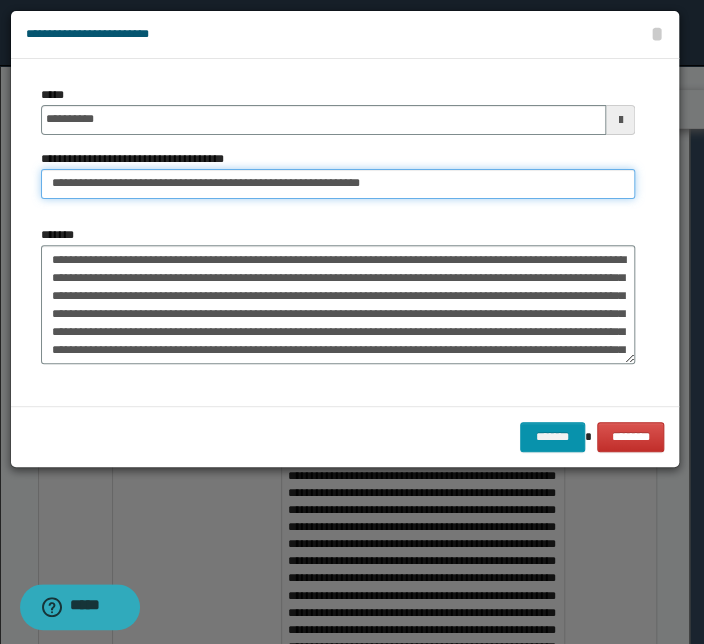 drag, startPoint x: 110, startPoint y: 188, endPoint x: -45, endPoint y: 180, distance: 155.20631 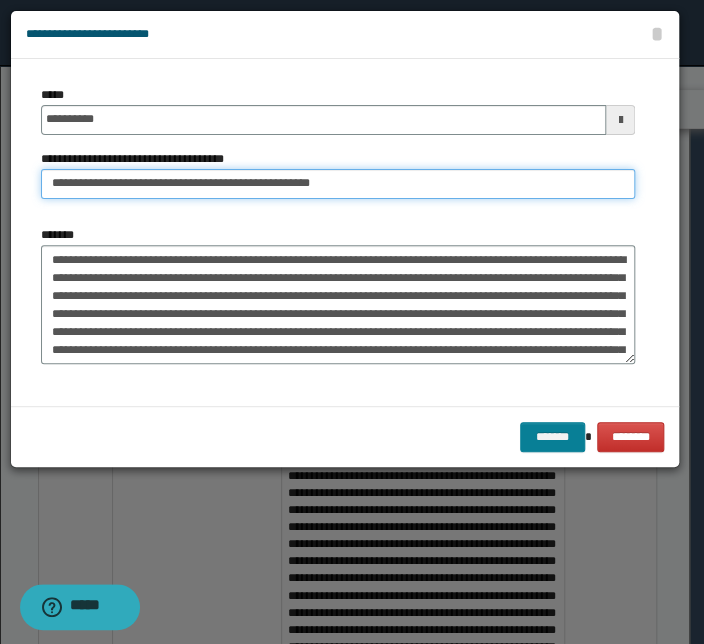 type on "**********" 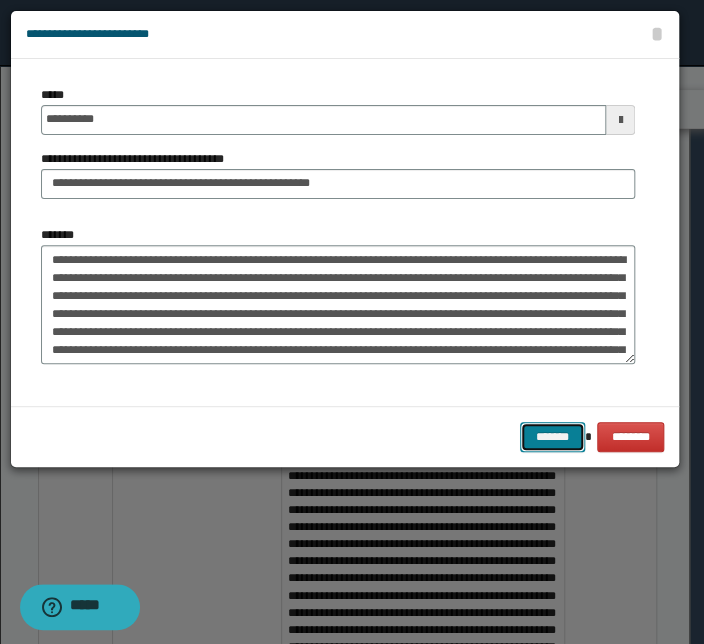 click on "*******" at bounding box center (552, 437) 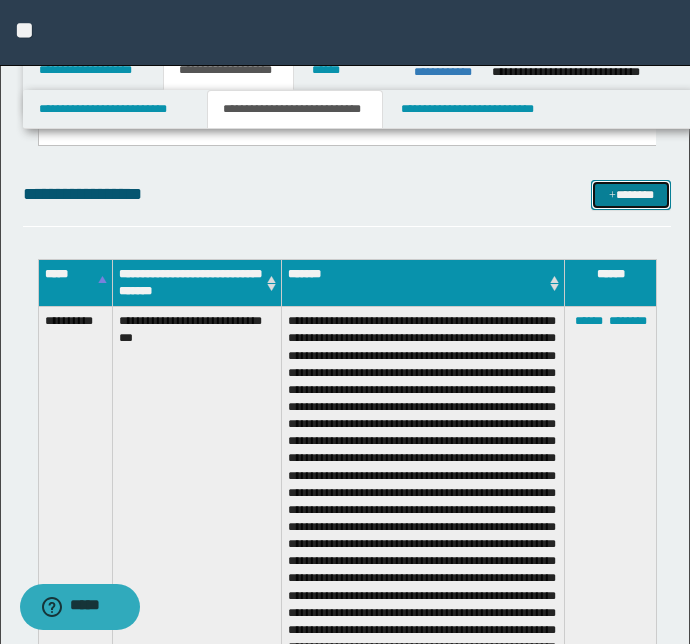 click on "*******" at bounding box center (631, 195) 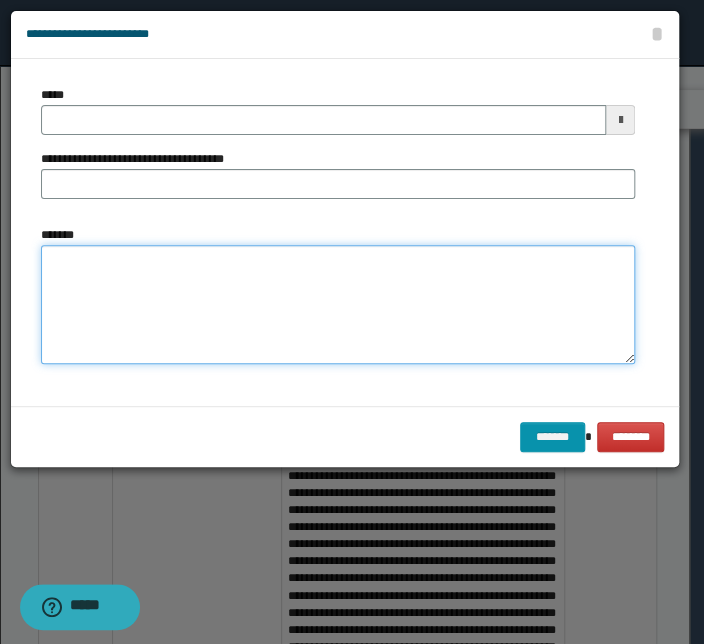 click on "*******" at bounding box center (338, 305) 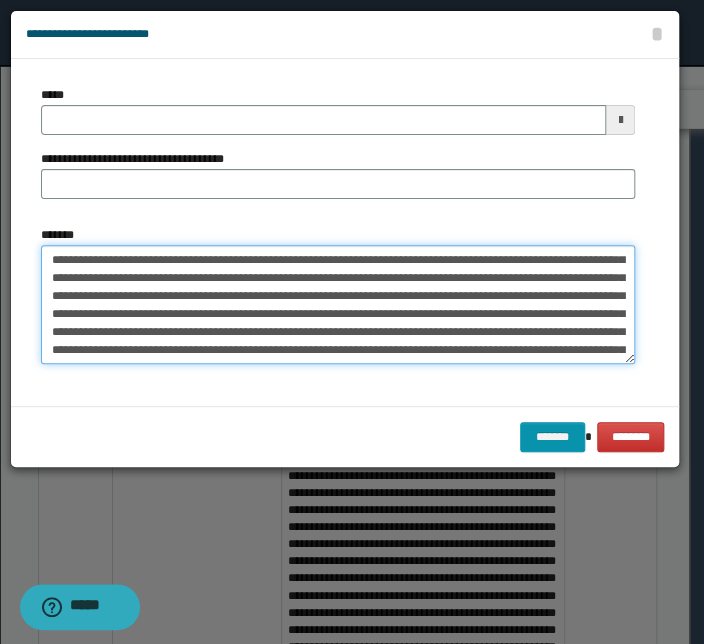 scroll, scrollTop: 0, scrollLeft: 0, axis: both 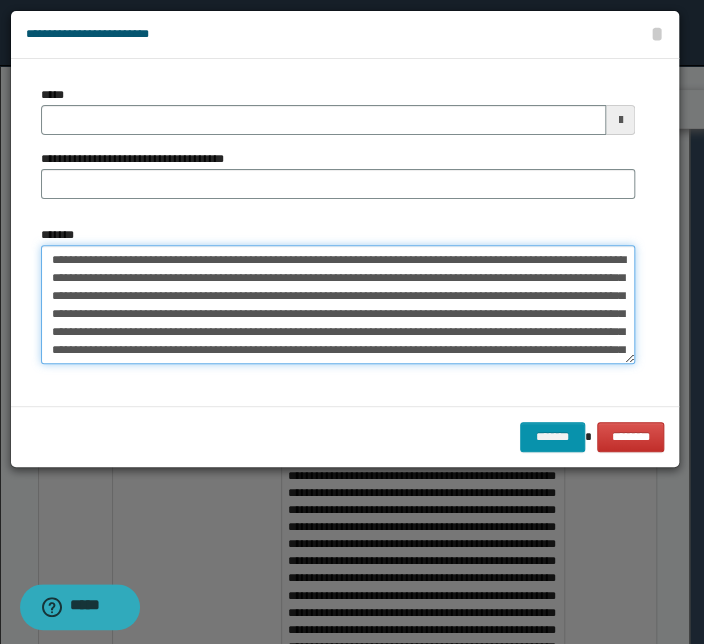 drag, startPoint x: 435, startPoint y: 293, endPoint x: 407, endPoint y: 363, distance: 75.39231 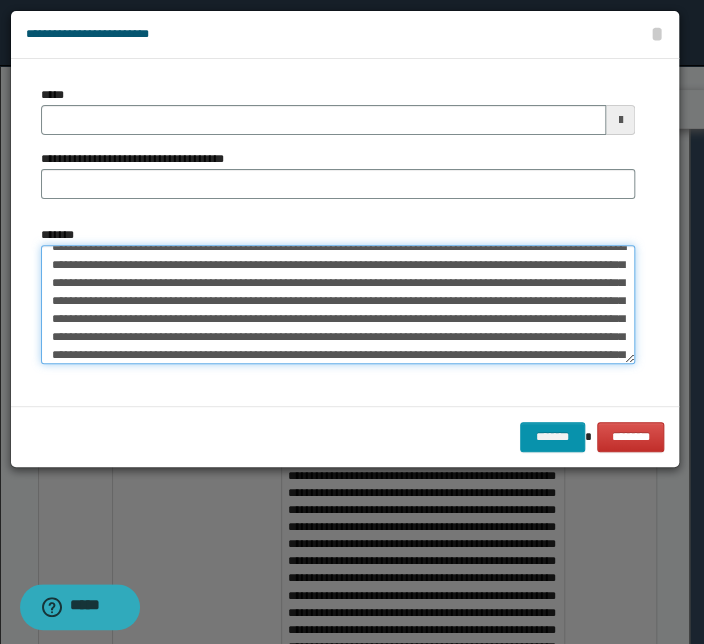 scroll, scrollTop: 0, scrollLeft: 0, axis: both 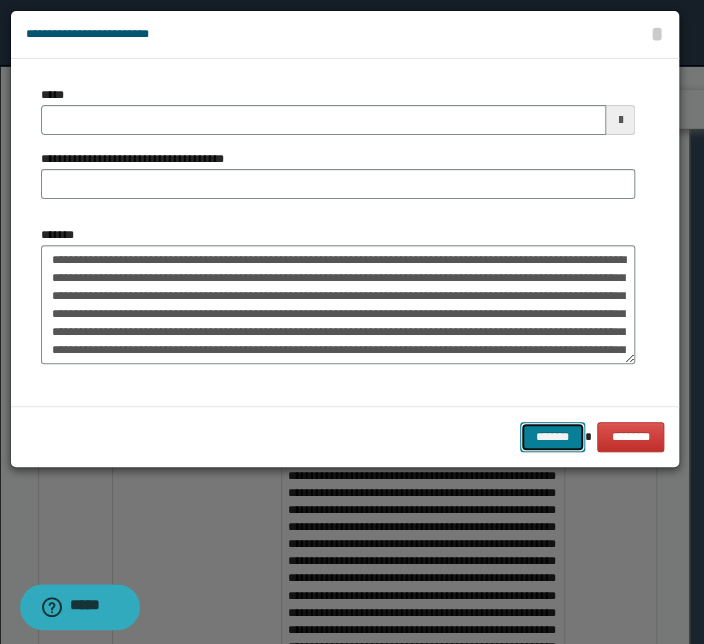 click on "*******" at bounding box center (552, 437) 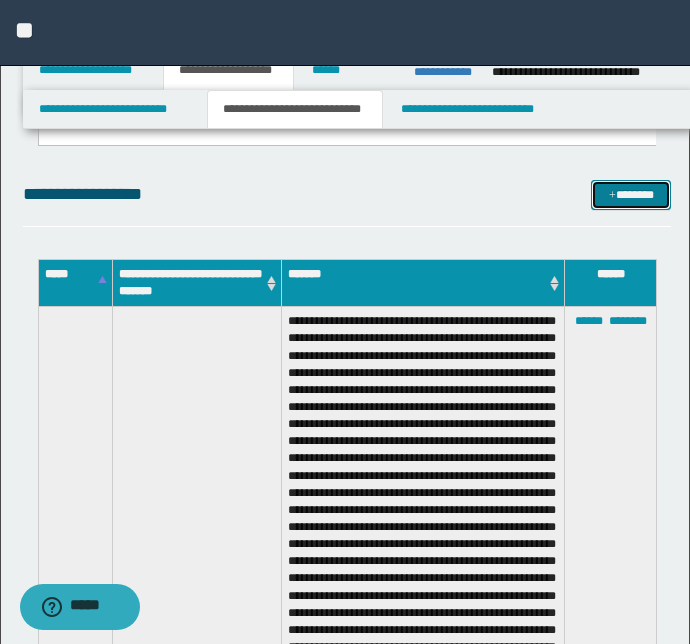 click on "*******" at bounding box center [631, 195] 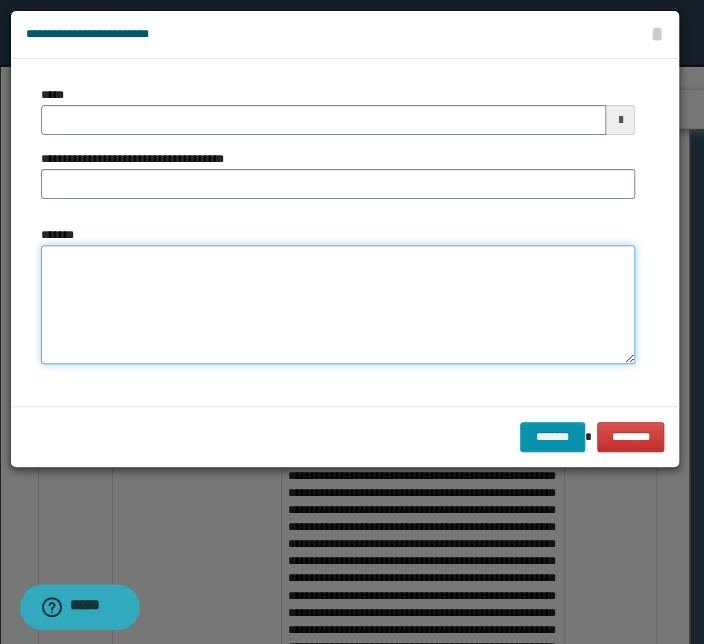 click on "*******" at bounding box center [338, 305] 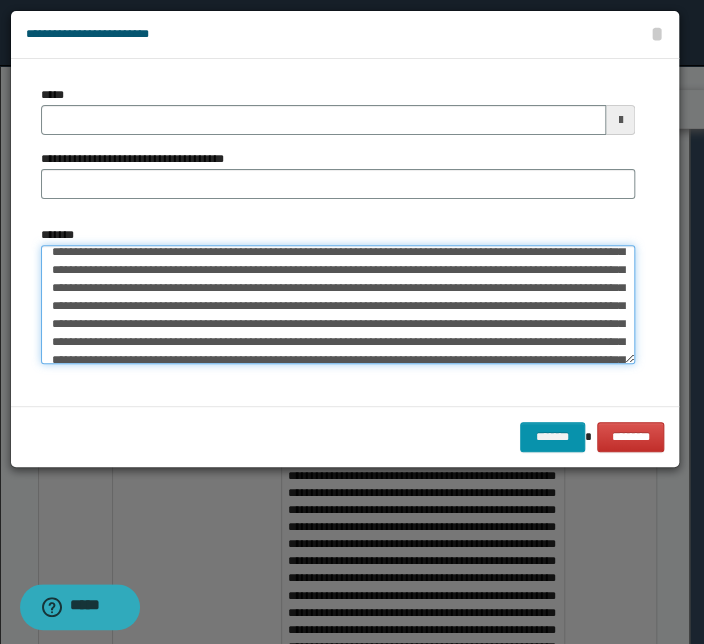 scroll, scrollTop: 0, scrollLeft: 0, axis: both 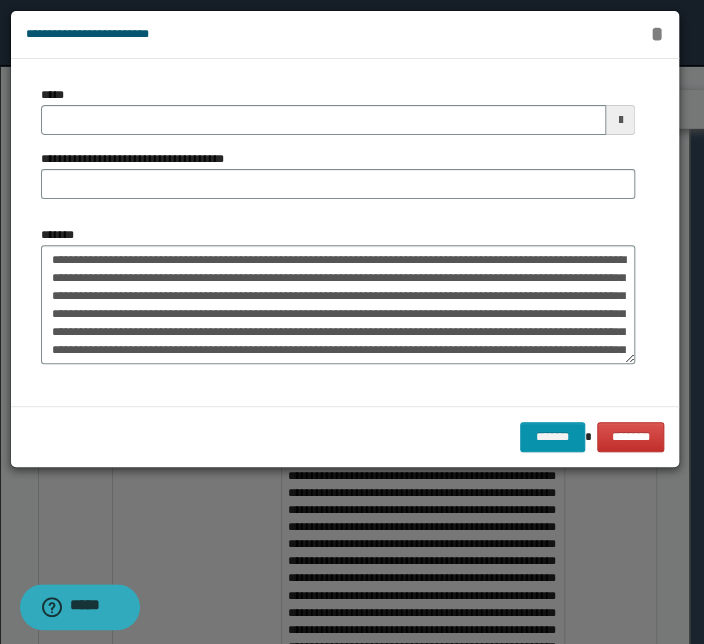 click on "*" at bounding box center (656, 34) 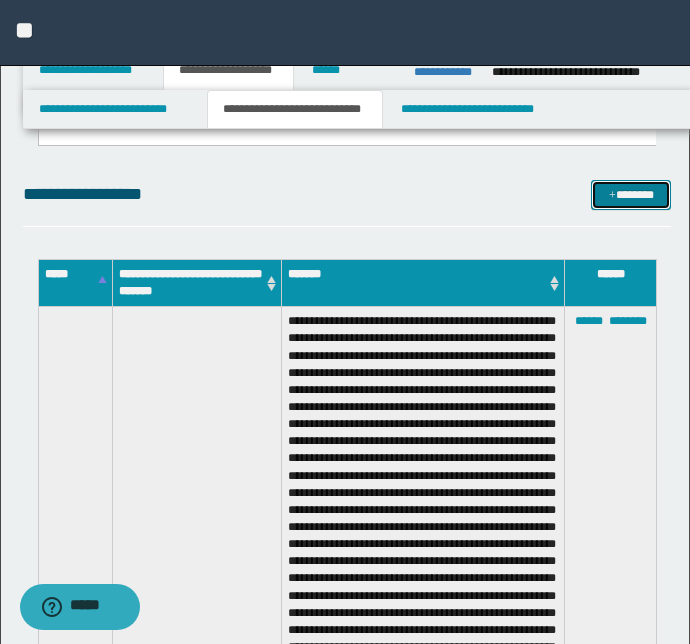 click on "*******" at bounding box center [631, 195] 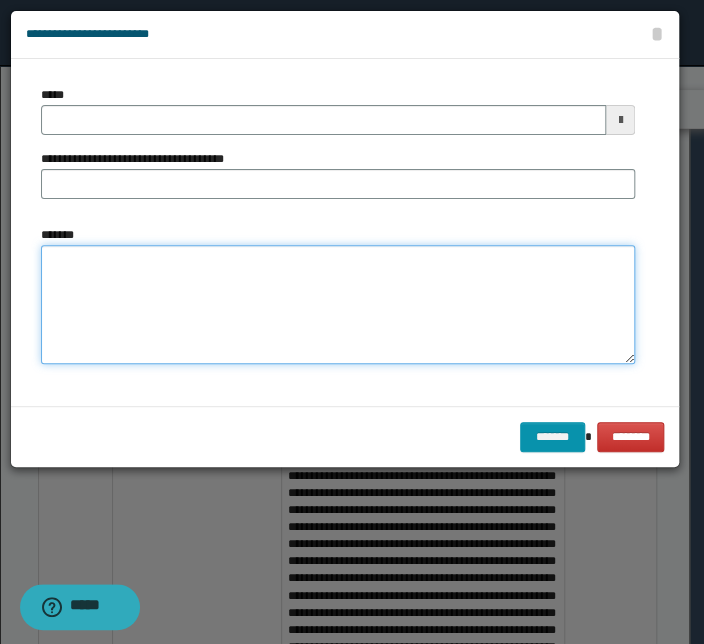 click on "*******" at bounding box center [338, 305] 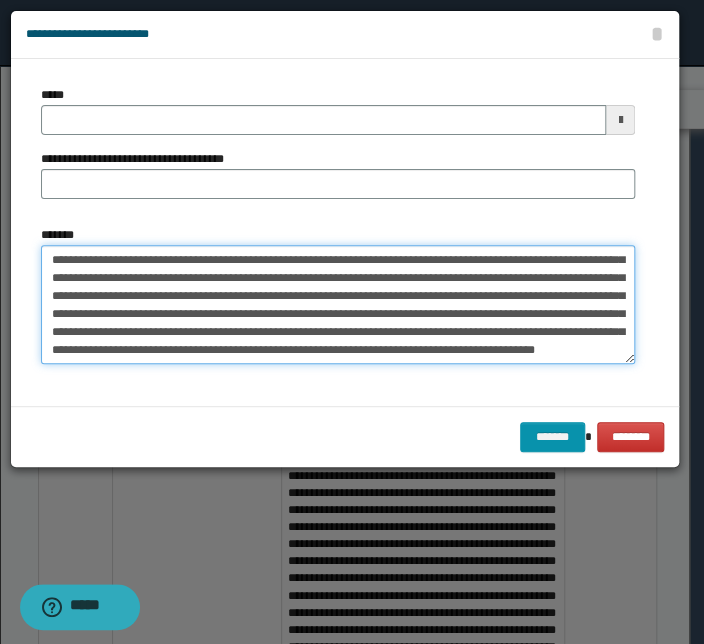 scroll, scrollTop: 0, scrollLeft: 0, axis: both 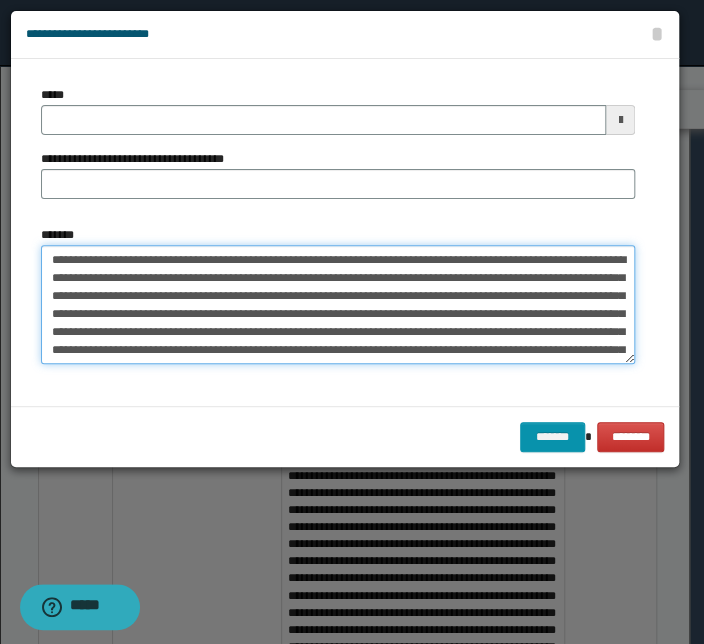 drag, startPoint x: 283, startPoint y: 258, endPoint x: 7, endPoint y: 235, distance: 276.95667 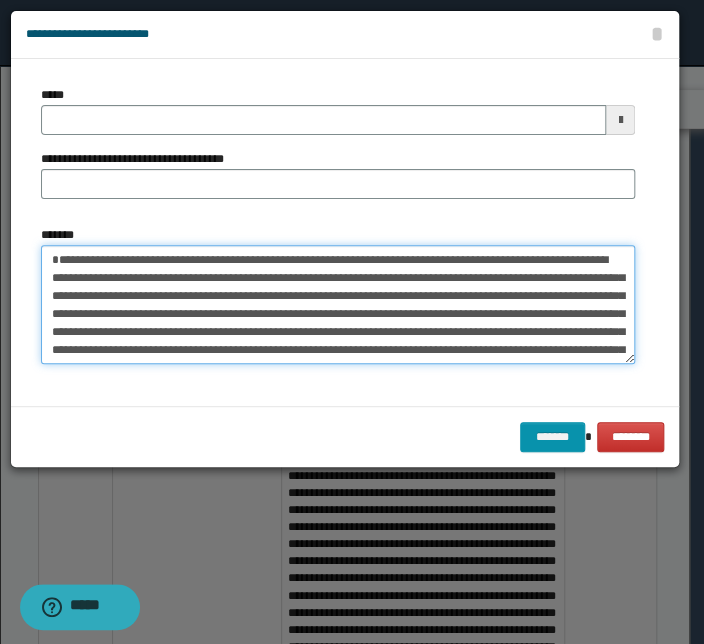 type 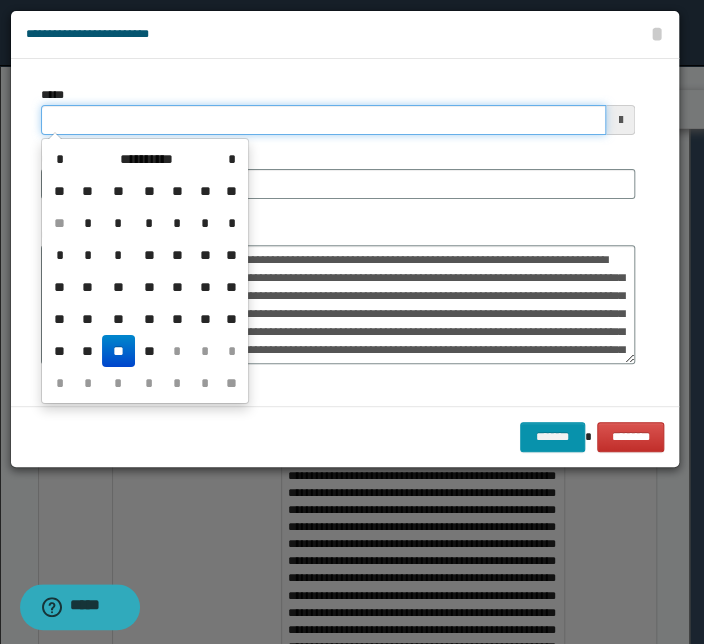 click on "*****" at bounding box center [323, 120] 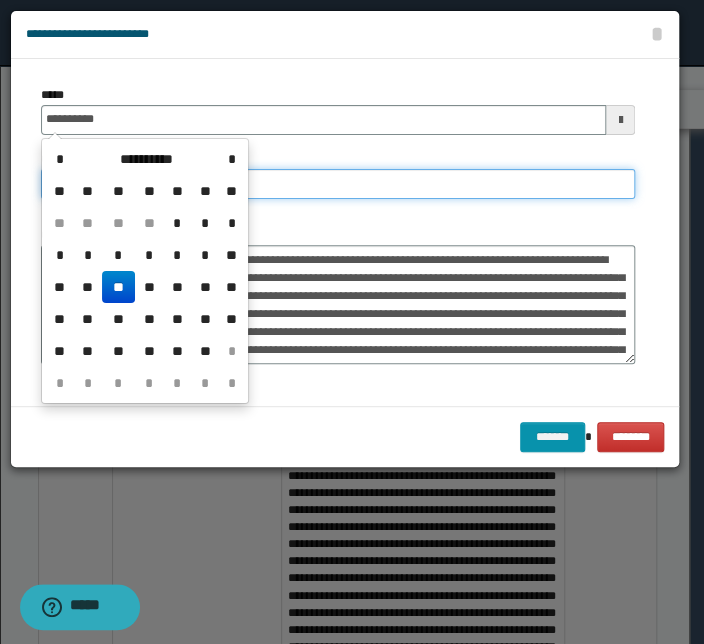 type on "**********" 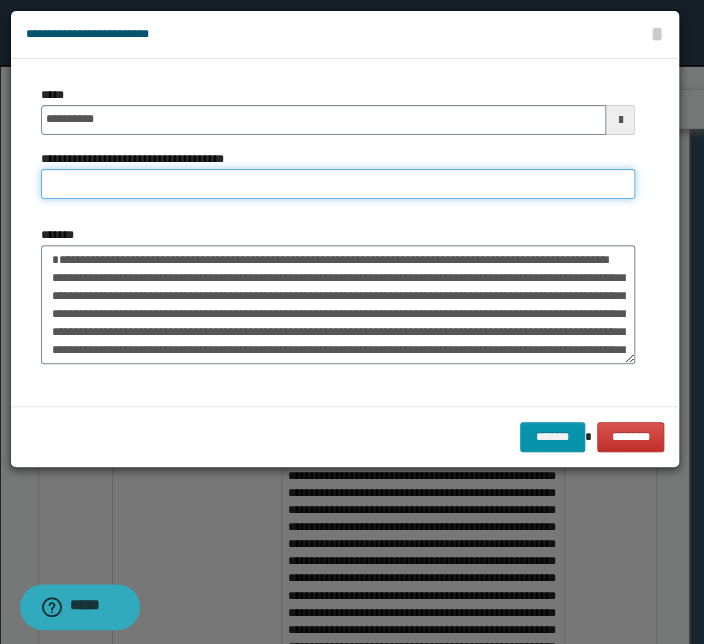 click on "**********" at bounding box center [338, 184] 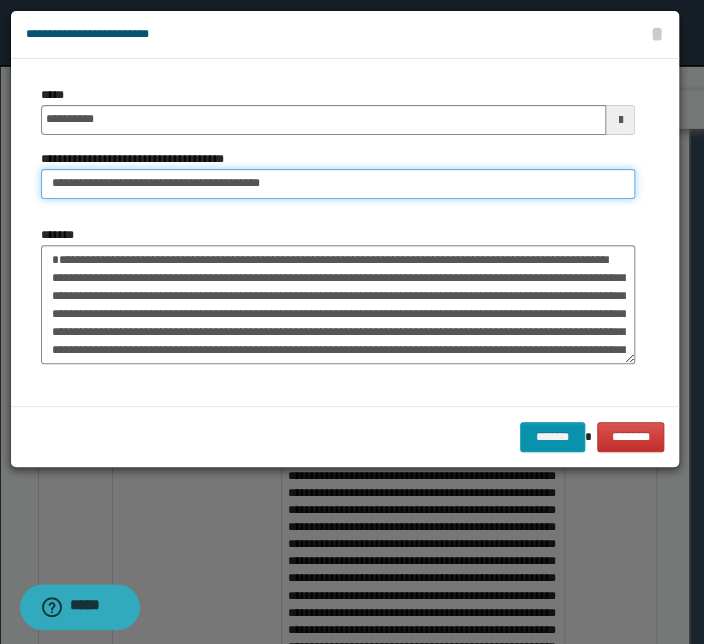 drag, startPoint x: 113, startPoint y: 188, endPoint x: -36, endPoint y: 163, distance: 151.08276 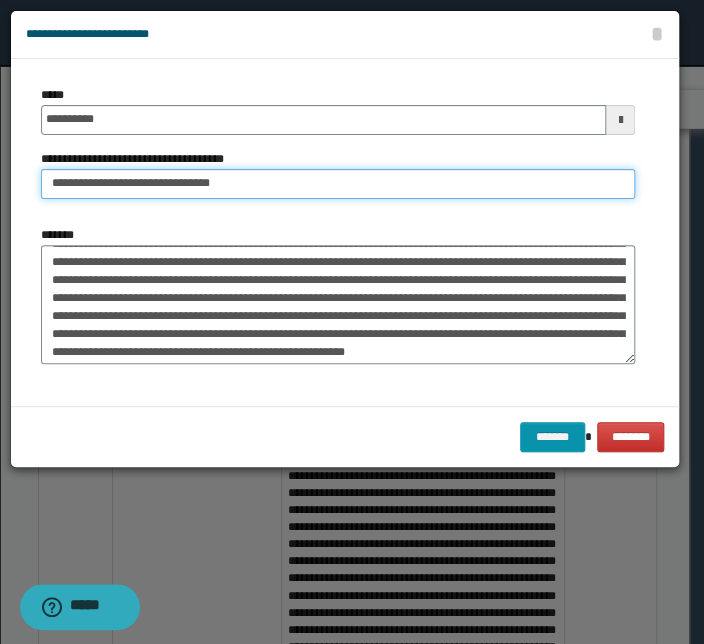 scroll, scrollTop: 71, scrollLeft: 0, axis: vertical 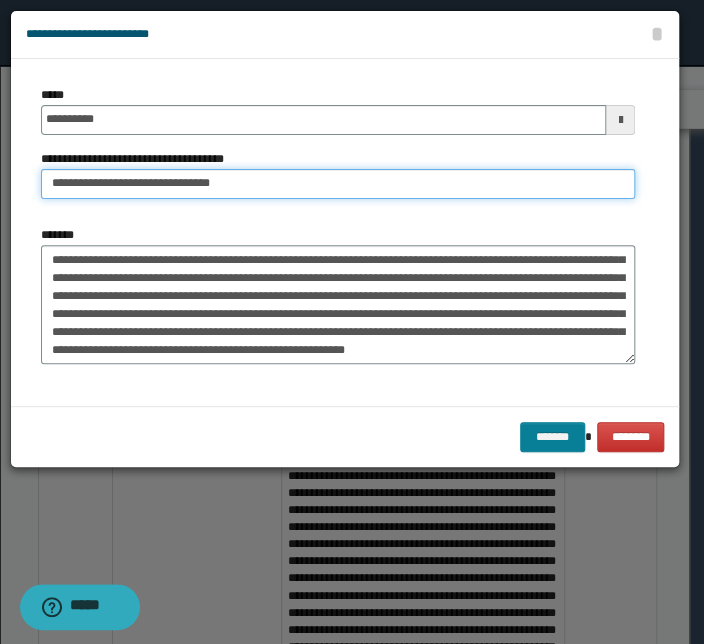type on "**********" 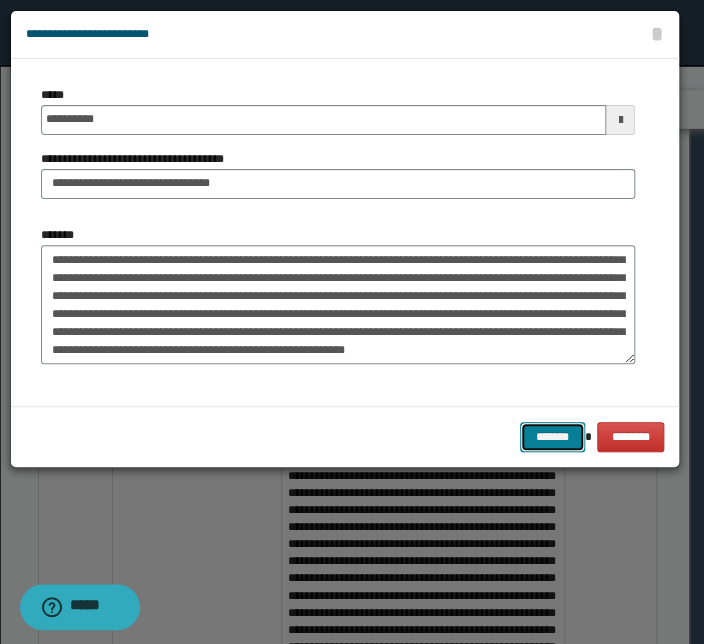 click on "*******" at bounding box center [552, 437] 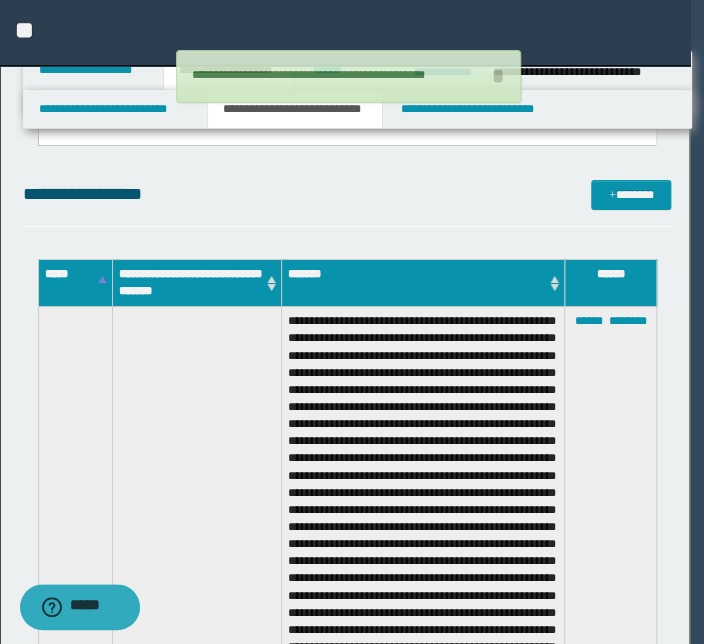 type 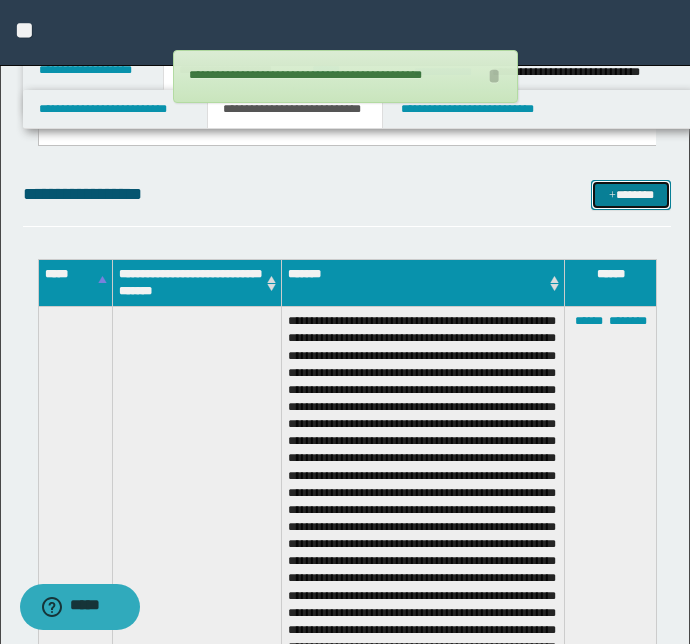 click on "*******" at bounding box center [631, 195] 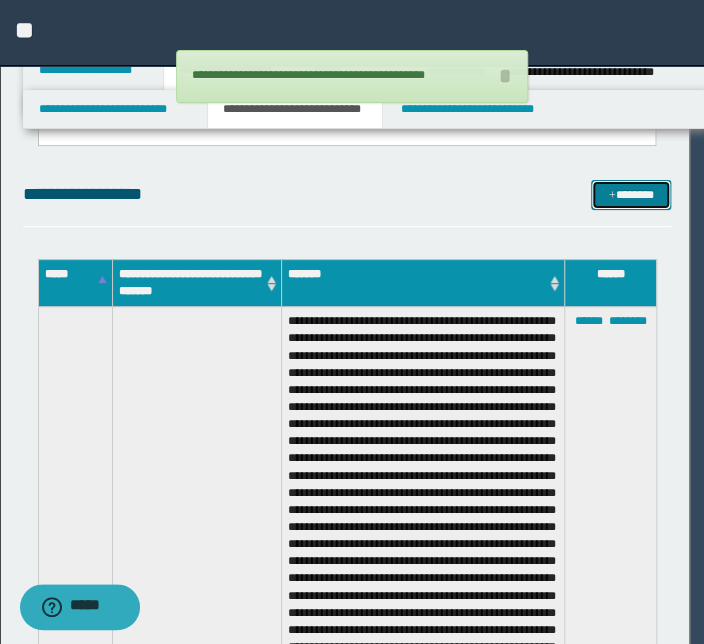 scroll, scrollTop: 0, scrollLeft: 0, axis: both 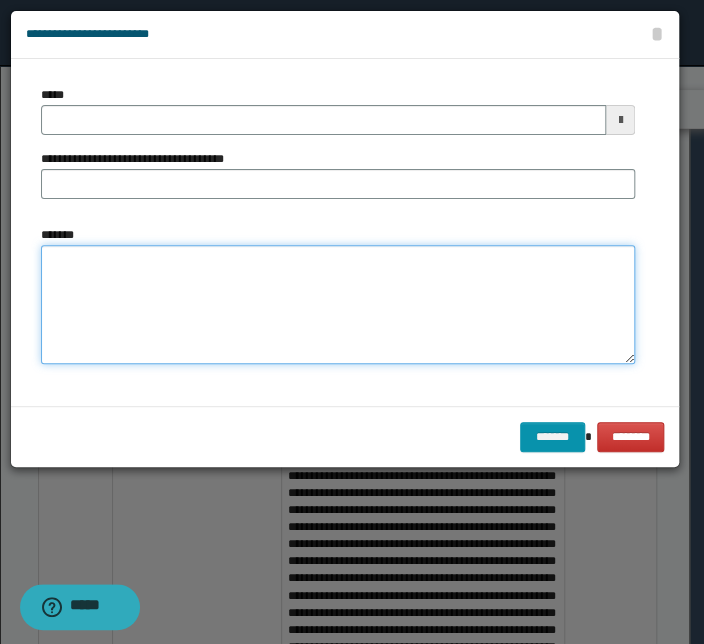 click on "*******" at bounding box center (338, 305) 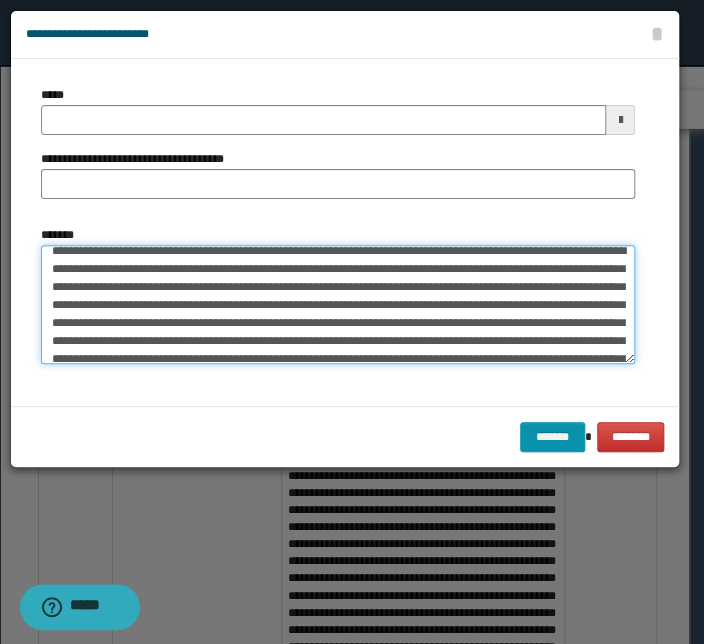 scroll, scrollTop: 0, scrollLeft: 0, axis: both 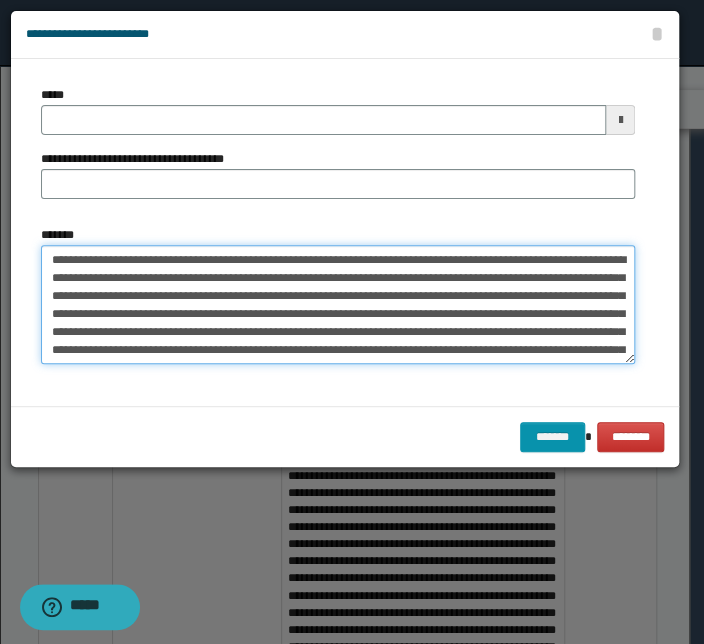 drag, startPoint x: 266, startPoint y: 258, endPoint x: -24, endPoint y: 252, distance: 290.06207 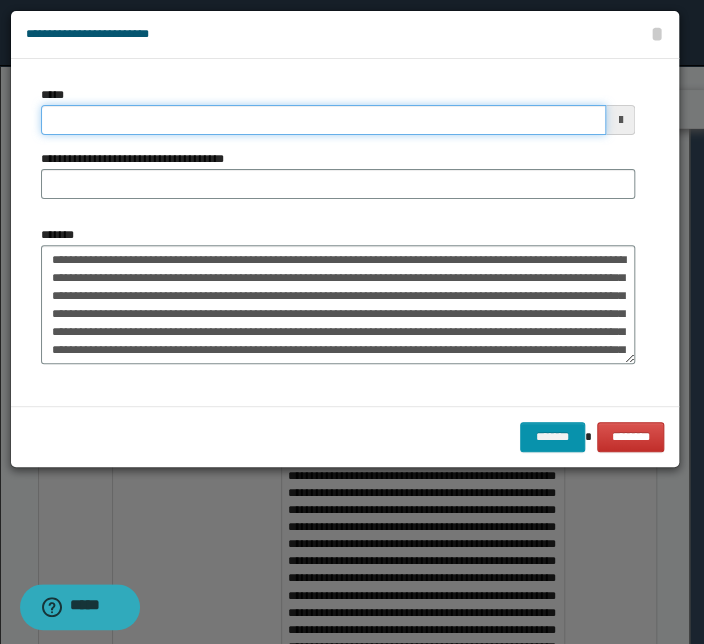 click on "*****" at bounding box center [323, 120] 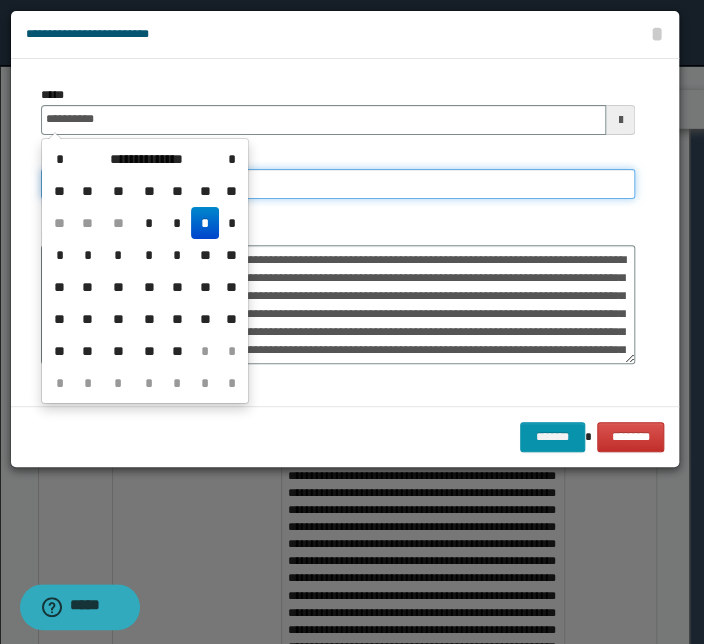 type on "**********" 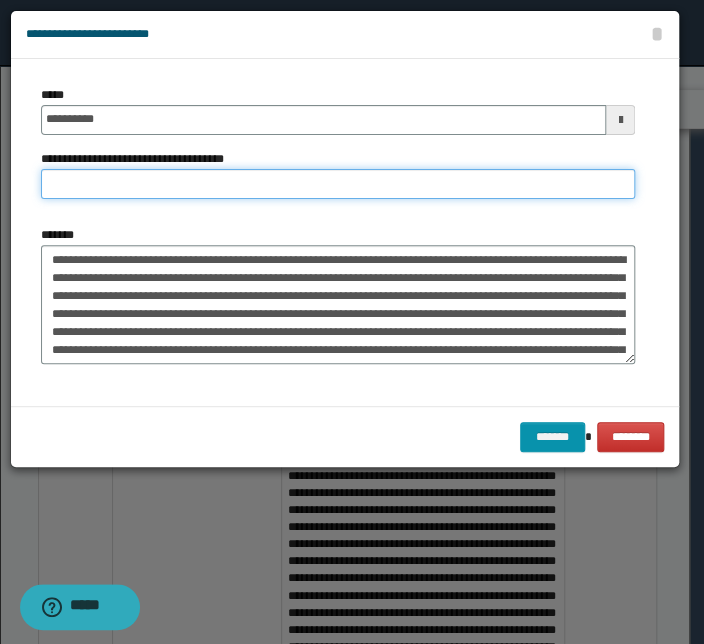 click on "**********" at bounding box center (338, 184) 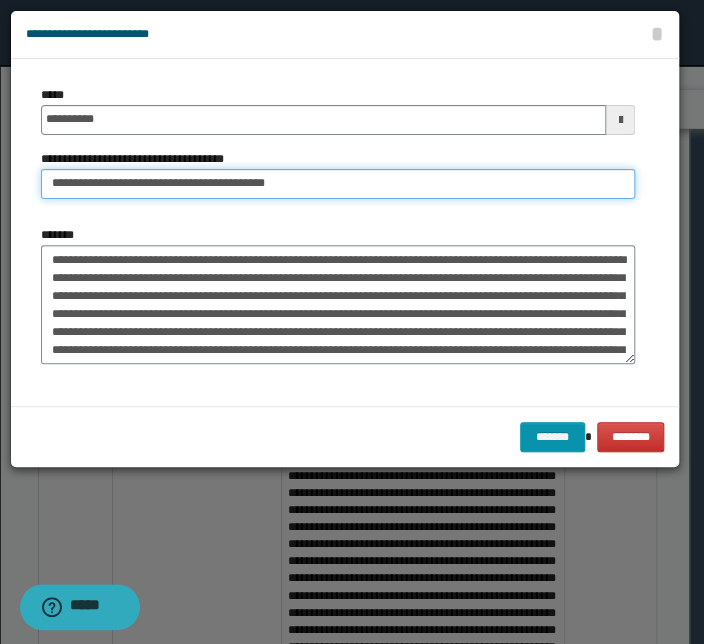drag, startPoint x: 112, startPoint y: 184, endPoint x: -108, endPoint y: 170, distance: 220.445 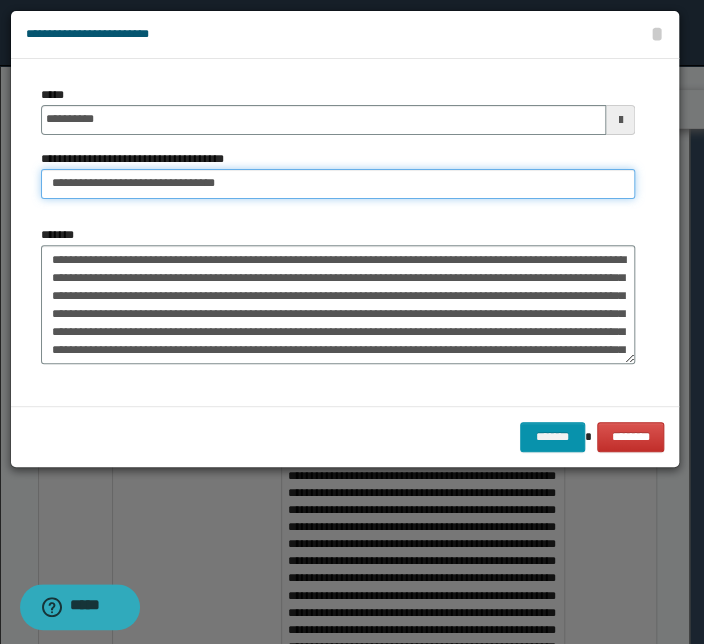 type on "**********" 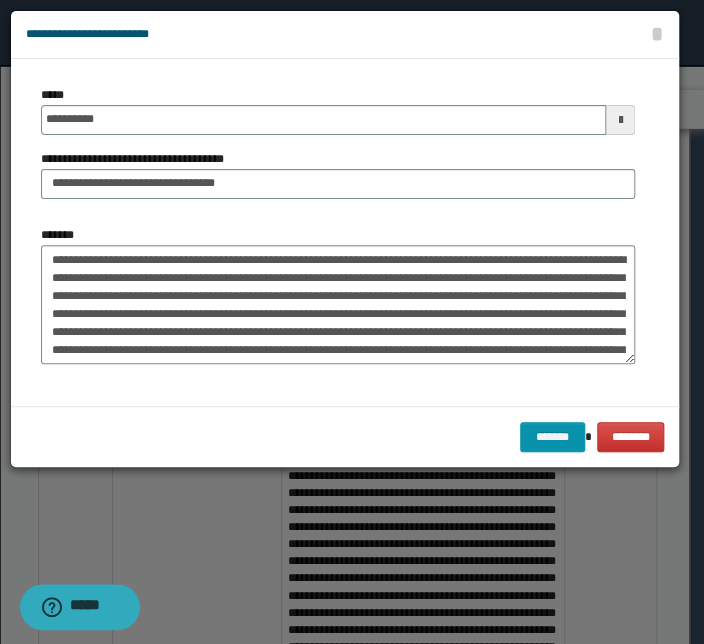 click on "**********" at bounding box center [338, 232] 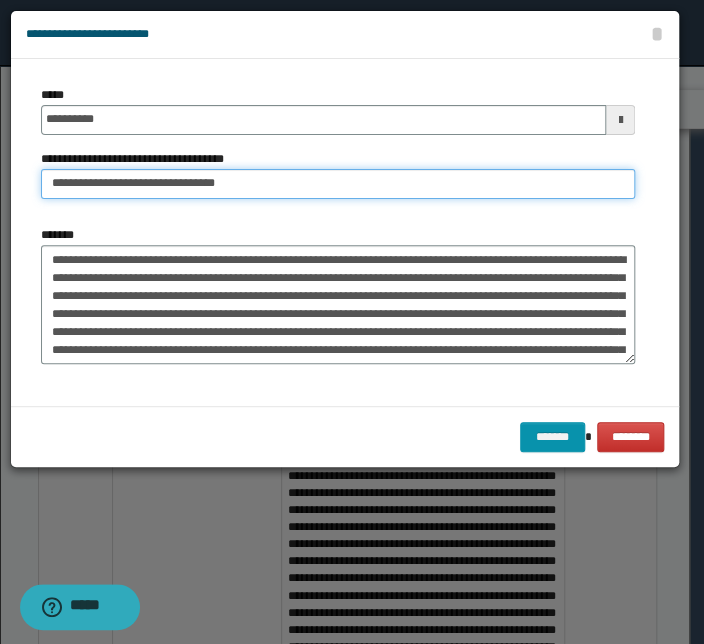 click on "**********" at bounding box center [338, 184] 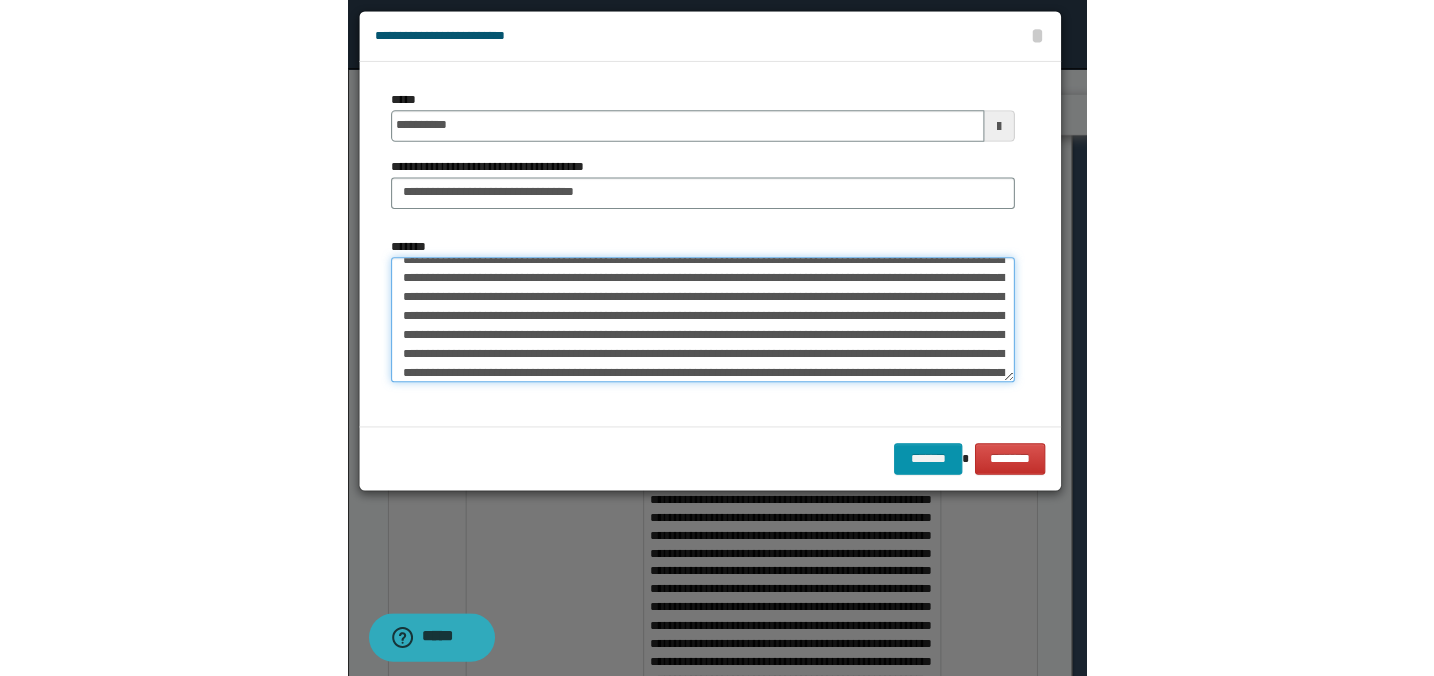 scroll, scrollTop: 0, scrollLeft: 0, axis: both 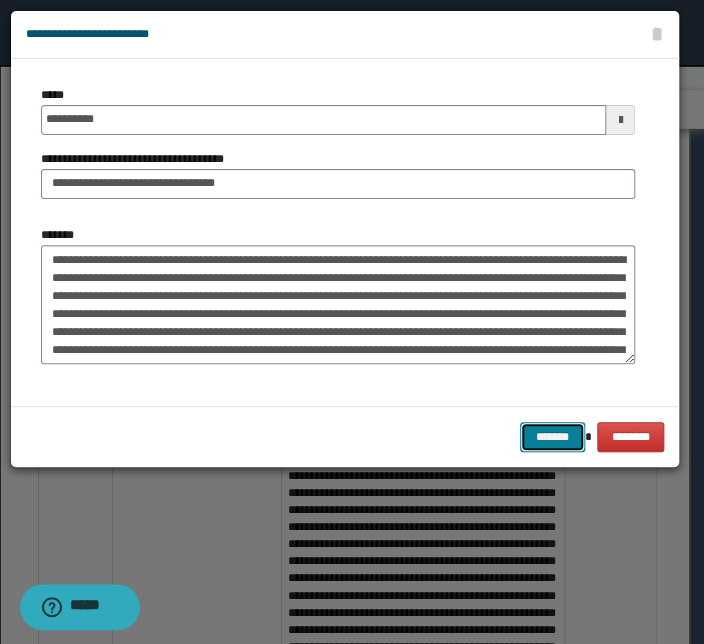 click on "*******" at bounding box center [552, 437] 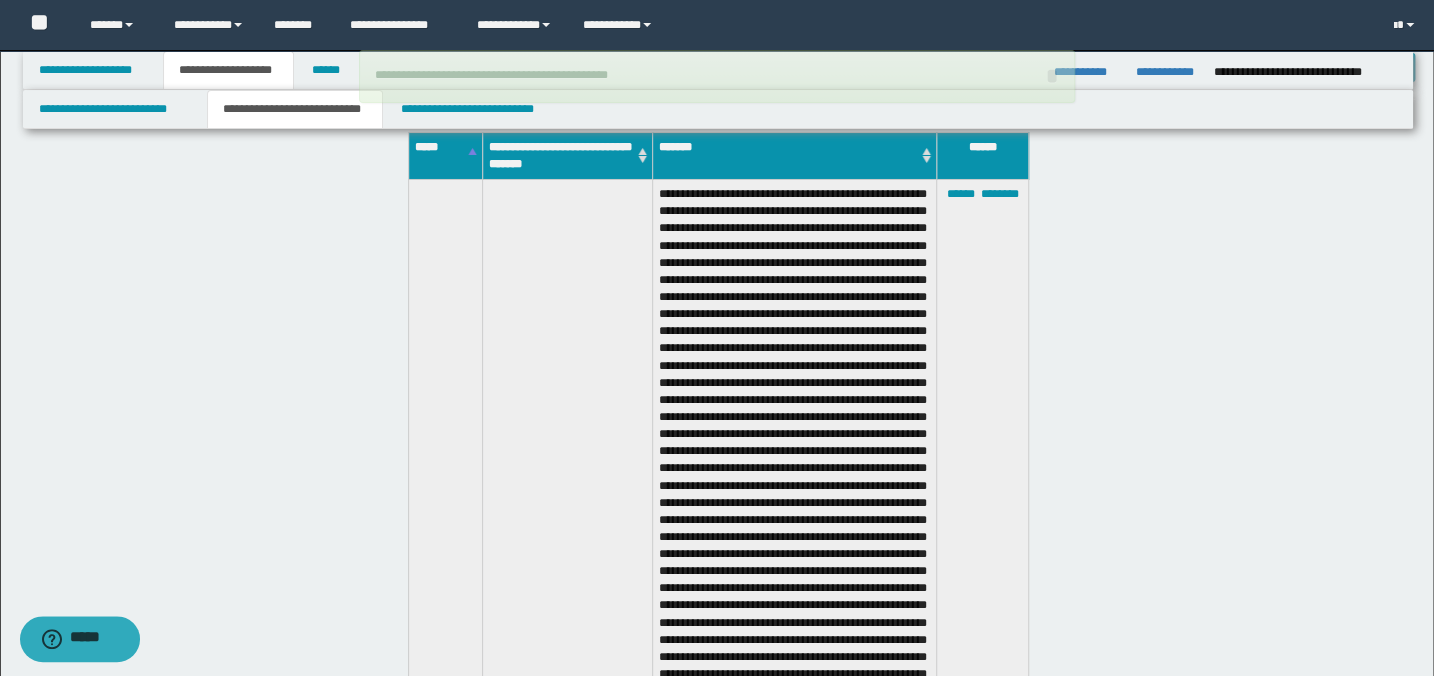click at bounding box center [568, 525] 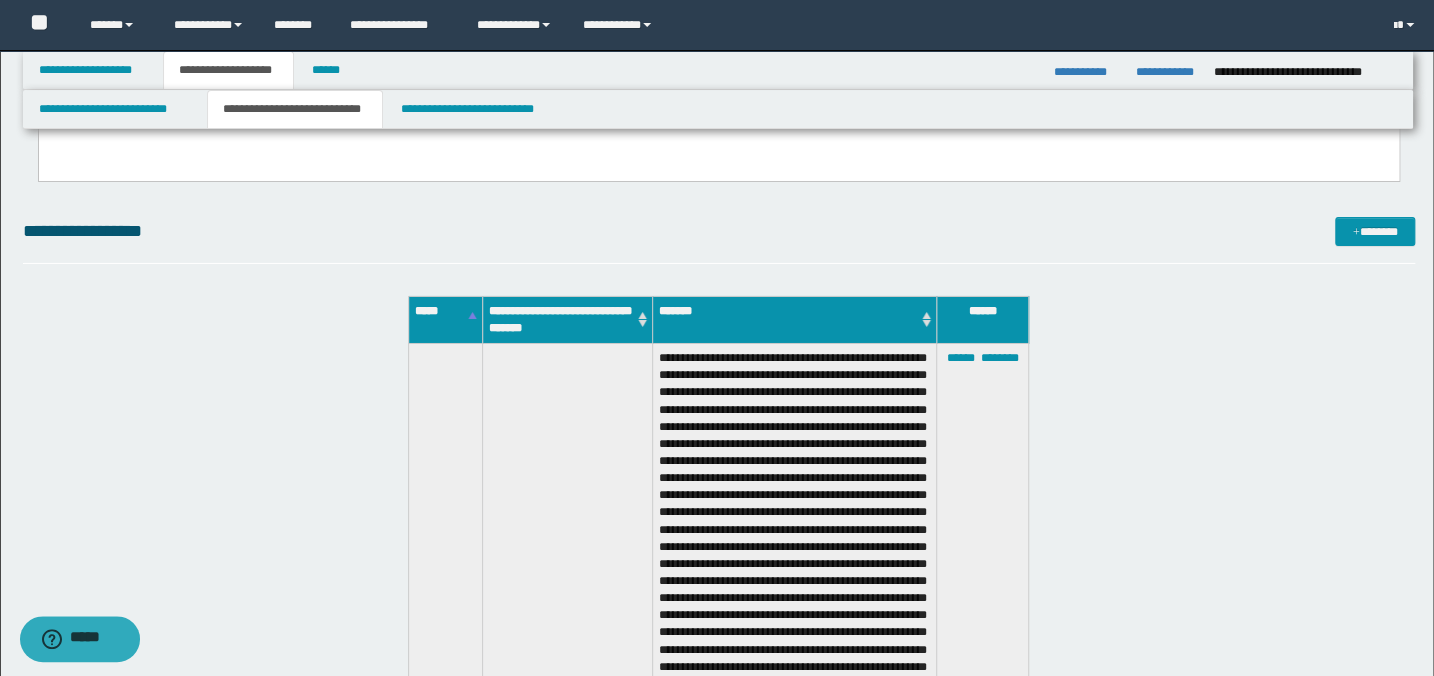 scroll, scrollTop: 3490, scrollLeft: 0, axis: vertical 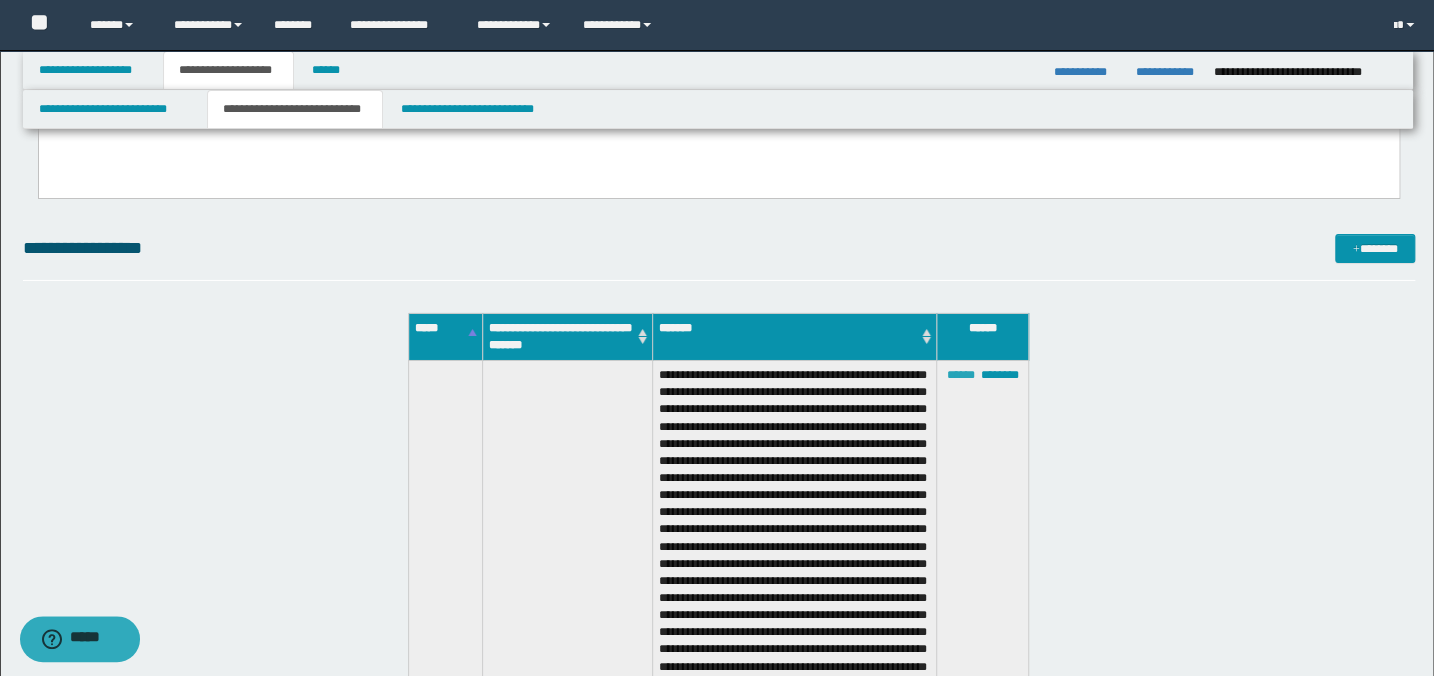 click on "******" at bounding box center (961, 375) 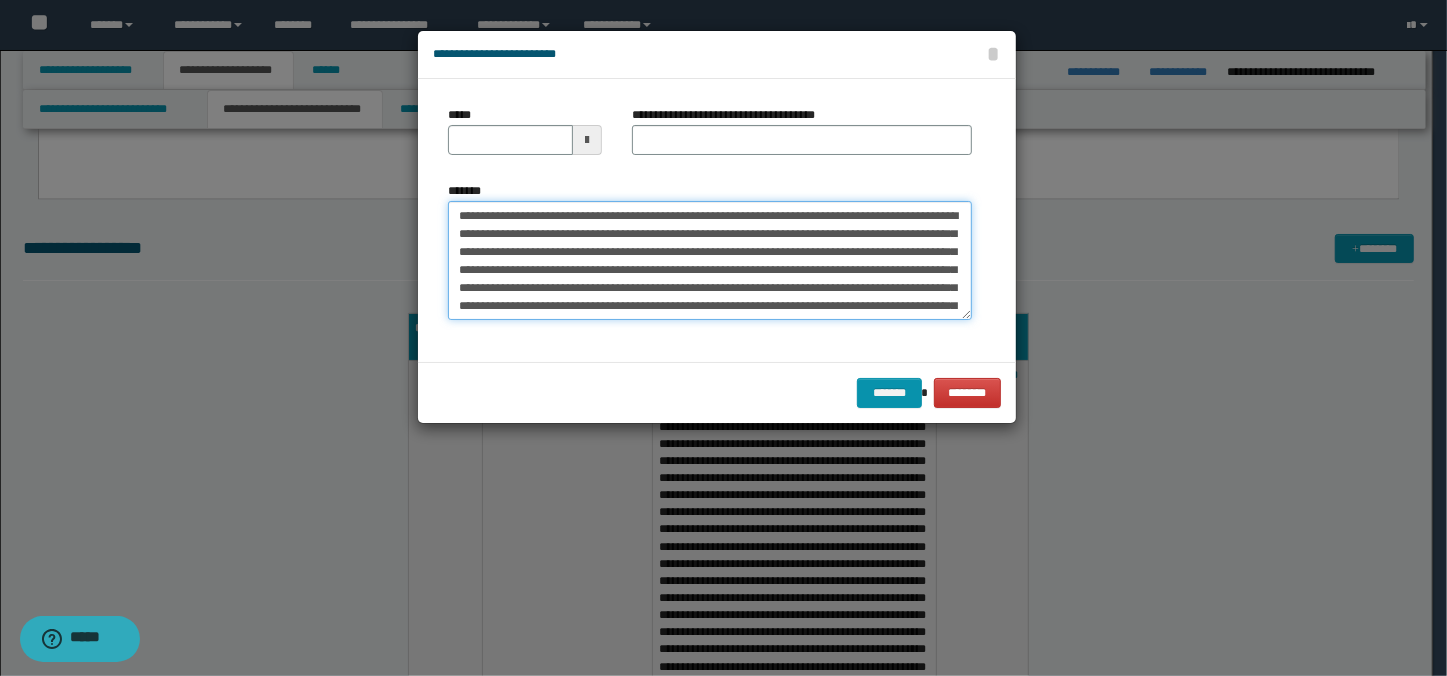 drag, startPoint x: 690, startPoint y: 212, endPoint x: 362, endPoint y: 201, distance: 328.1844 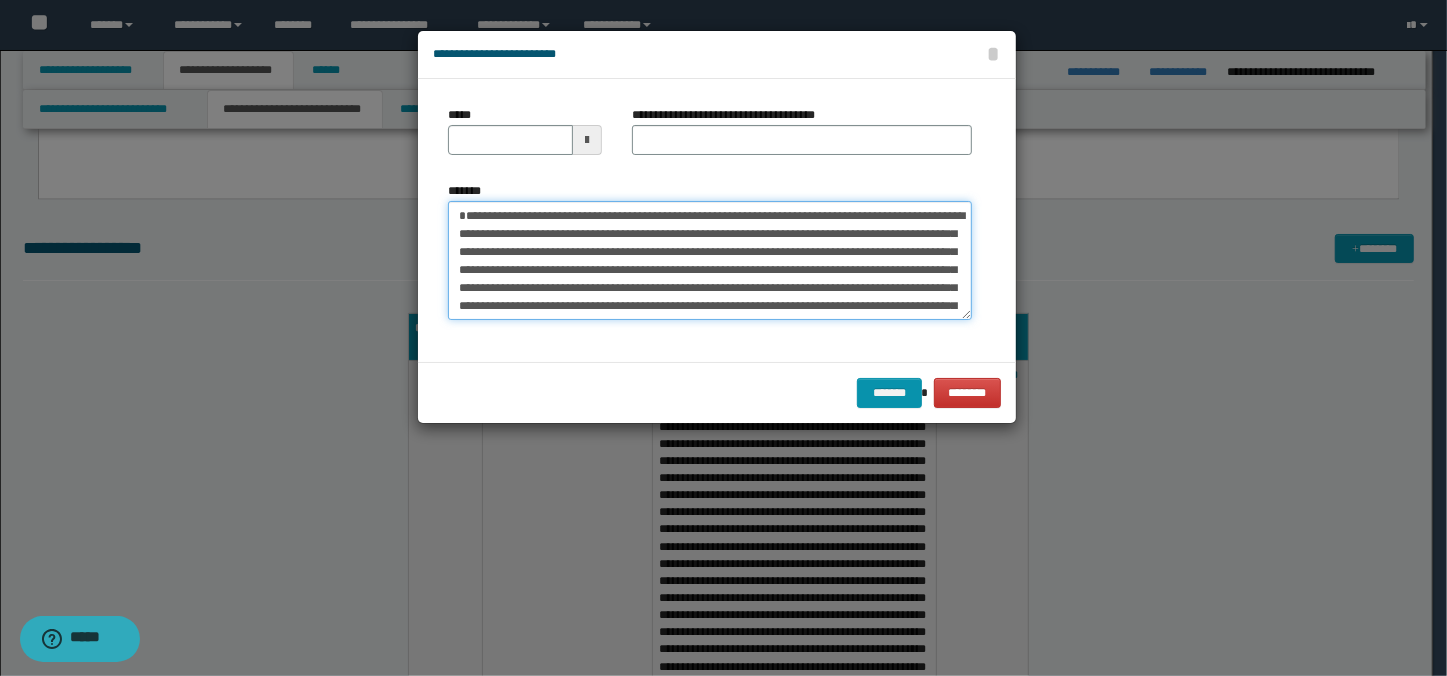 type 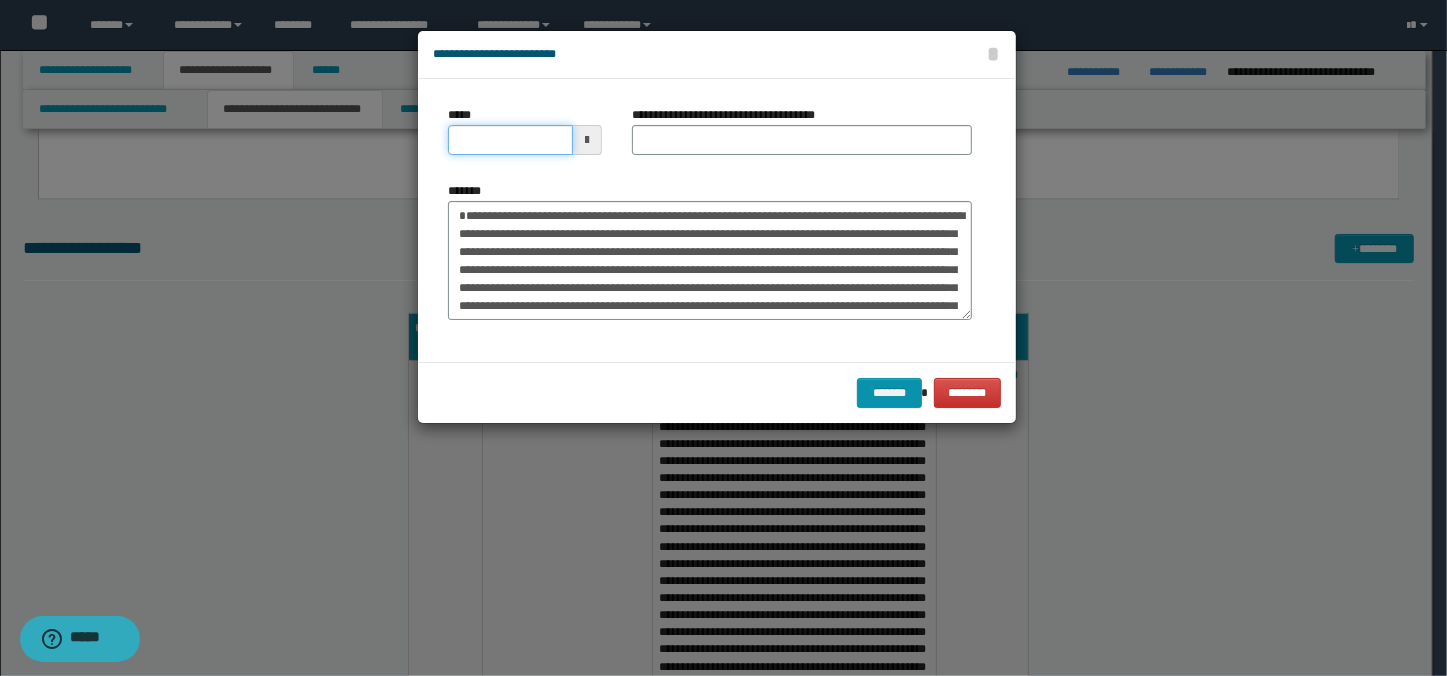 click on "*****" at bounding box center (511, 140) 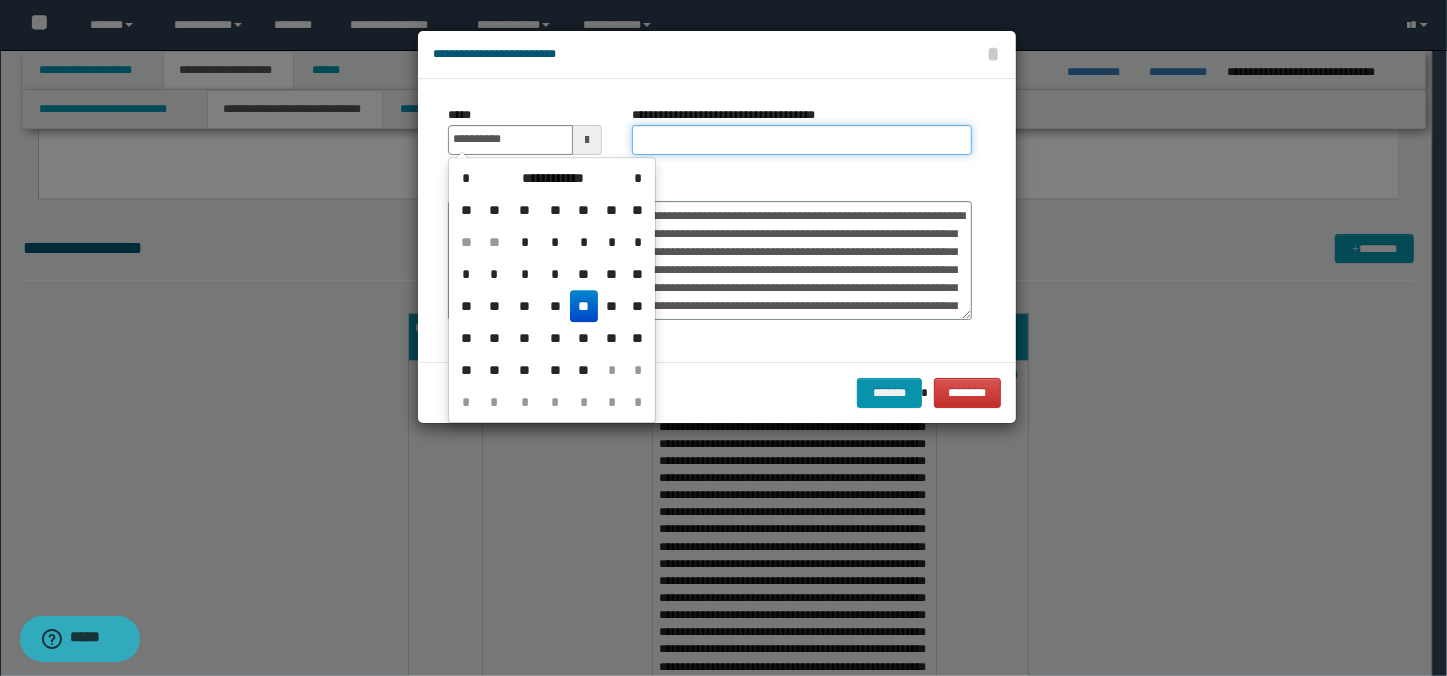 type on "**********" 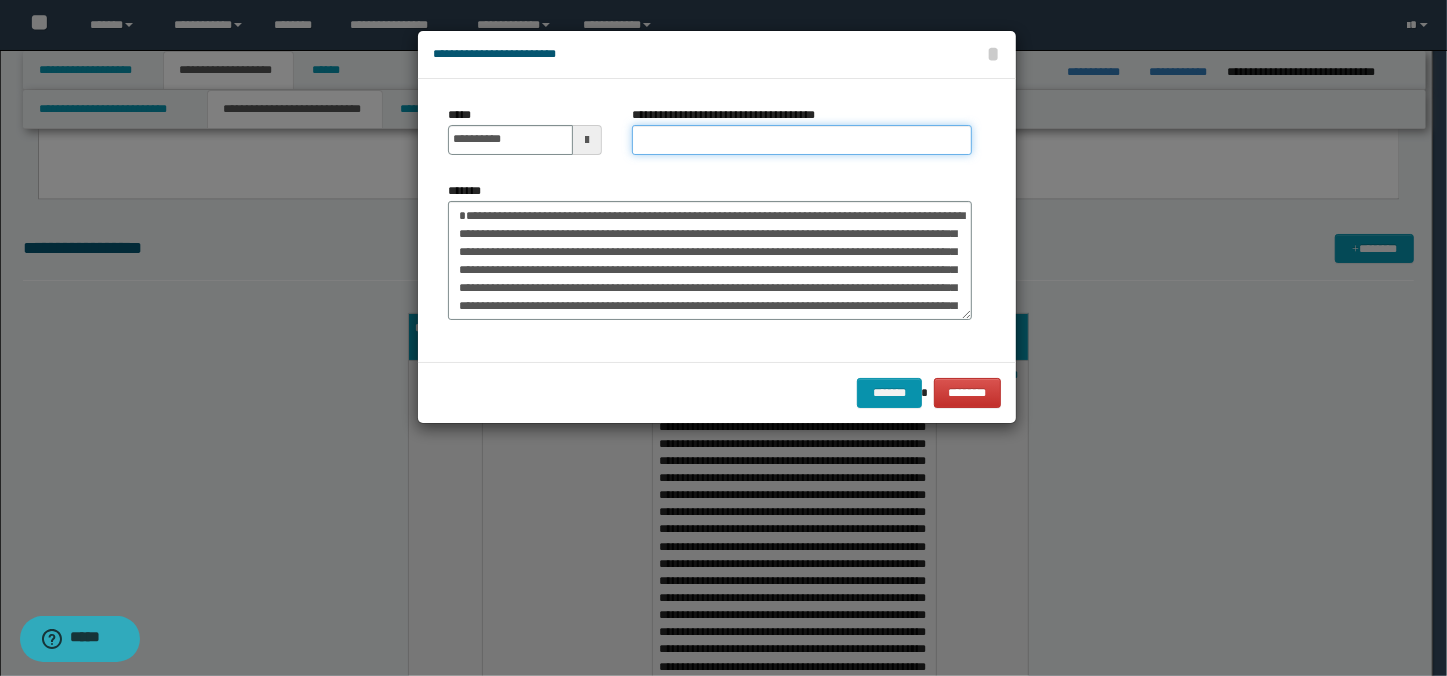 paste on "**********" 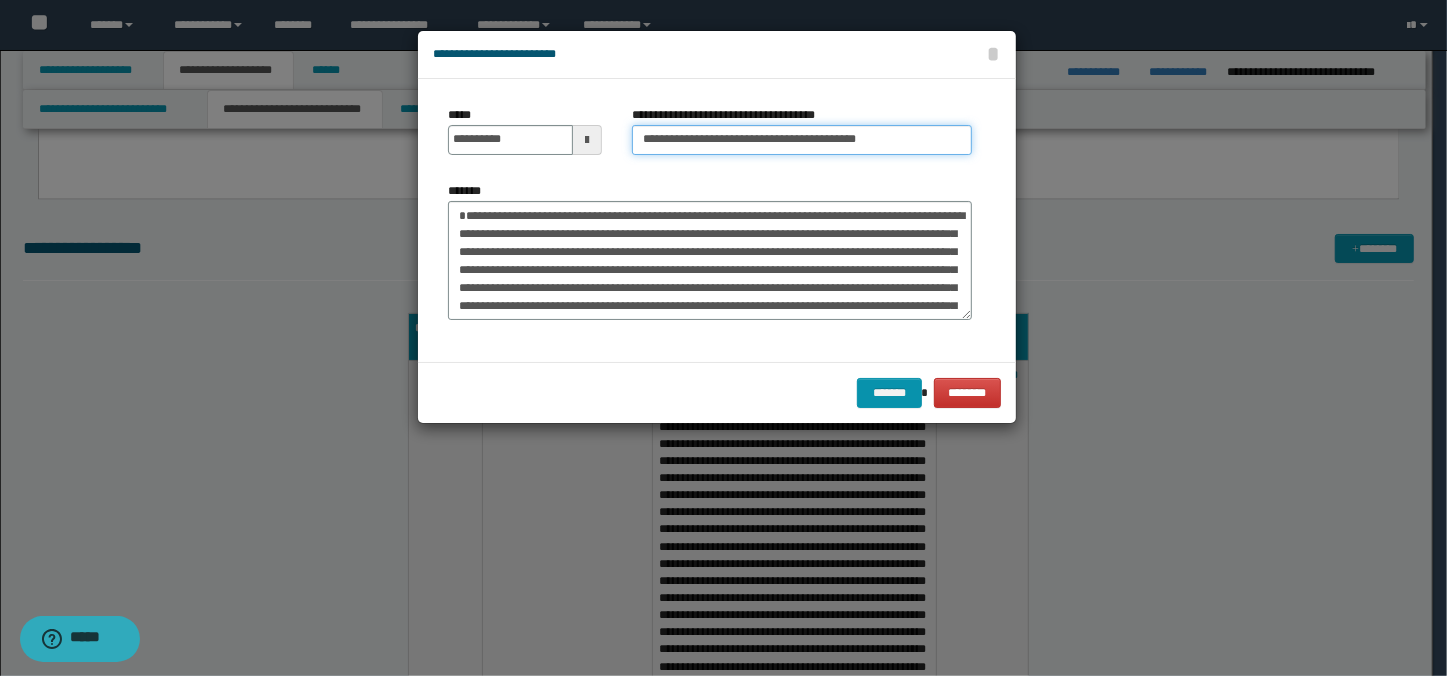 drag, startPoint x: 704, startPoint y: 138, endPoint x: 525, endPoint y: 138, distance: 179 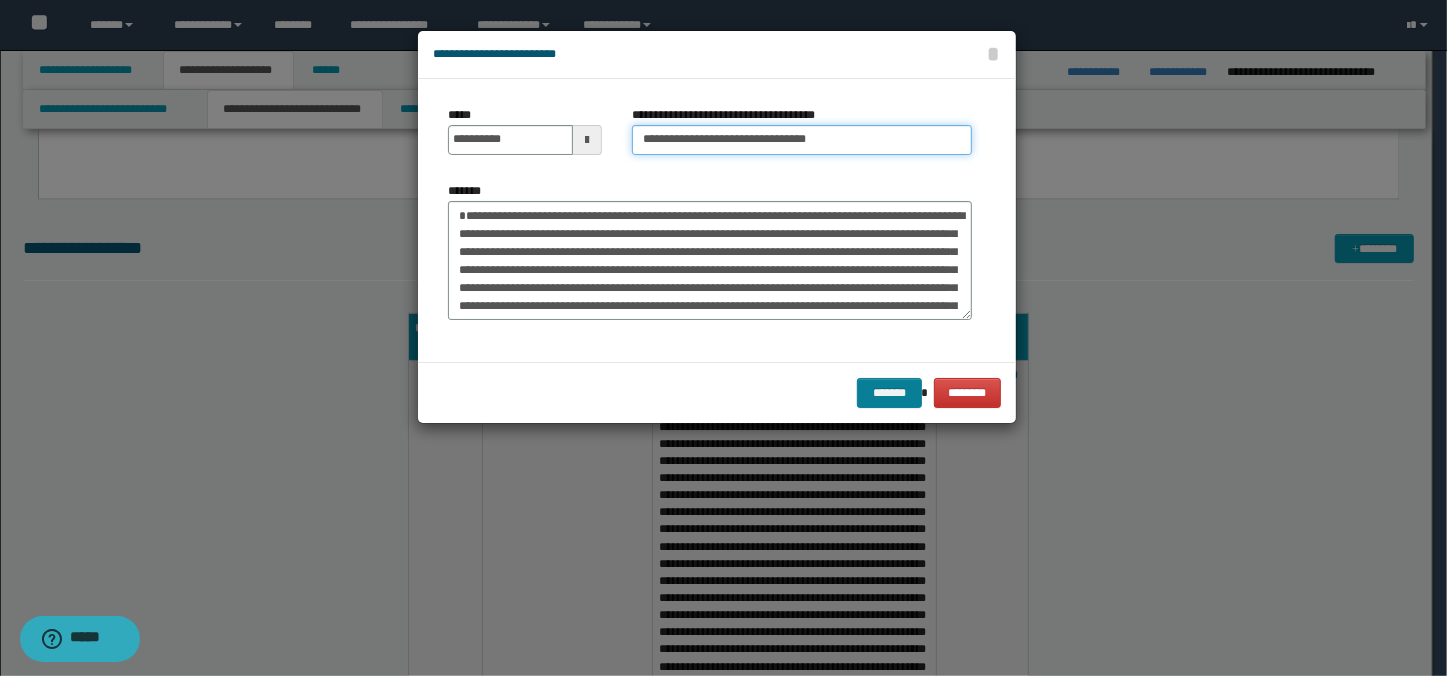 type on "**********" 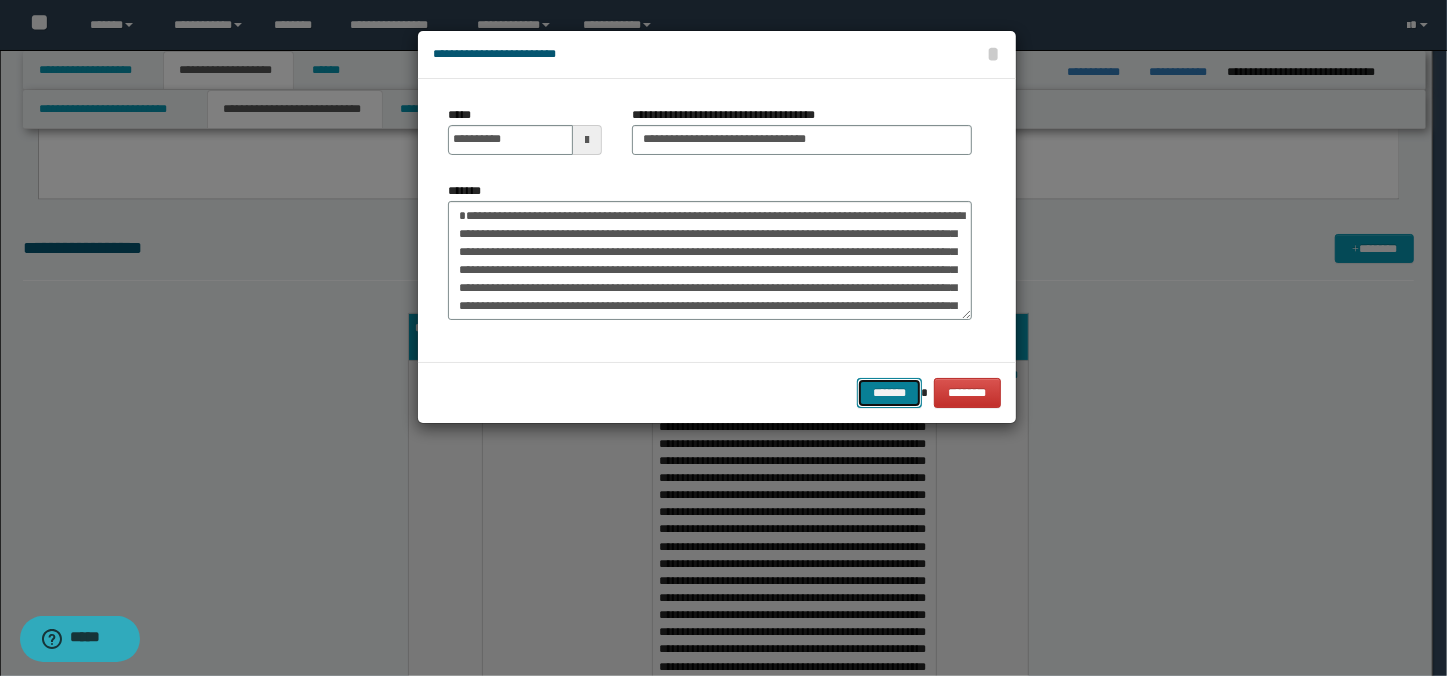 click on "*******" at bounding box center (889, 393) 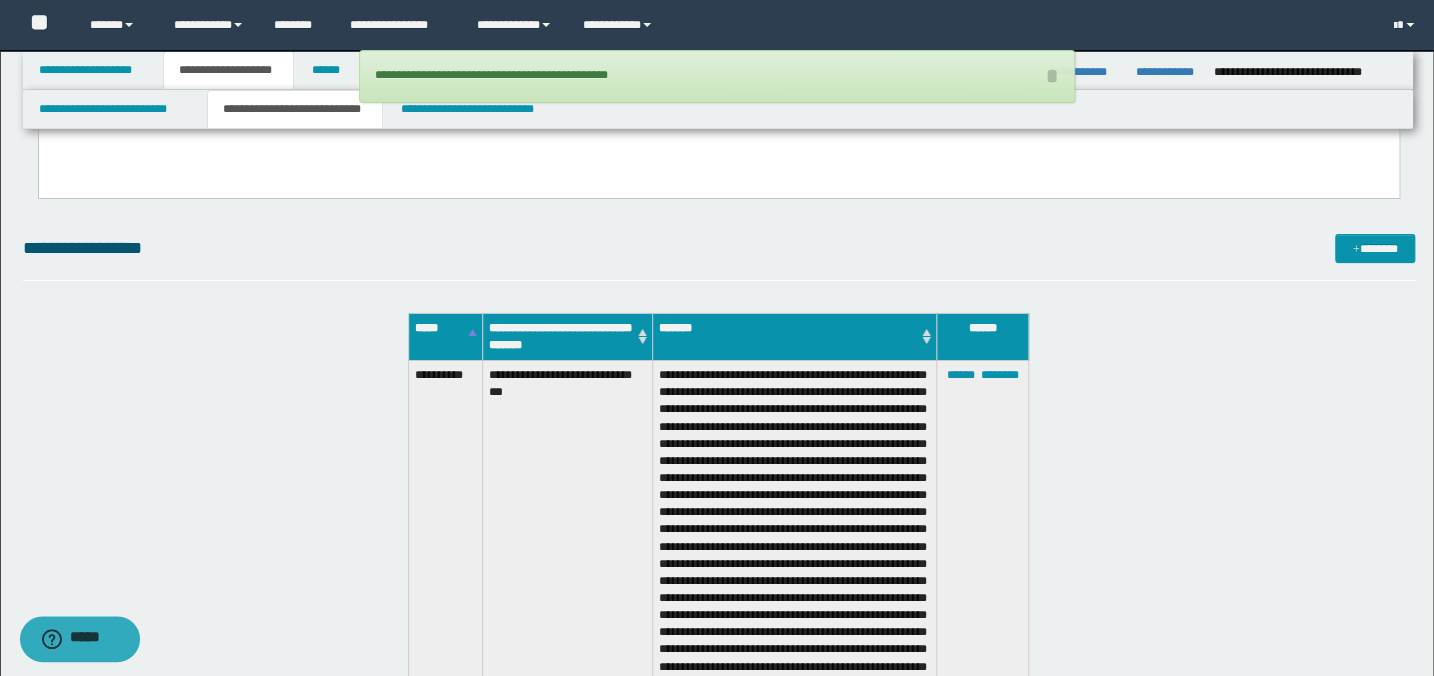 click on "**********" at bounding box center [568, 657] 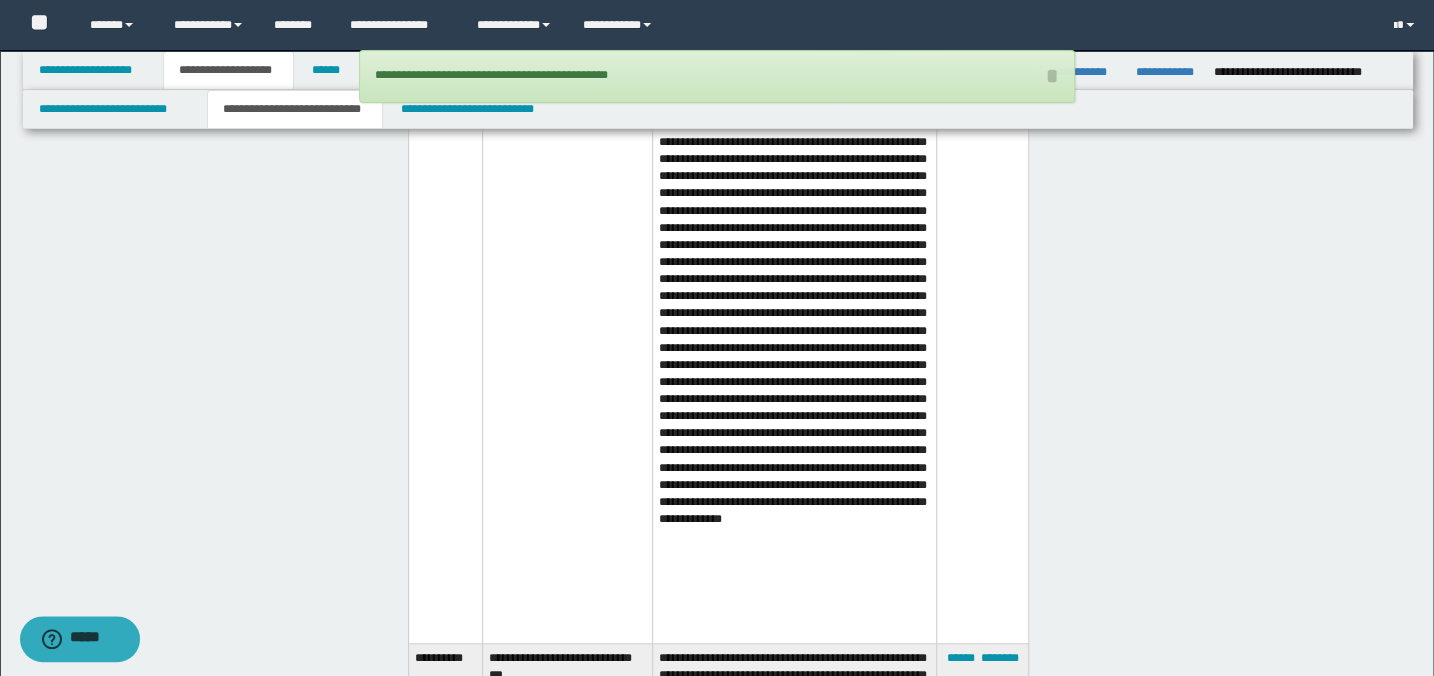scroll, scrollTop: 4671, scrollLeft: 0, axis: vertical 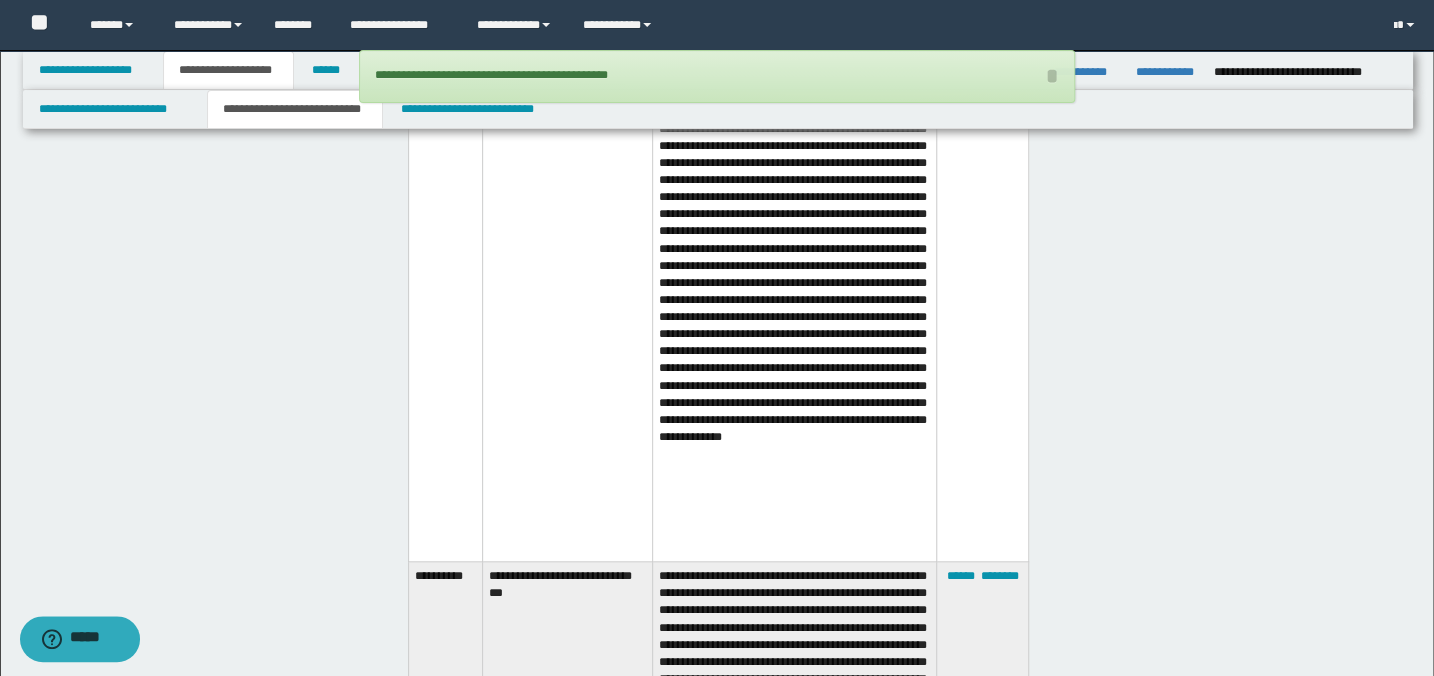 click on "**********" at bounding box center (568, 166) 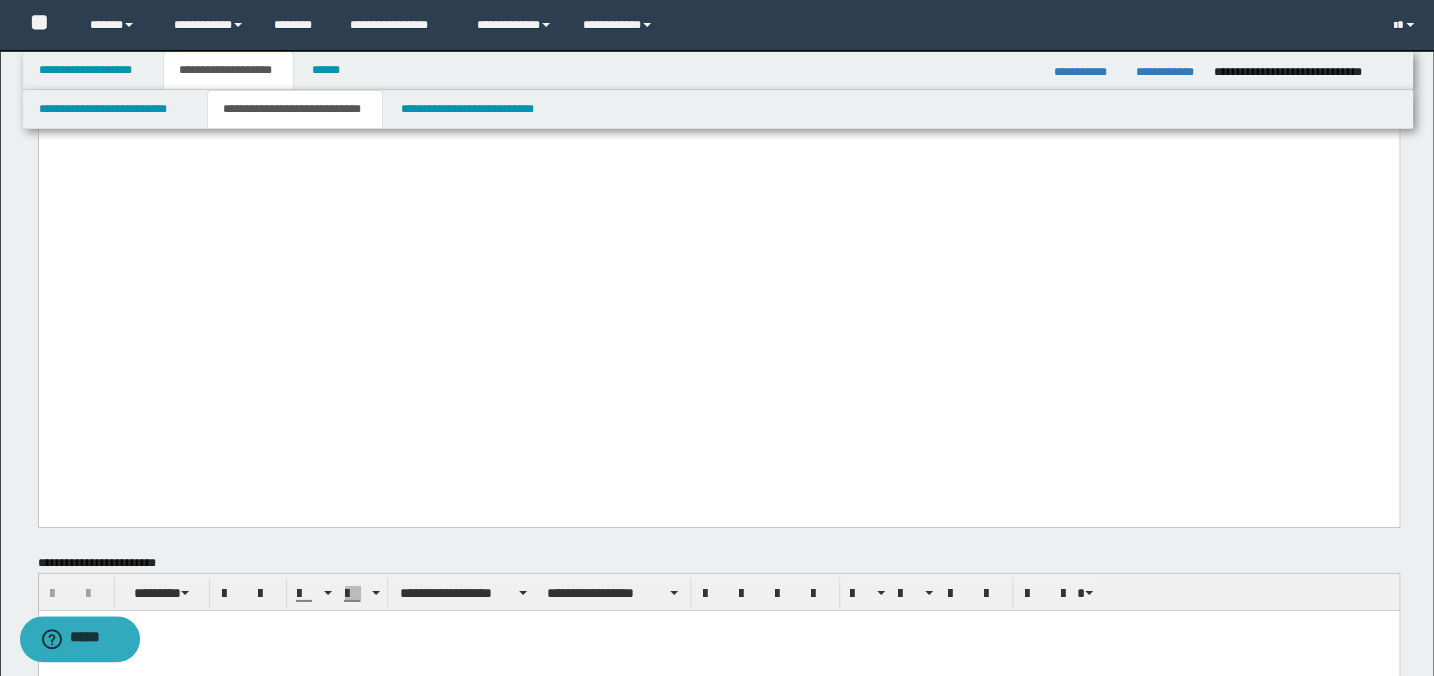 scroll, scrollTop: 2867, scrollLeft: 0, axis: vertical 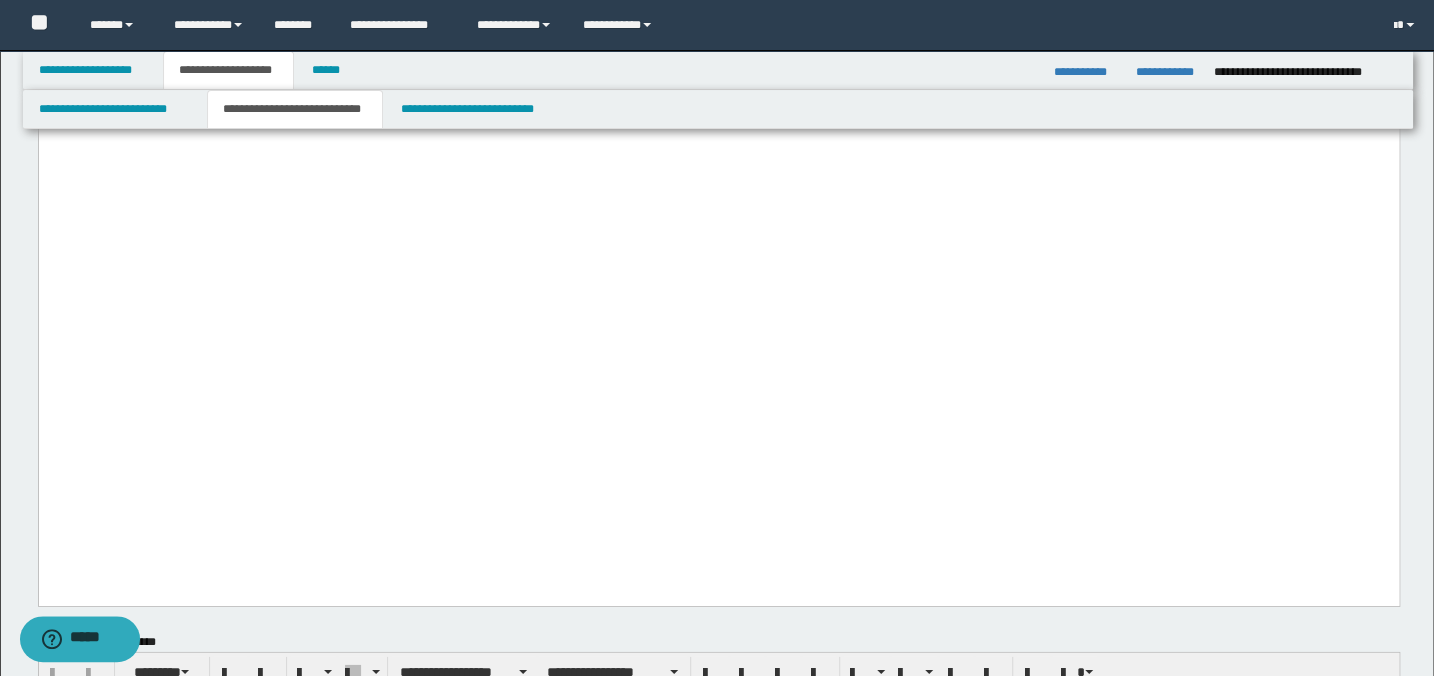click on "**********" at bounding box center [718, -1558] 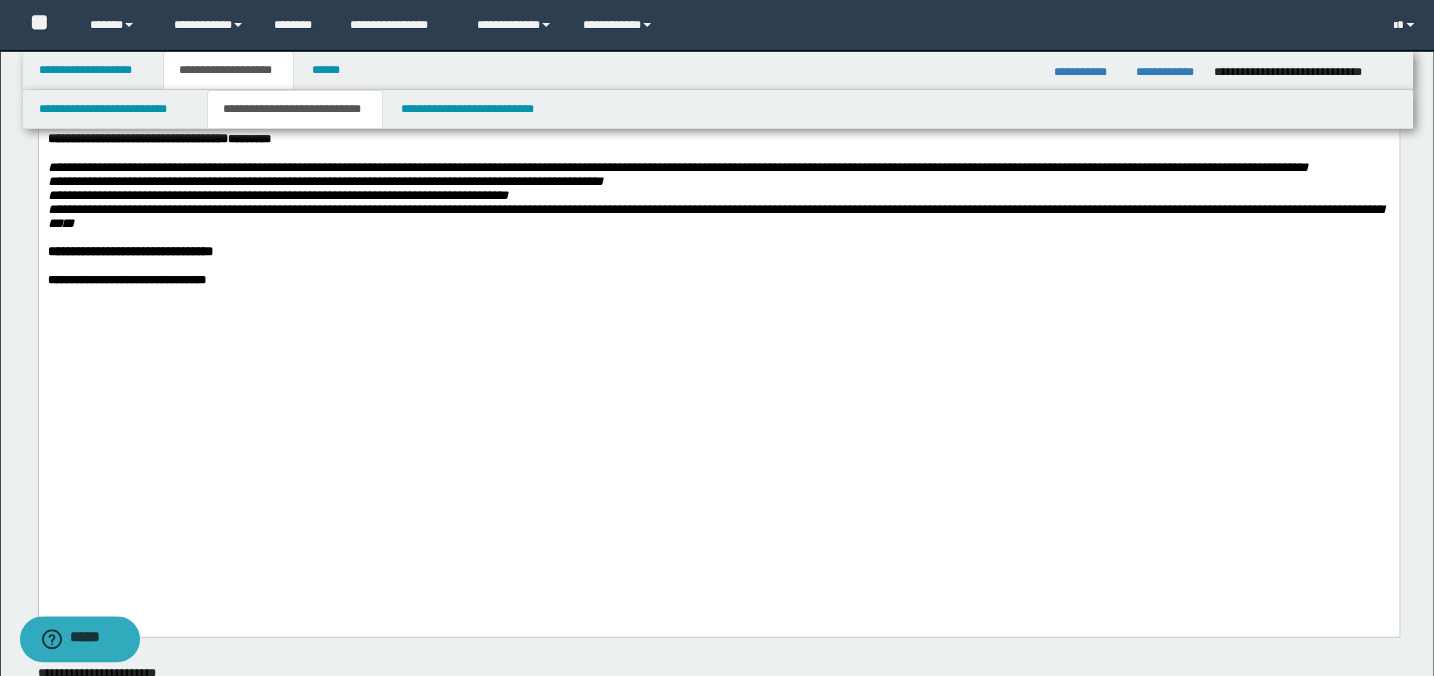 scroll, scrollTop: 1818, scrollLeft: 0, axis: vertical 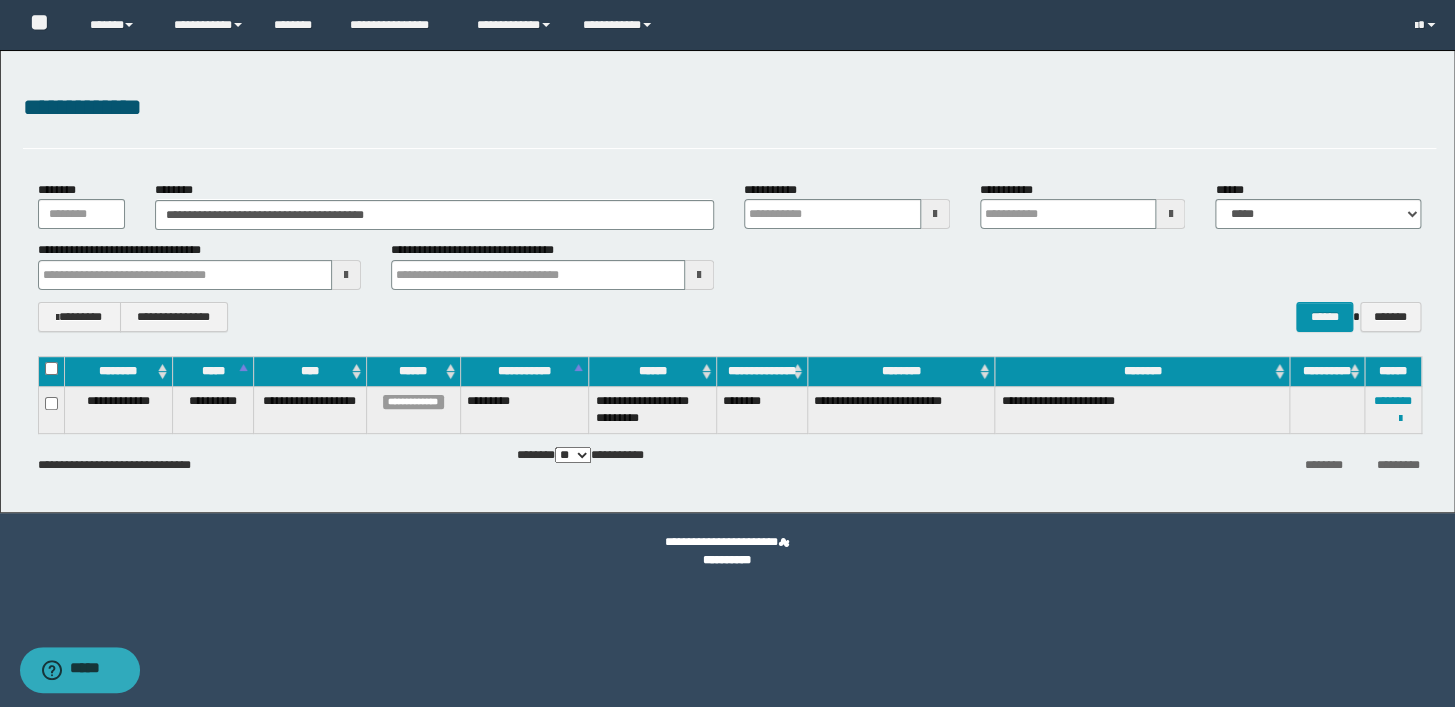 click on "**********" at bounding box center (727, 281) 